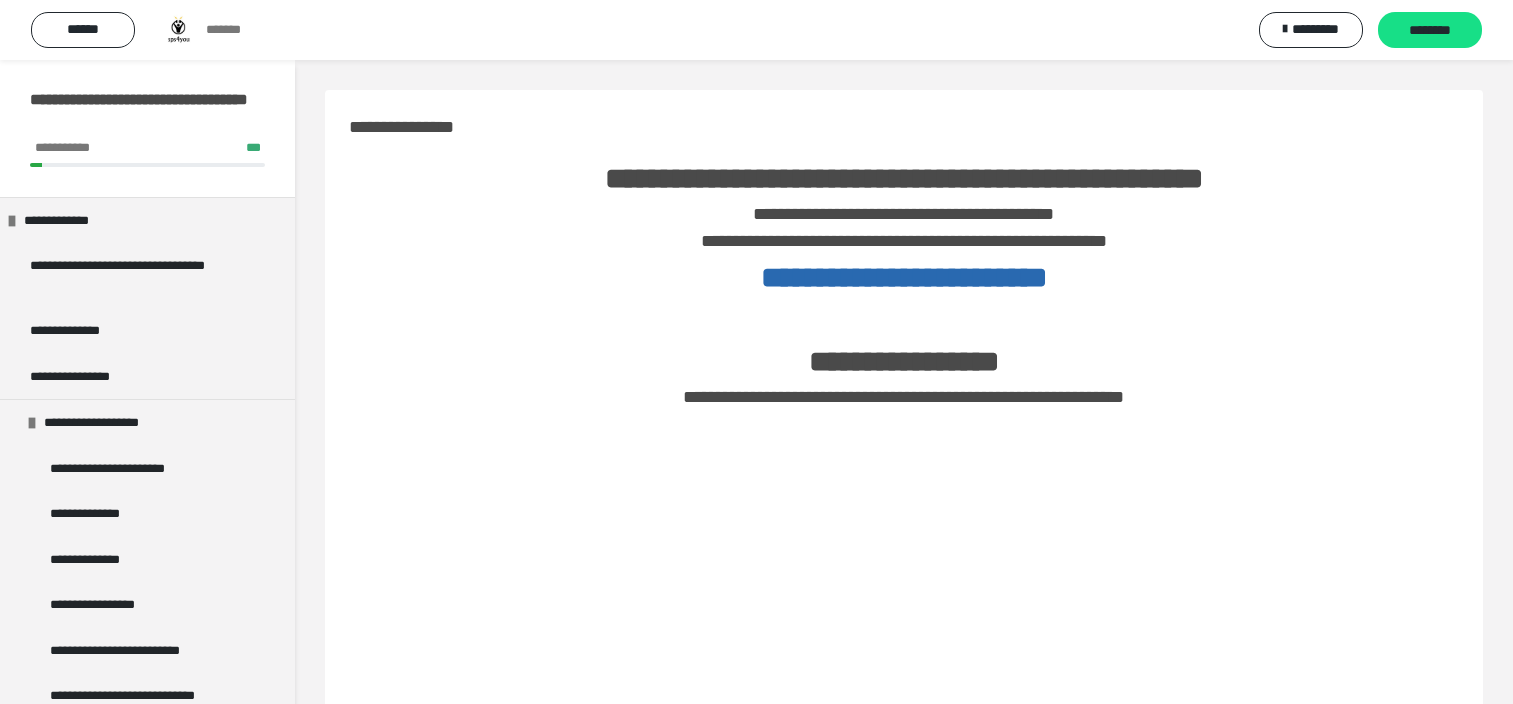 scroll, scrollTop: 1692, scrollLeft: 0, axis: vertical 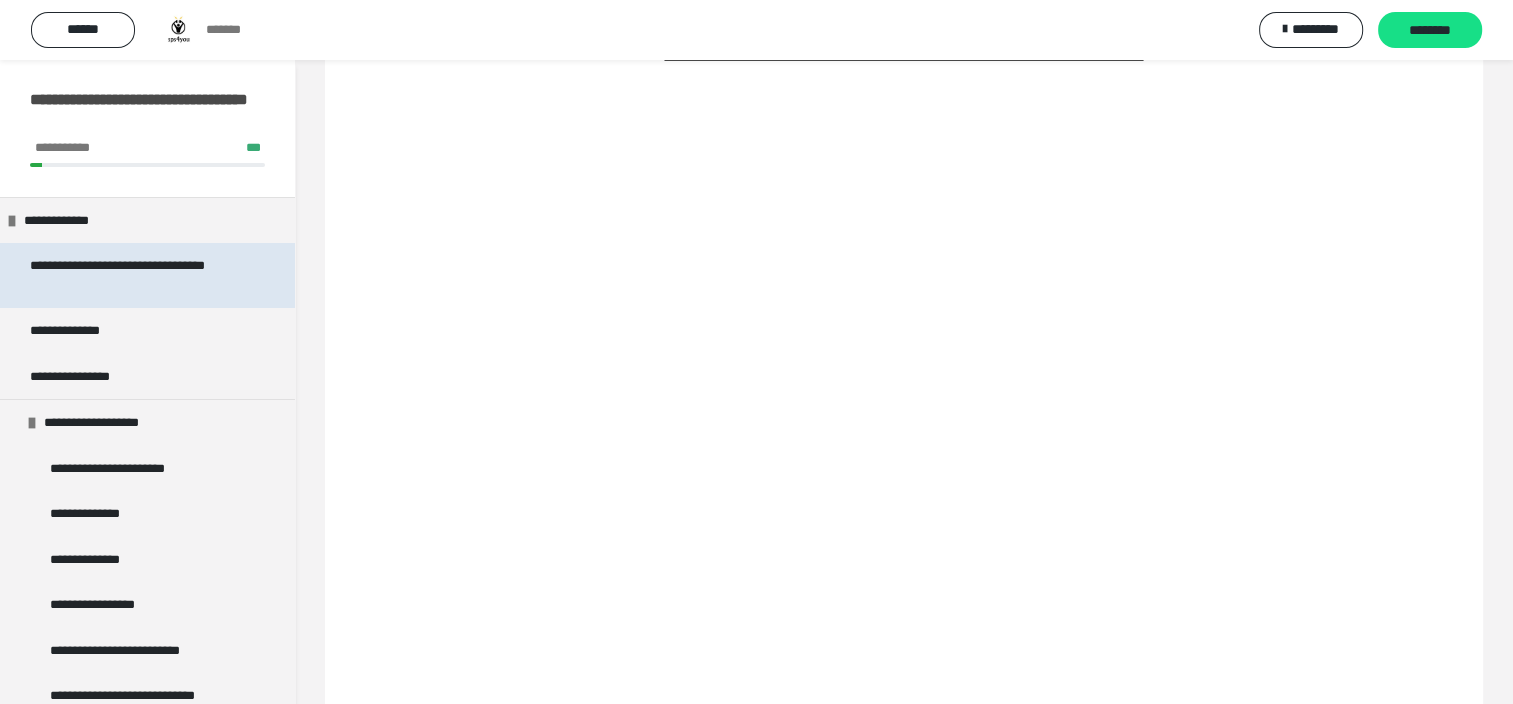 click on "**********" at bounding box center (132, 275) 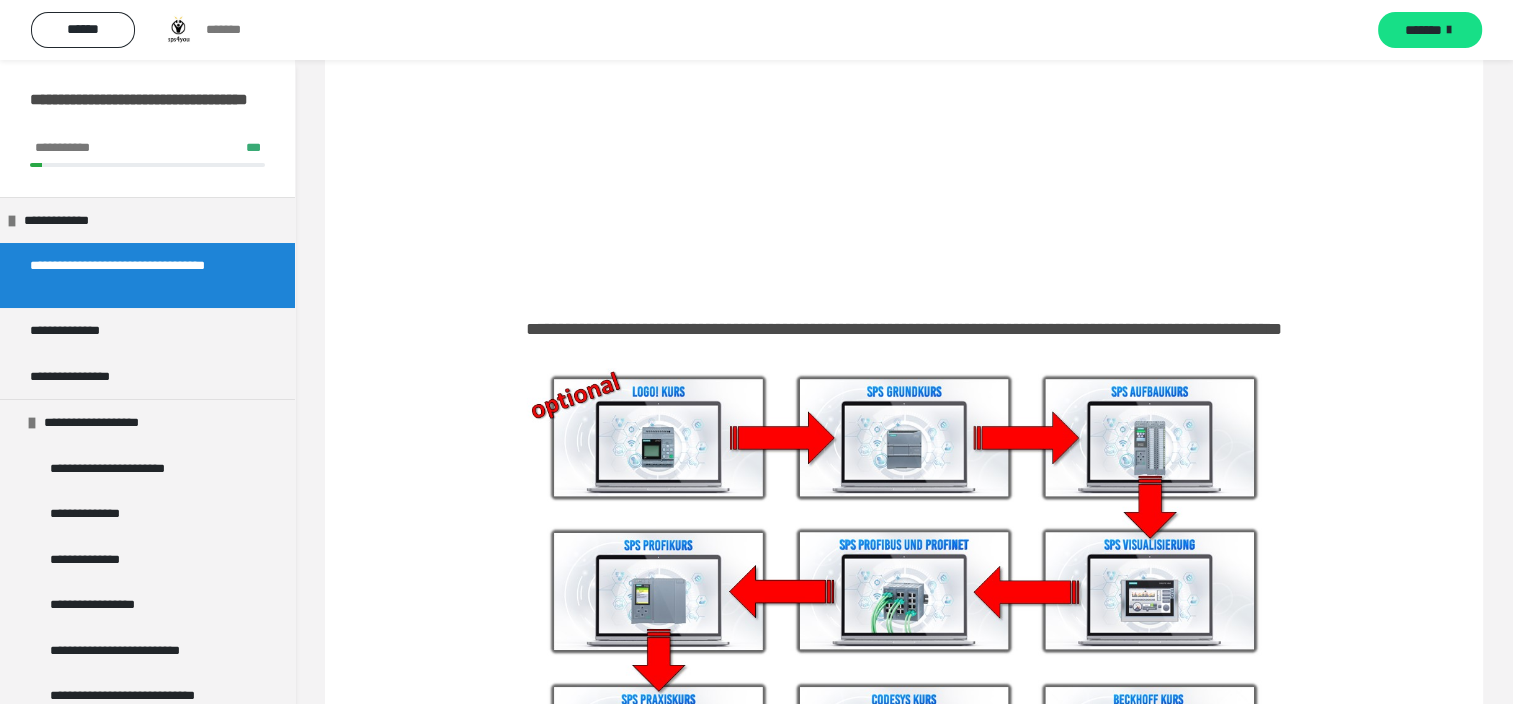 scroll, scrollTop: 1480, scrollLeft: 0, axis: vertical 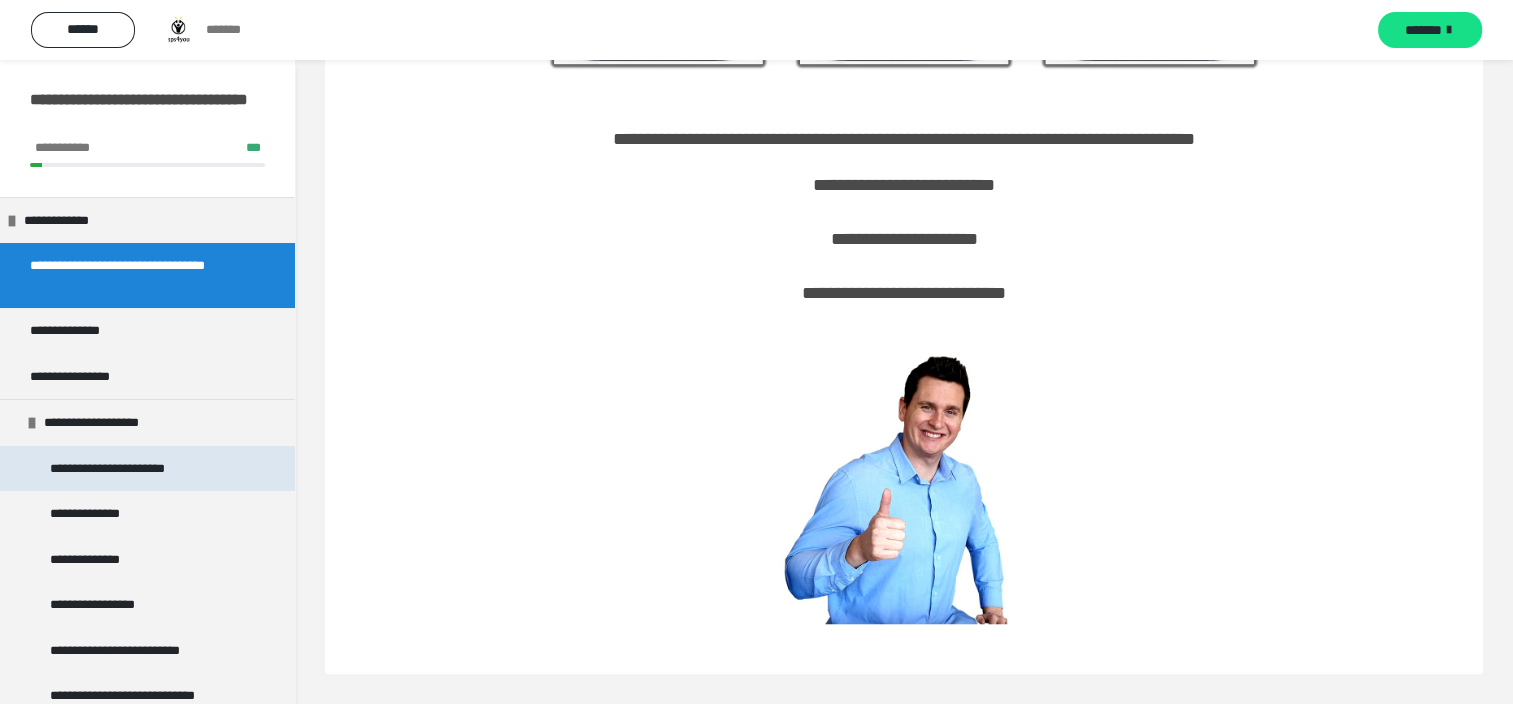 click on "**********" at bounding box center [118, 469] 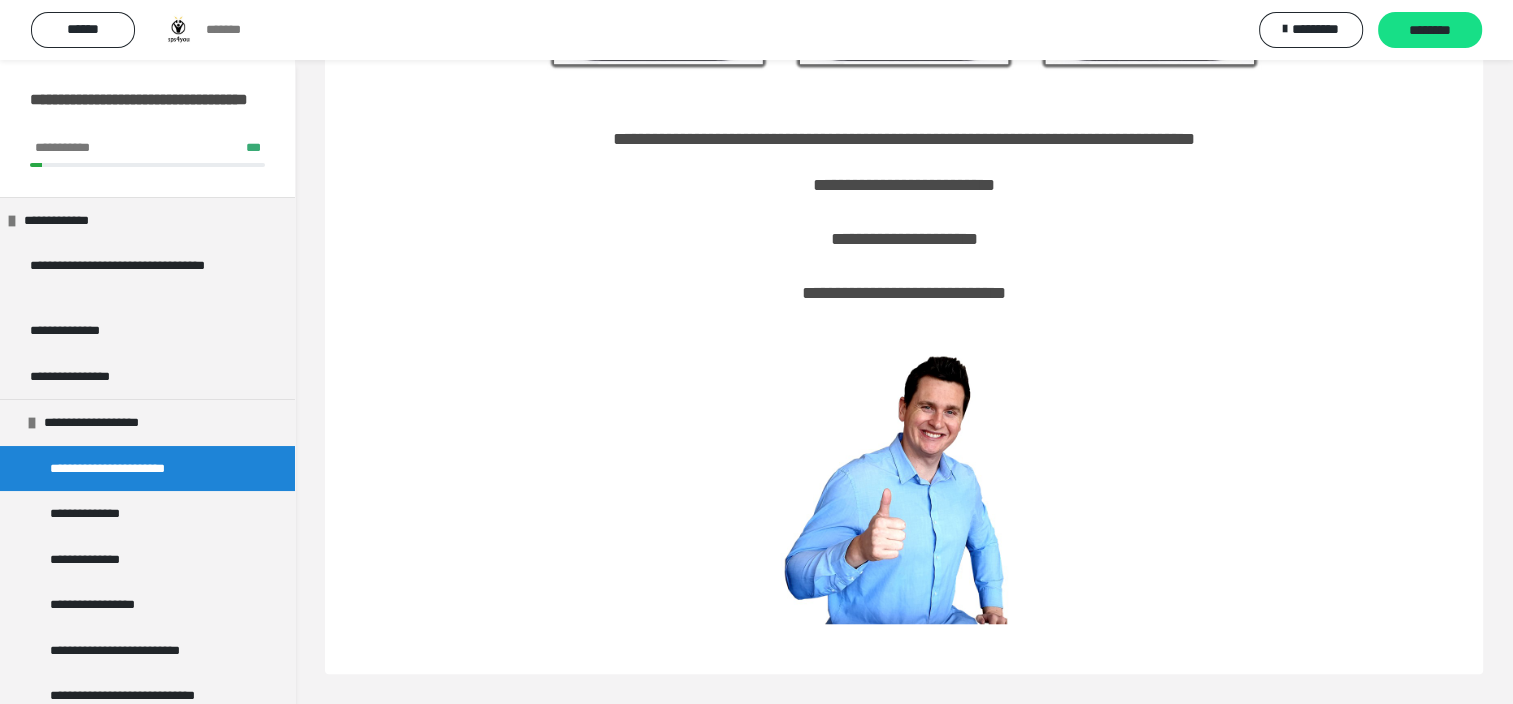 scroll, scrollTop: 741, scrollLeft: 0, axis: vertical 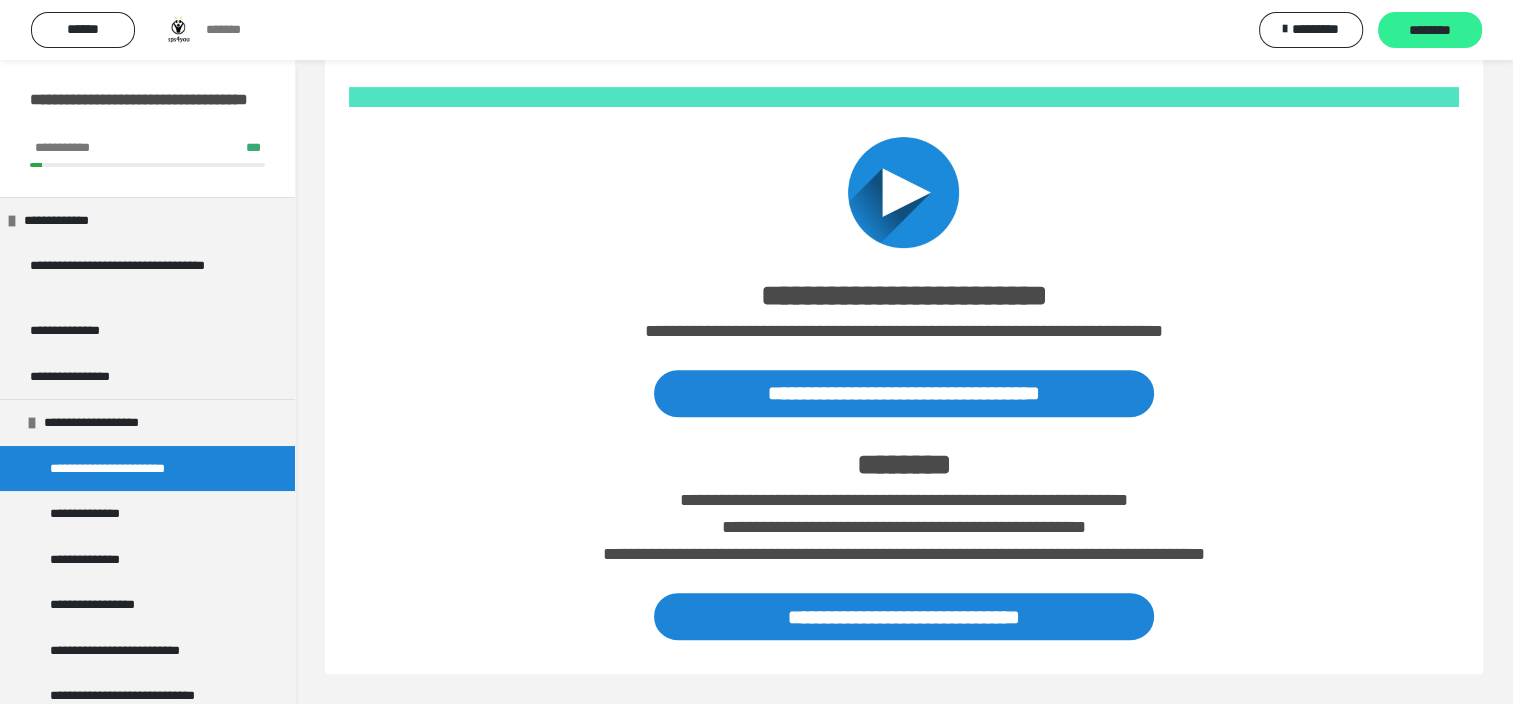 click on "********" at bounding box center (1430, 31) 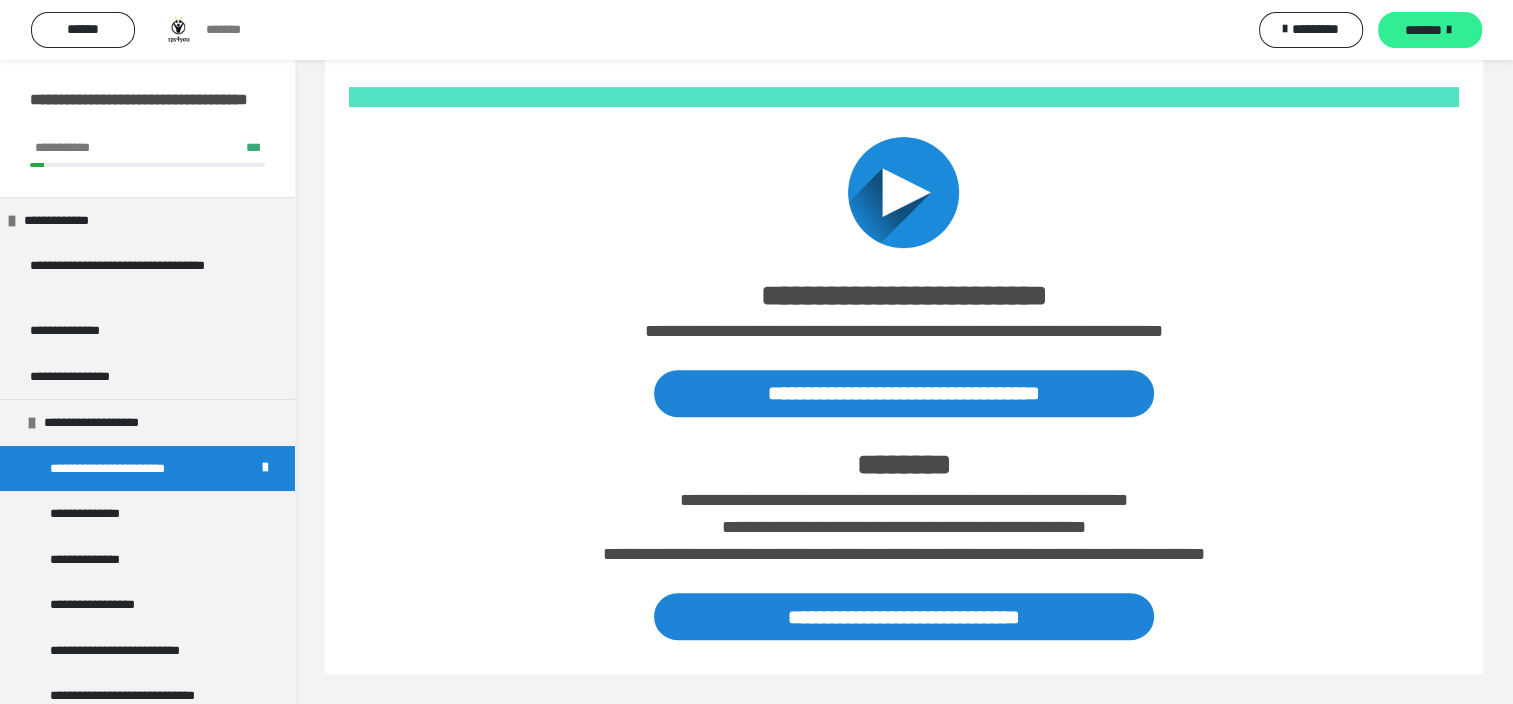 click on "*******" at bounding box center (1430, 30) 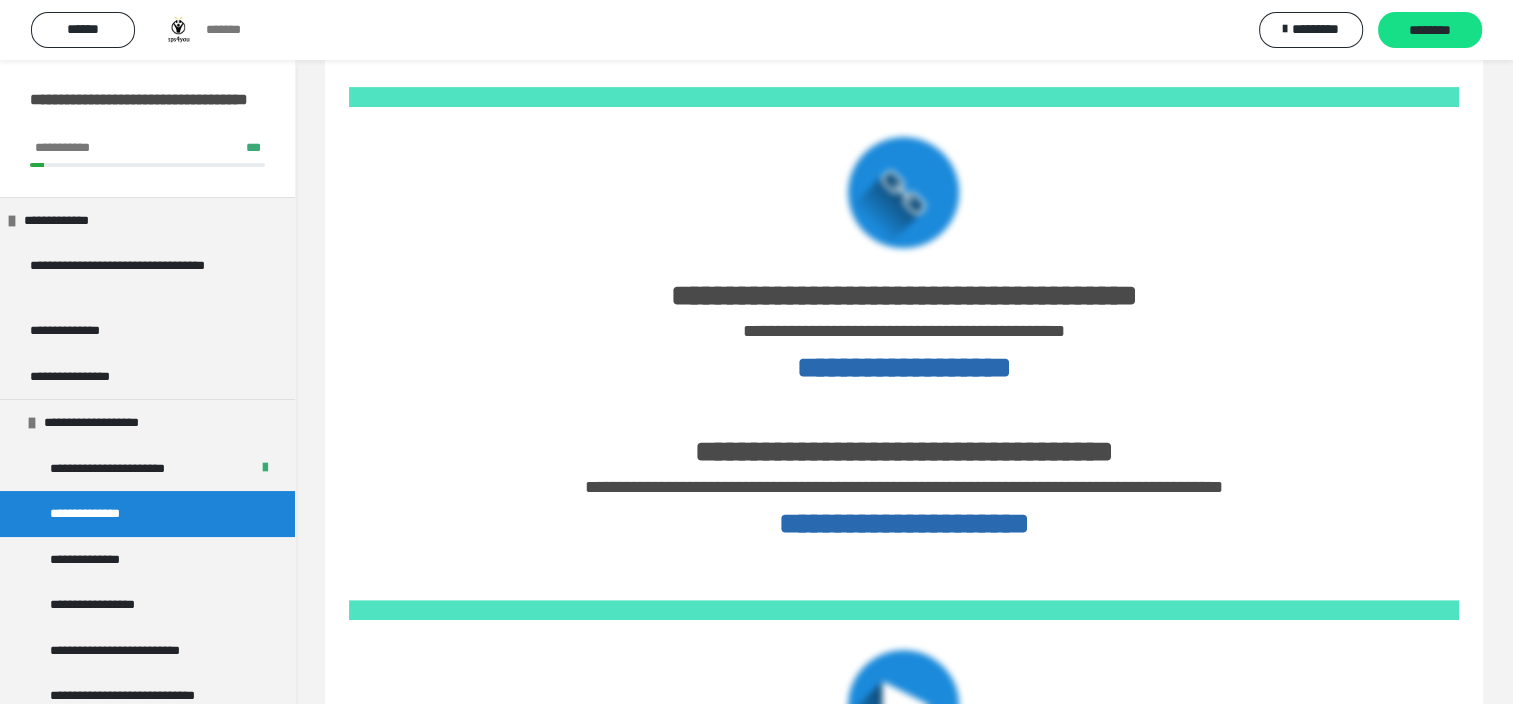 click on "********" at bounding box center (1430, 31) 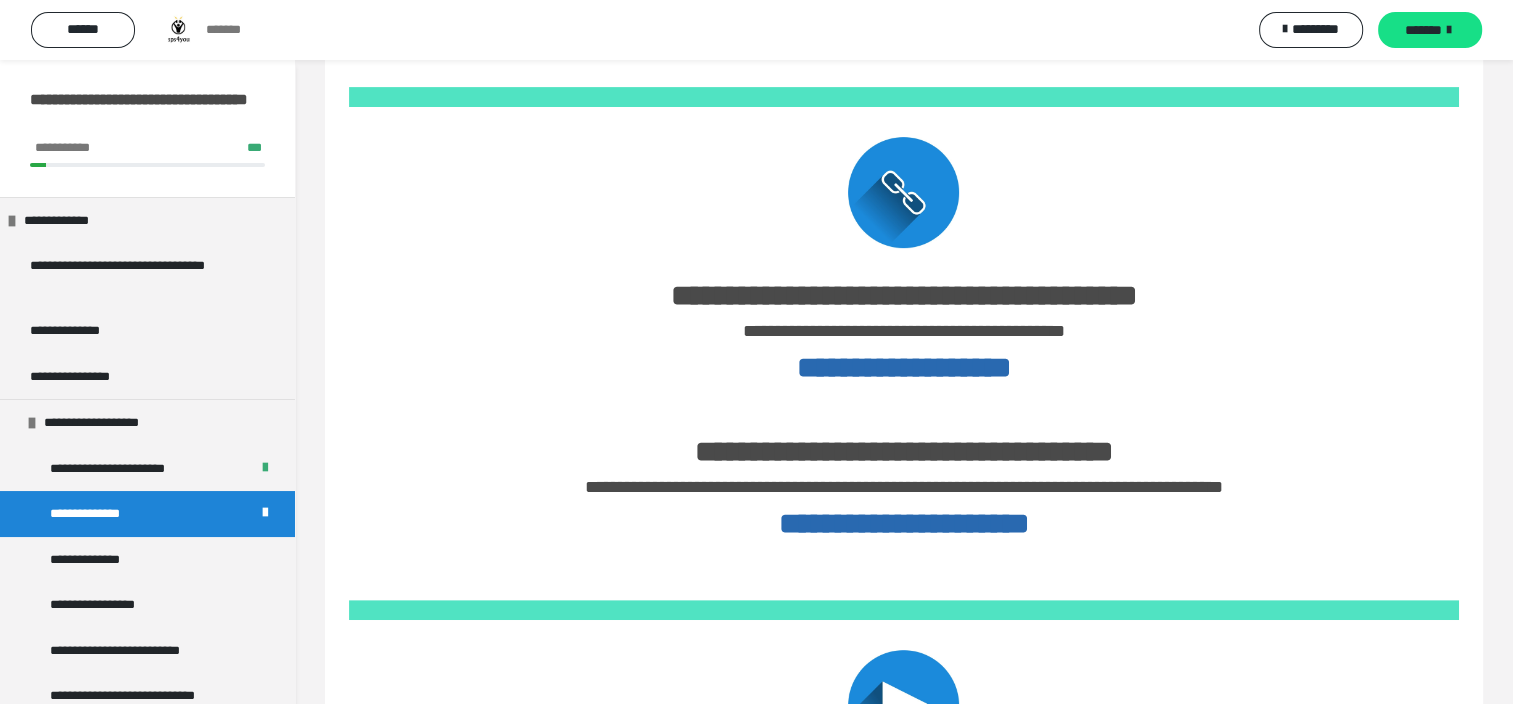click on "*******" at bounding box center [1430, 30] 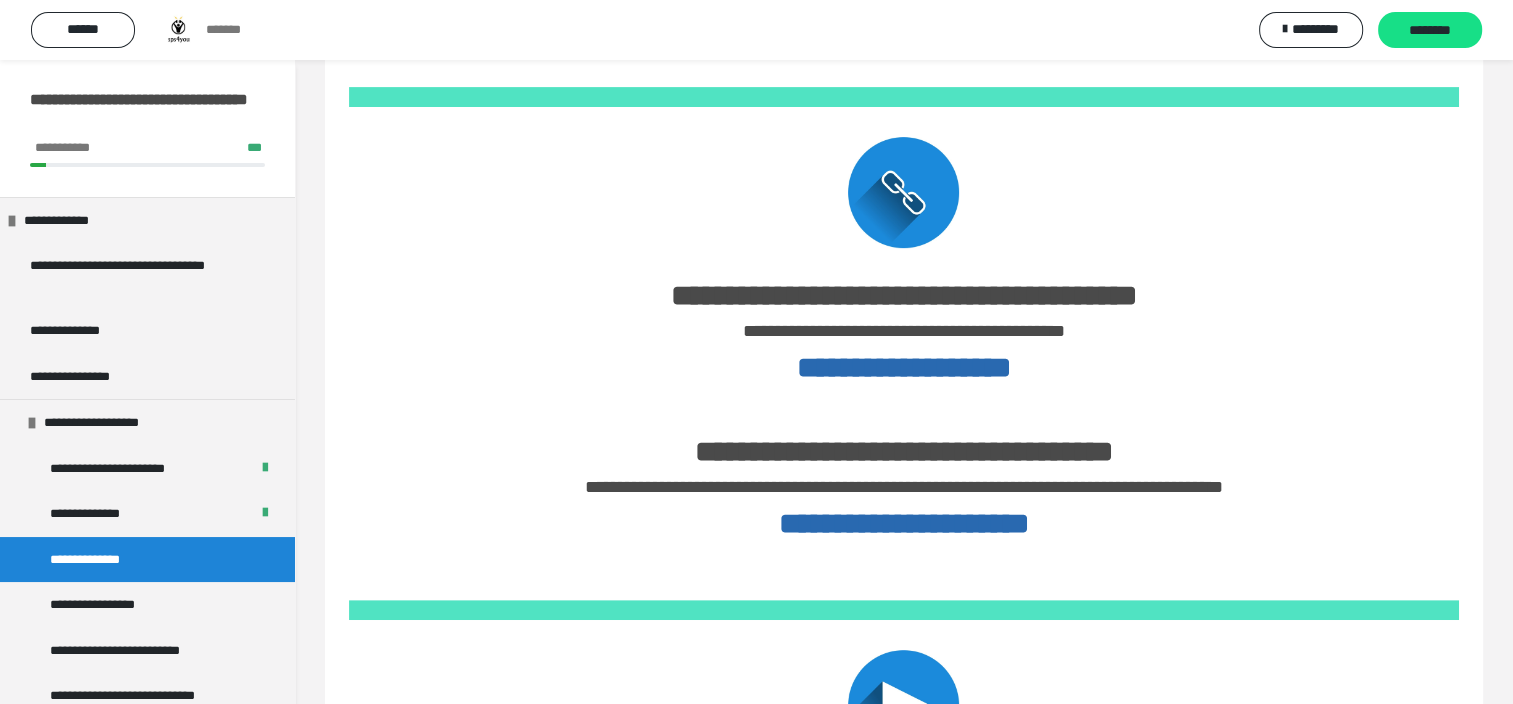 click on "********" at bounding box center (1430, 31) 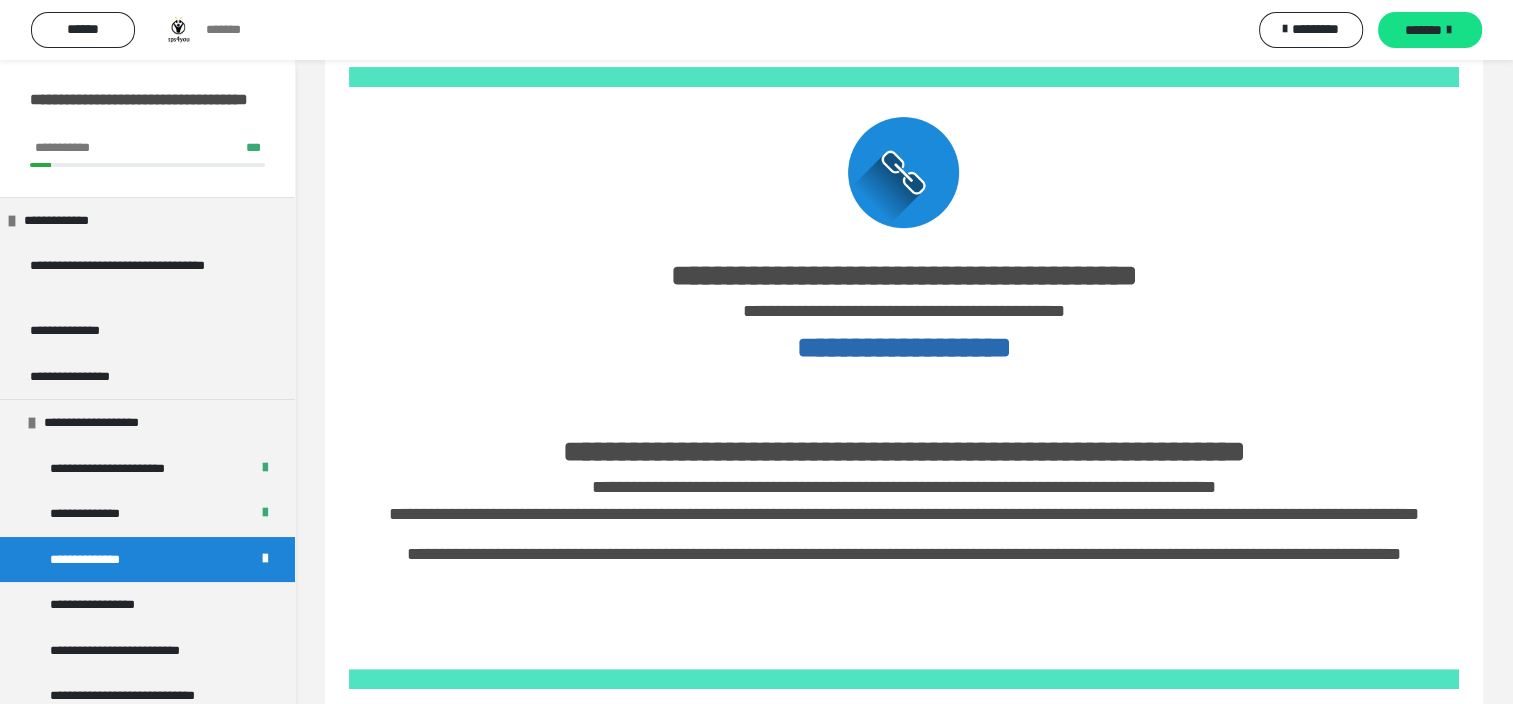 click on "*******" at bounding box center (1430, 30) 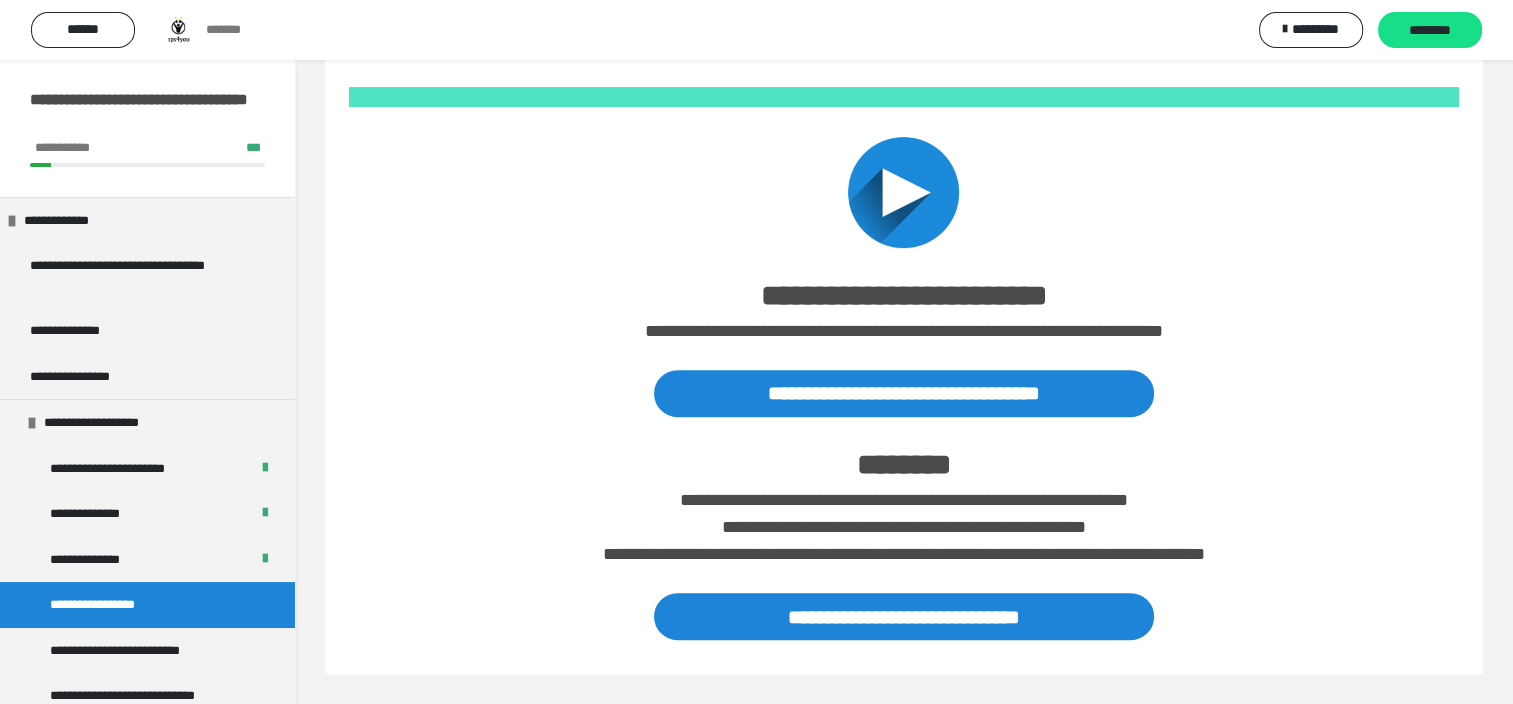 click on "********" at bounding box center (1430, 31) 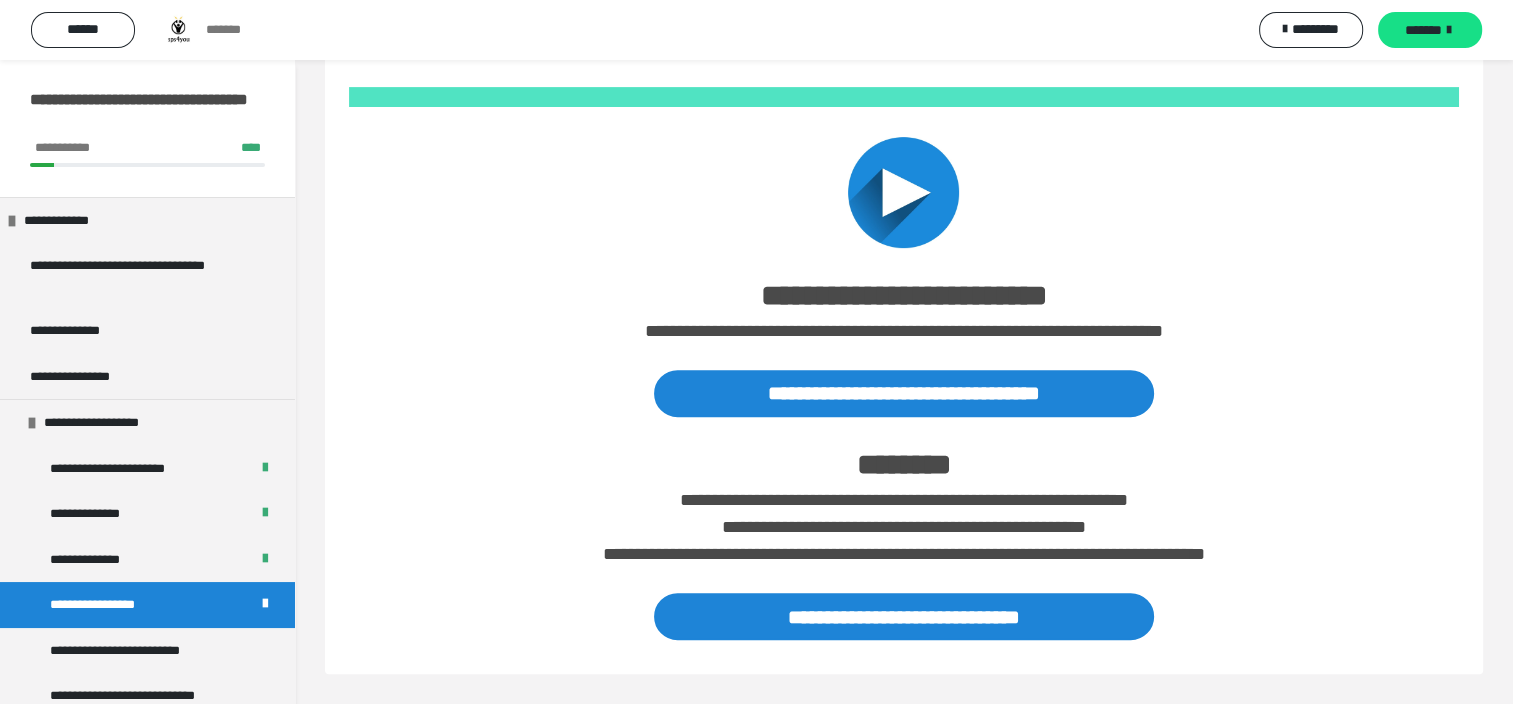 click on "*******" at bounding box center [1430, 30] 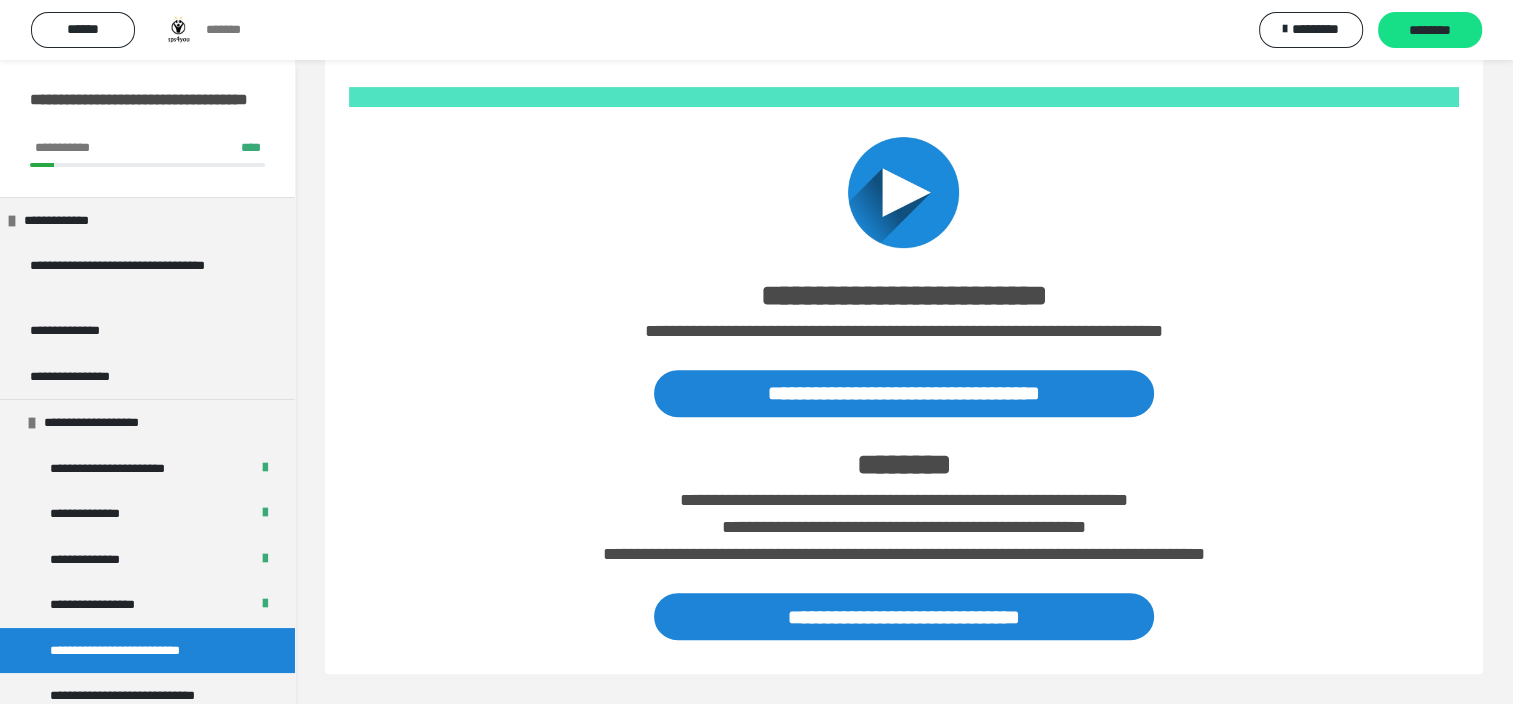 click on "********" at bounding box center (1430, 31) 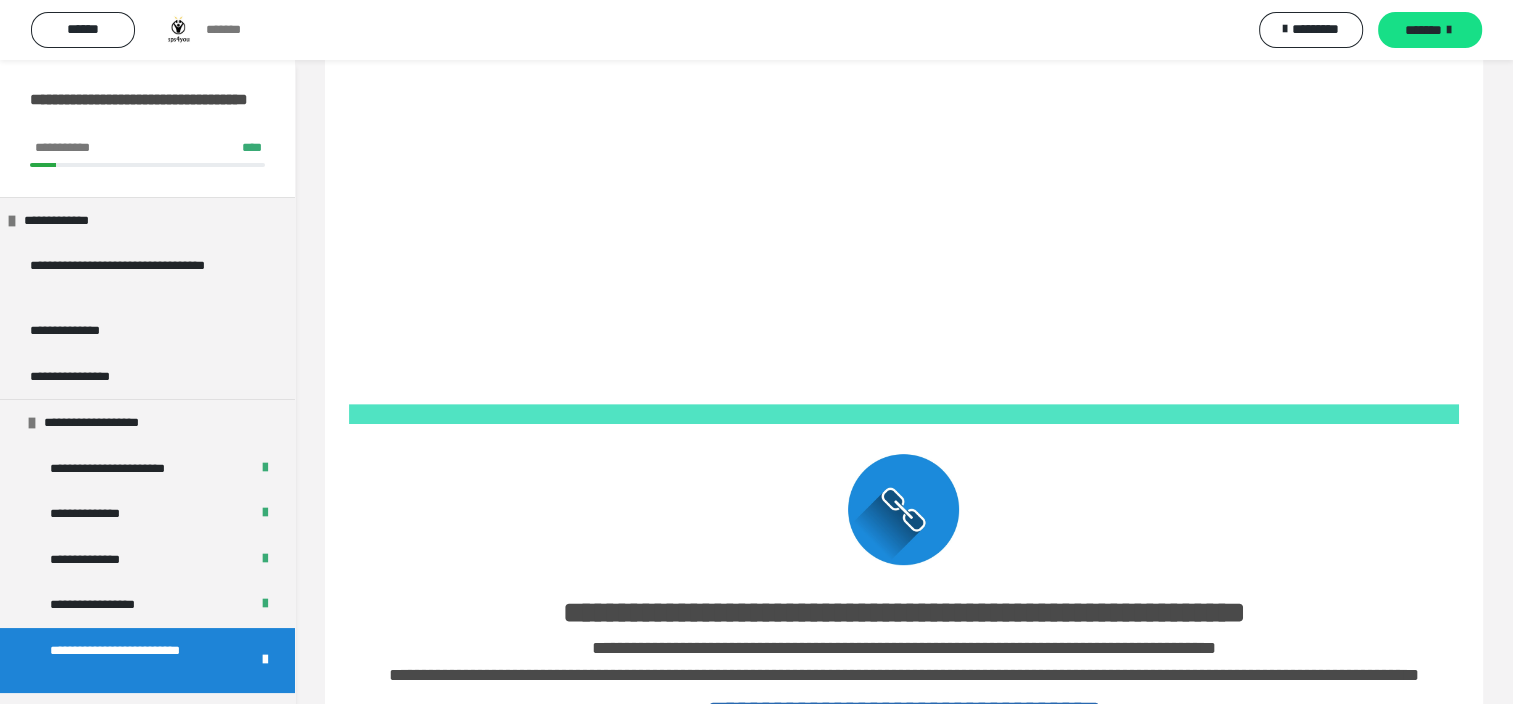 click on "*******" at bounding box center [1430, 30] 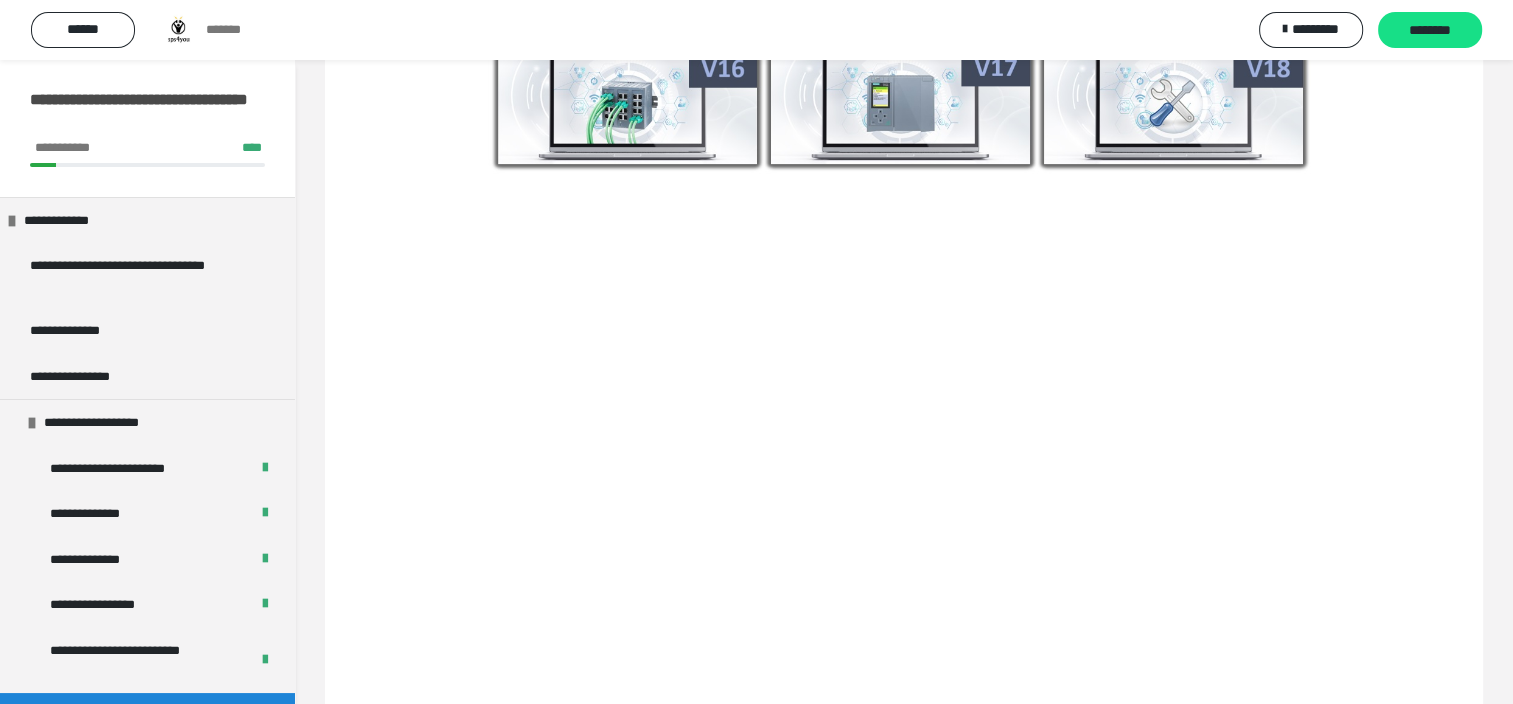 click on "********" at bounding box center [1430, 31] 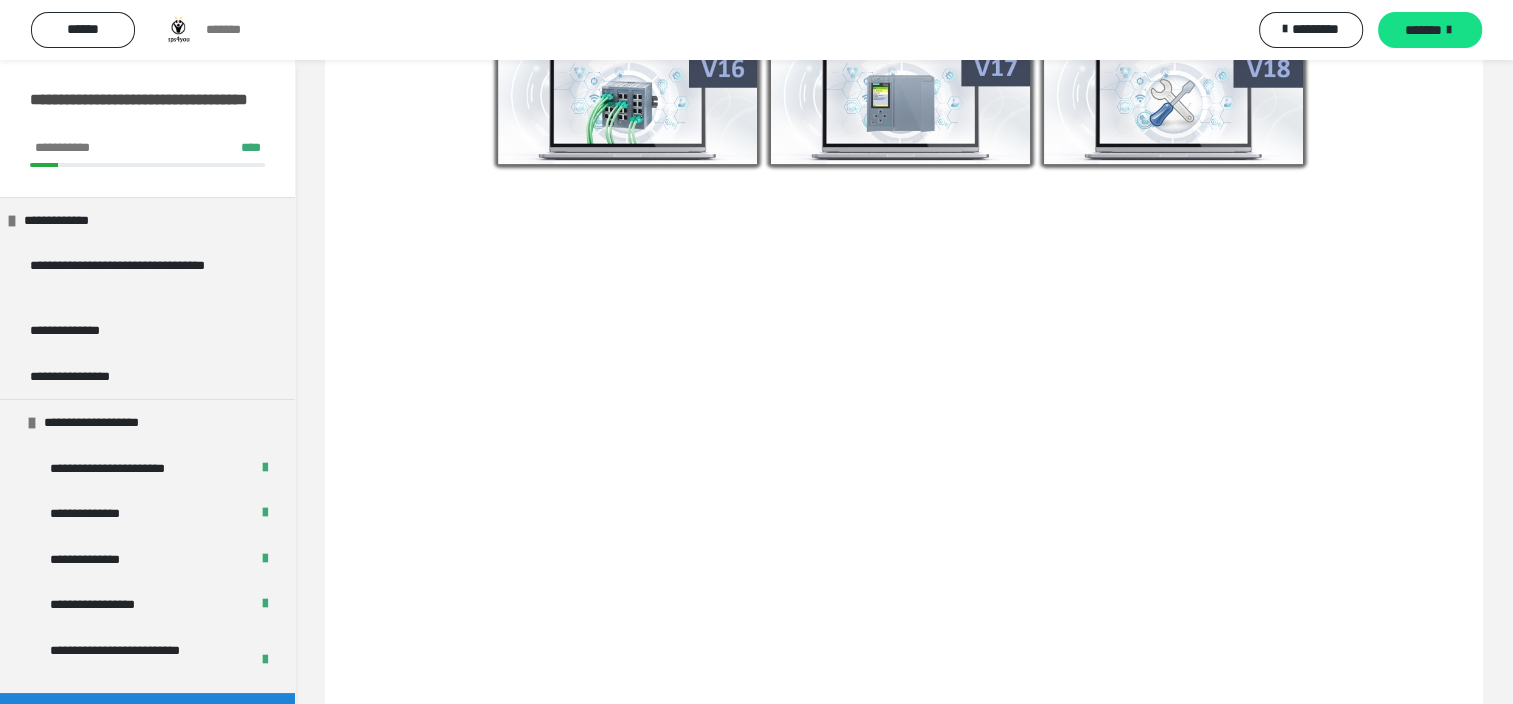 click on "*******" at bounding box center (1430, 30) 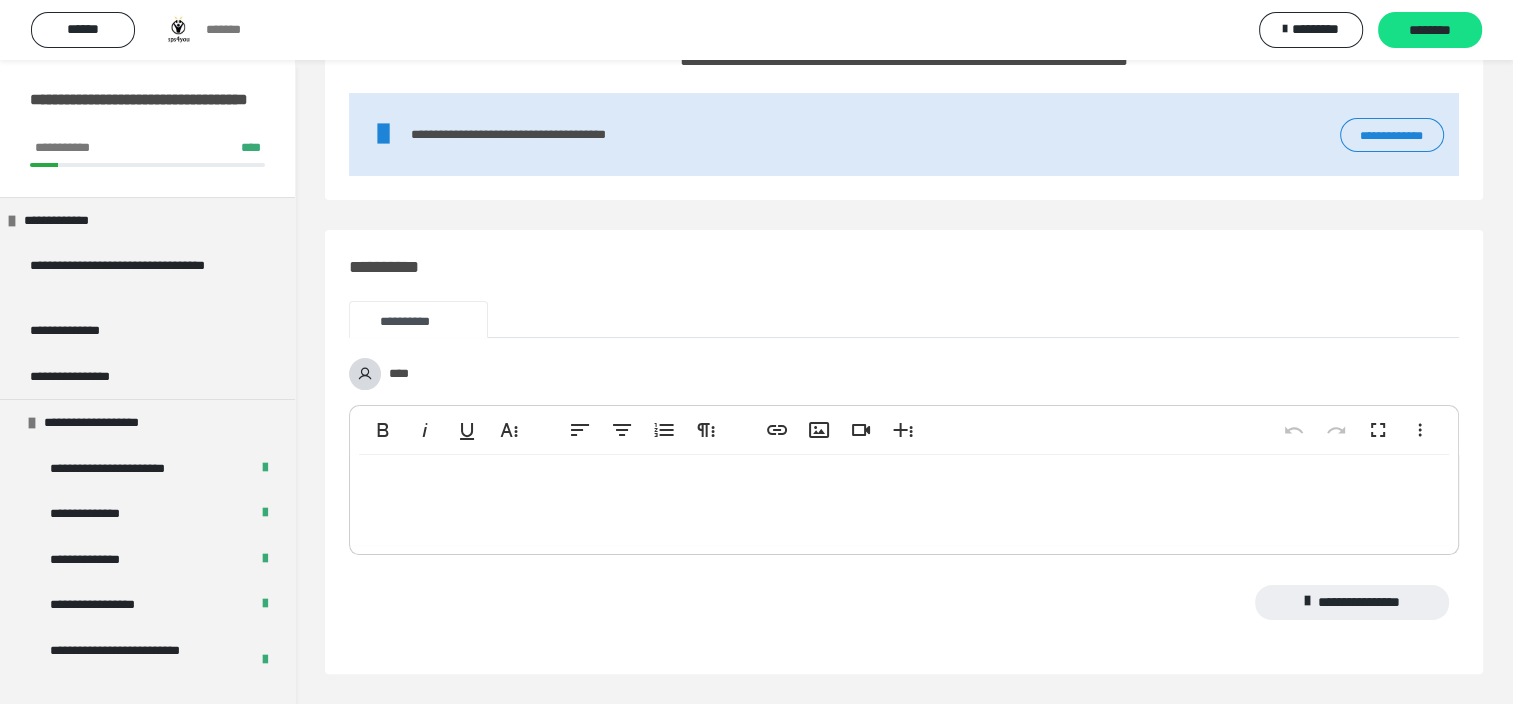 scroll, scrollTop: 316, scrollLeft: 0, axis: vertical 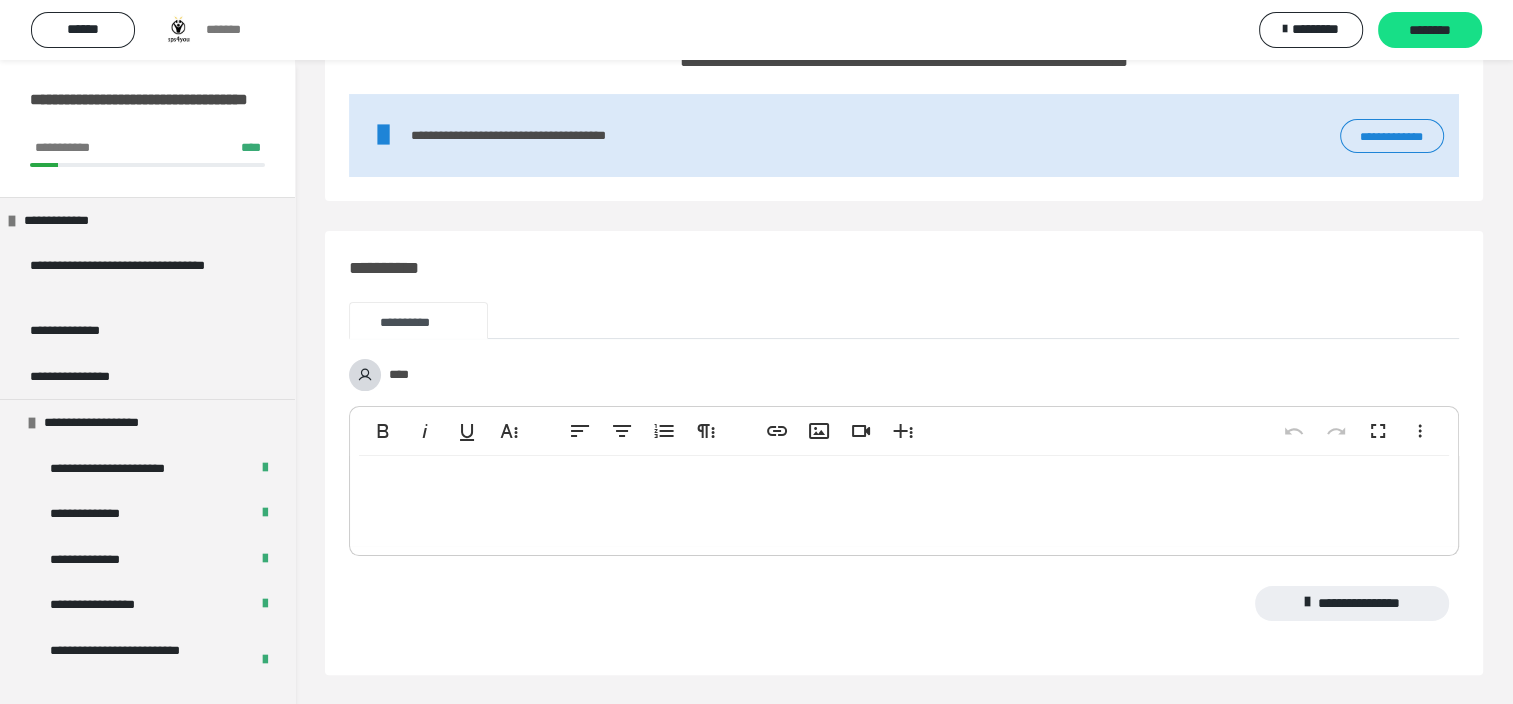 click on "********" at bounding box center (1430, 31) 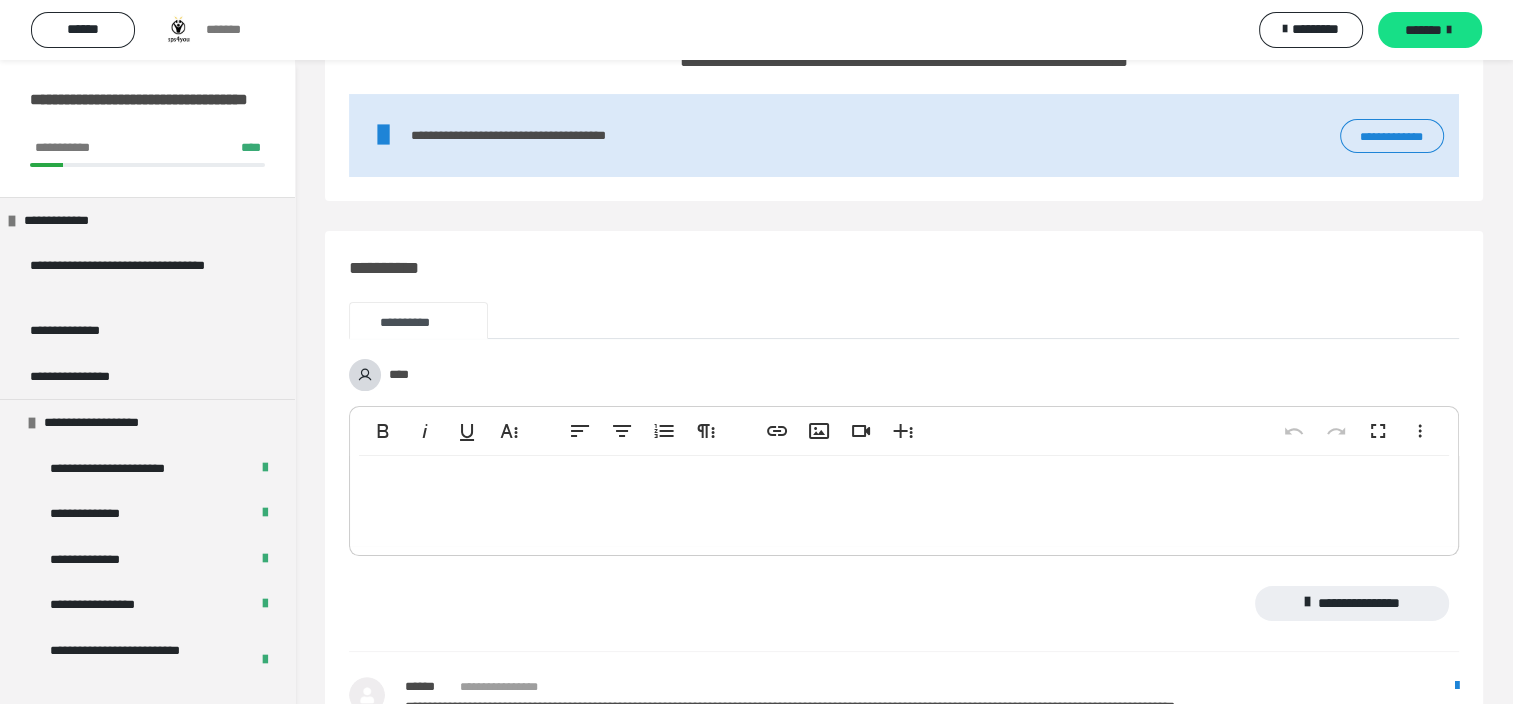 click on "*******" at bounding box center [1430, 30] 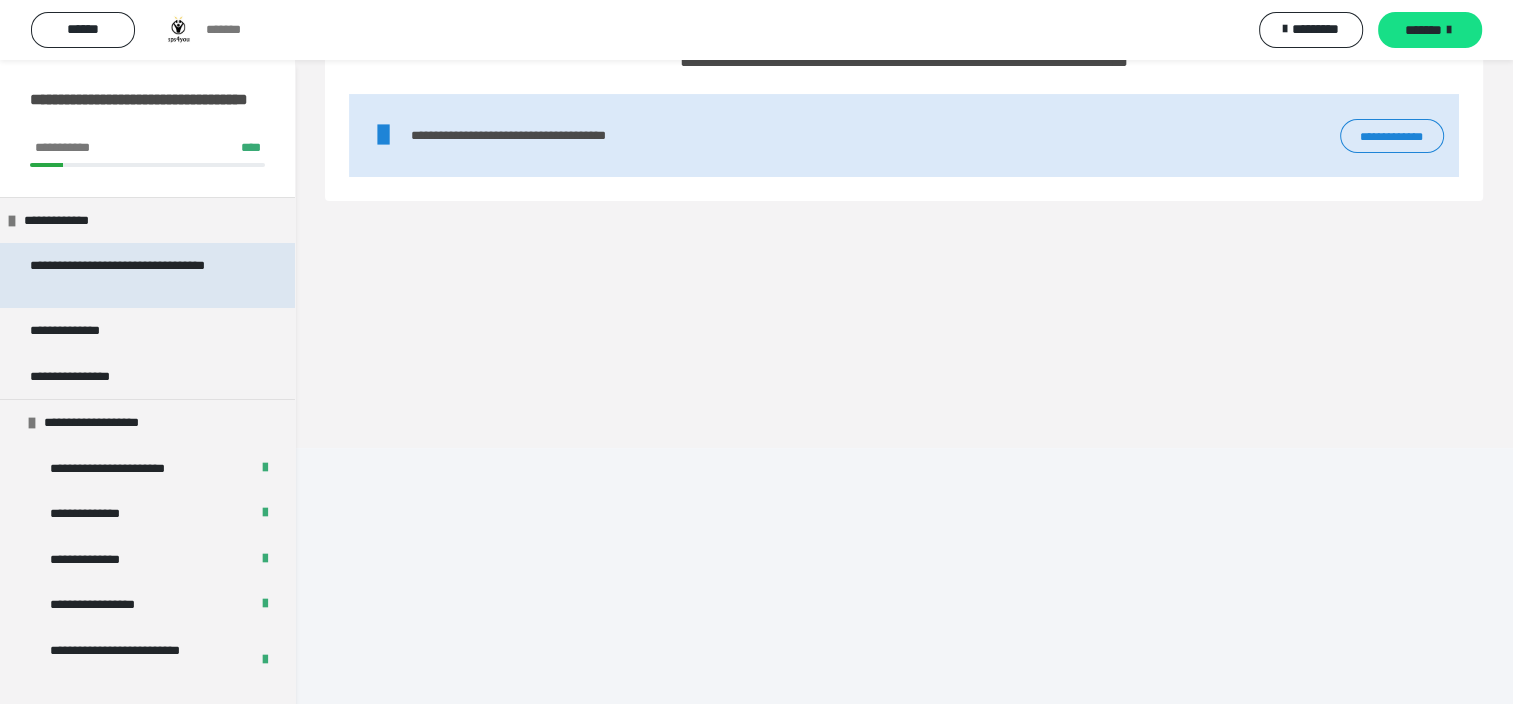 scroll, scrollTop: 74, scrollLeft: 0, axis: vertical 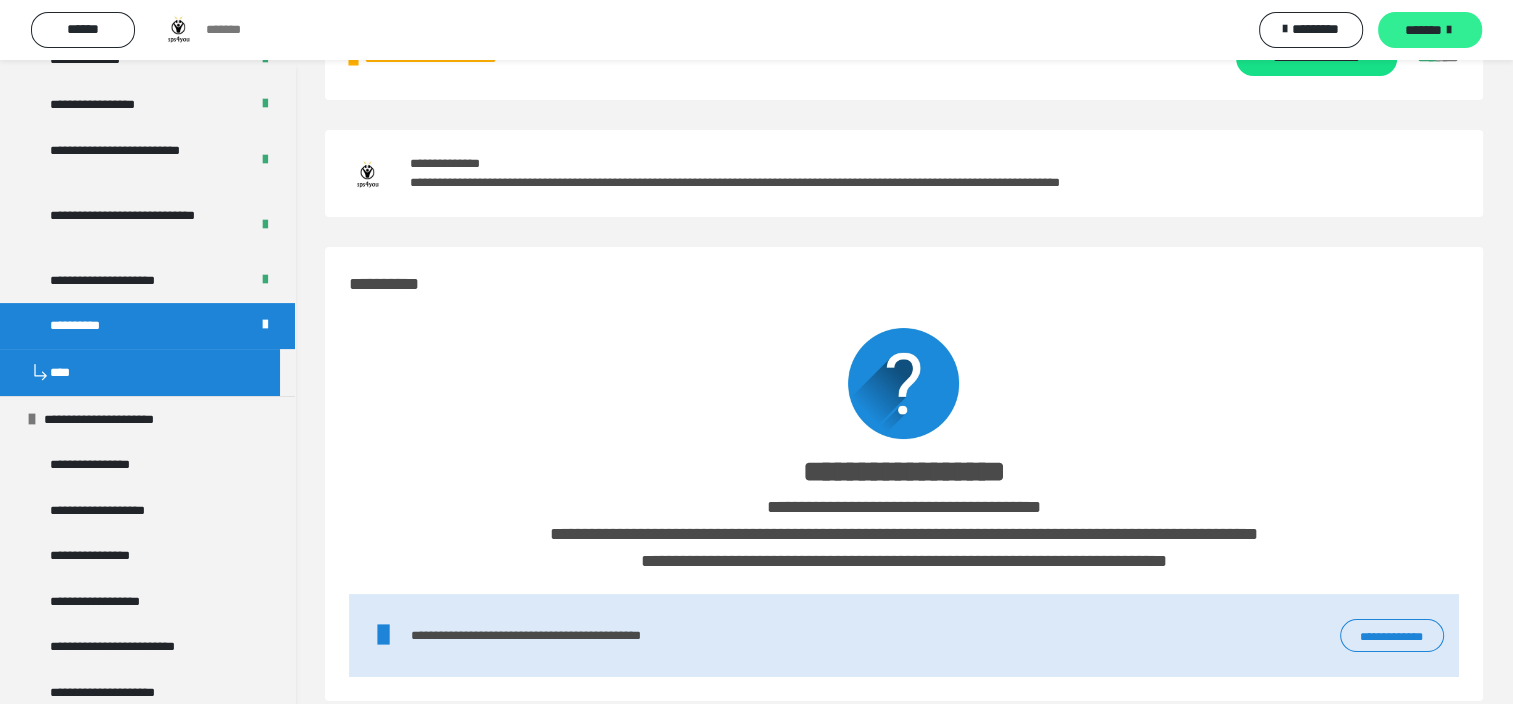 click on "*******" at bounding box center [1423, 30] 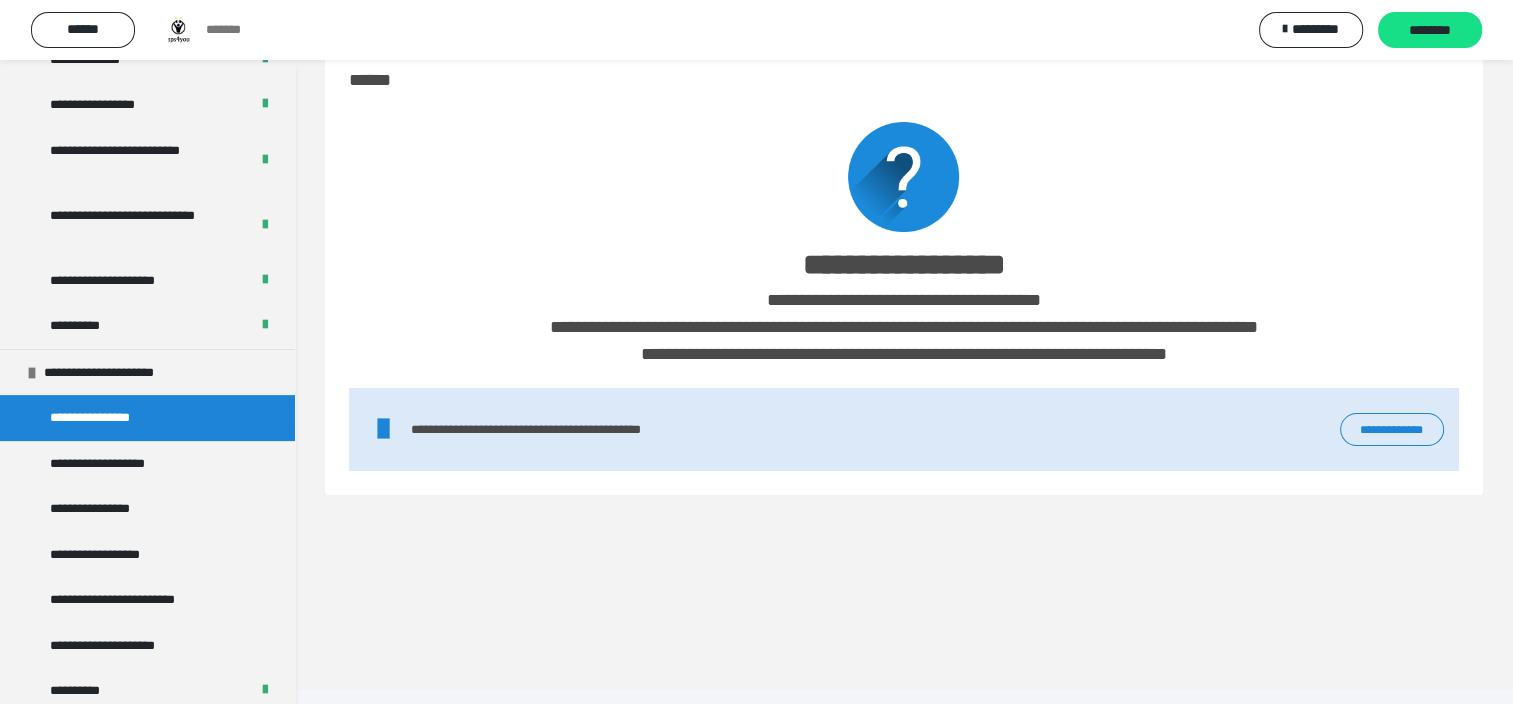 scroll, scrollTop: 0, scrollLeft: 0, axis: both 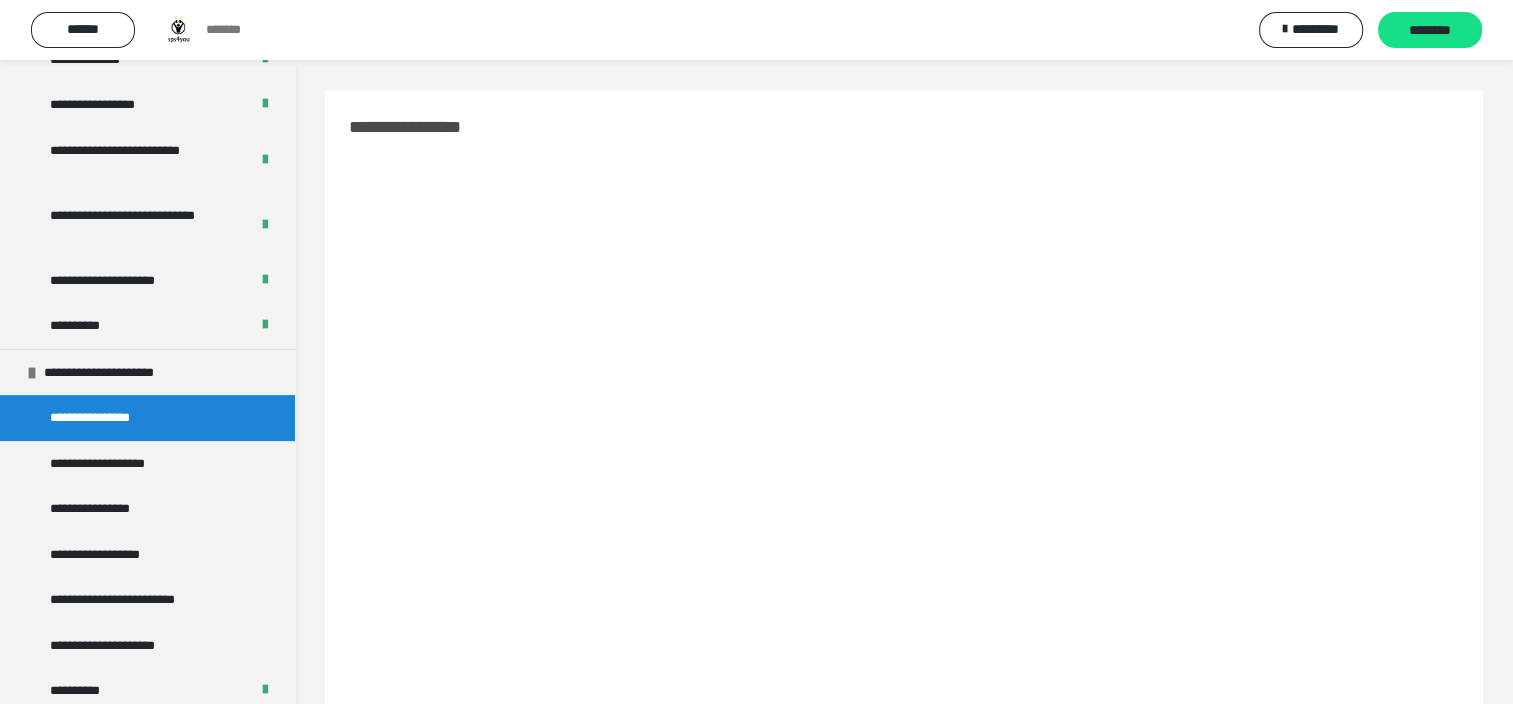 click on "********" at bounding box center [1430, 31] 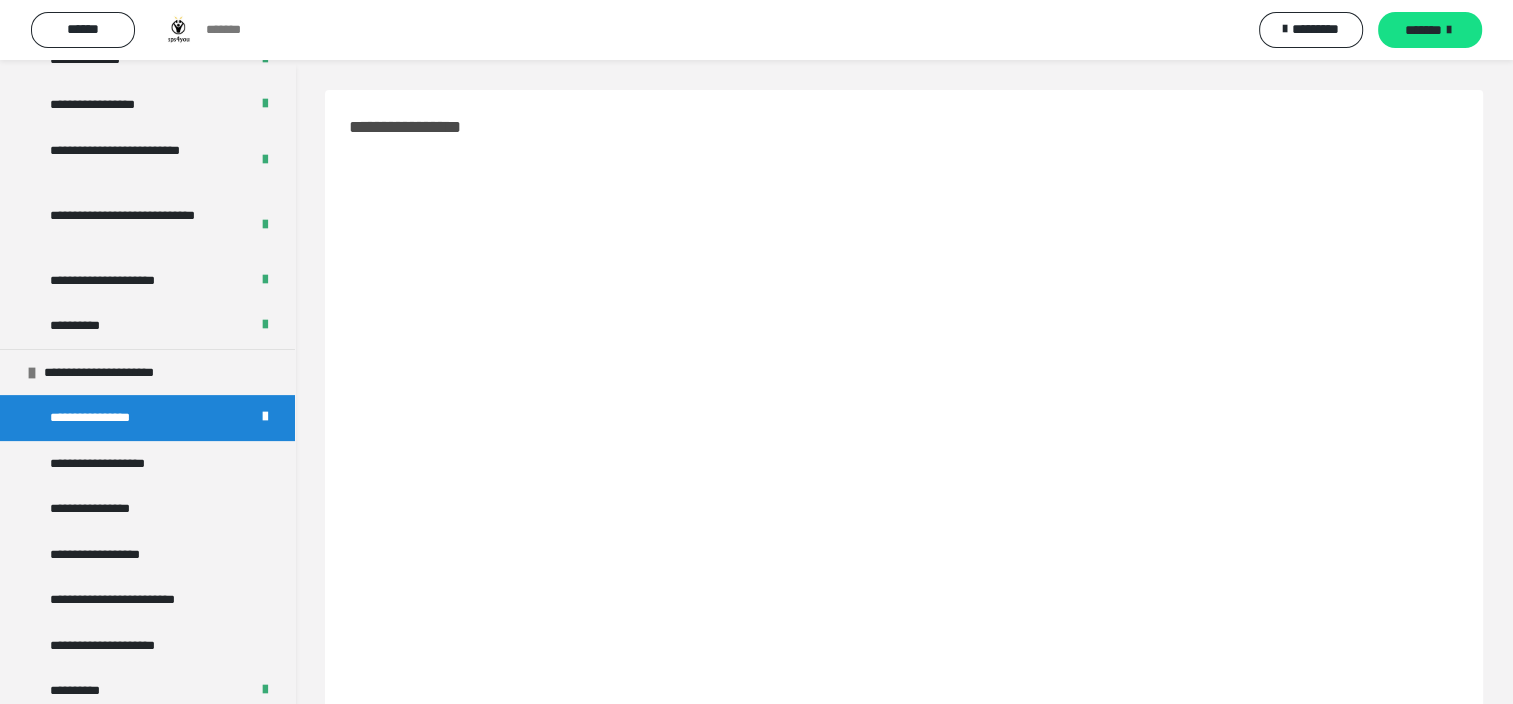 click on "*******" at bounding box center [1423, 30] 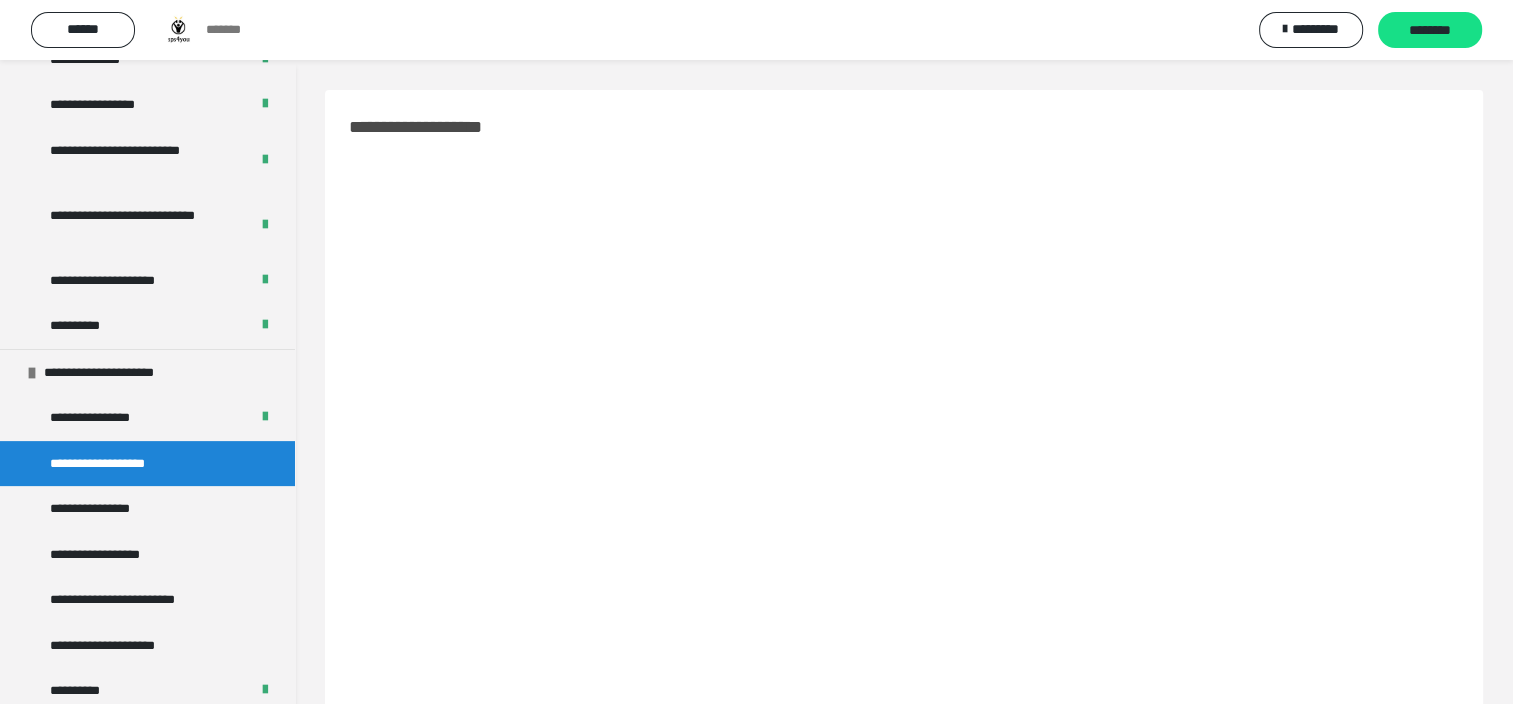 click on "********" at bounding box center [1430, 31] 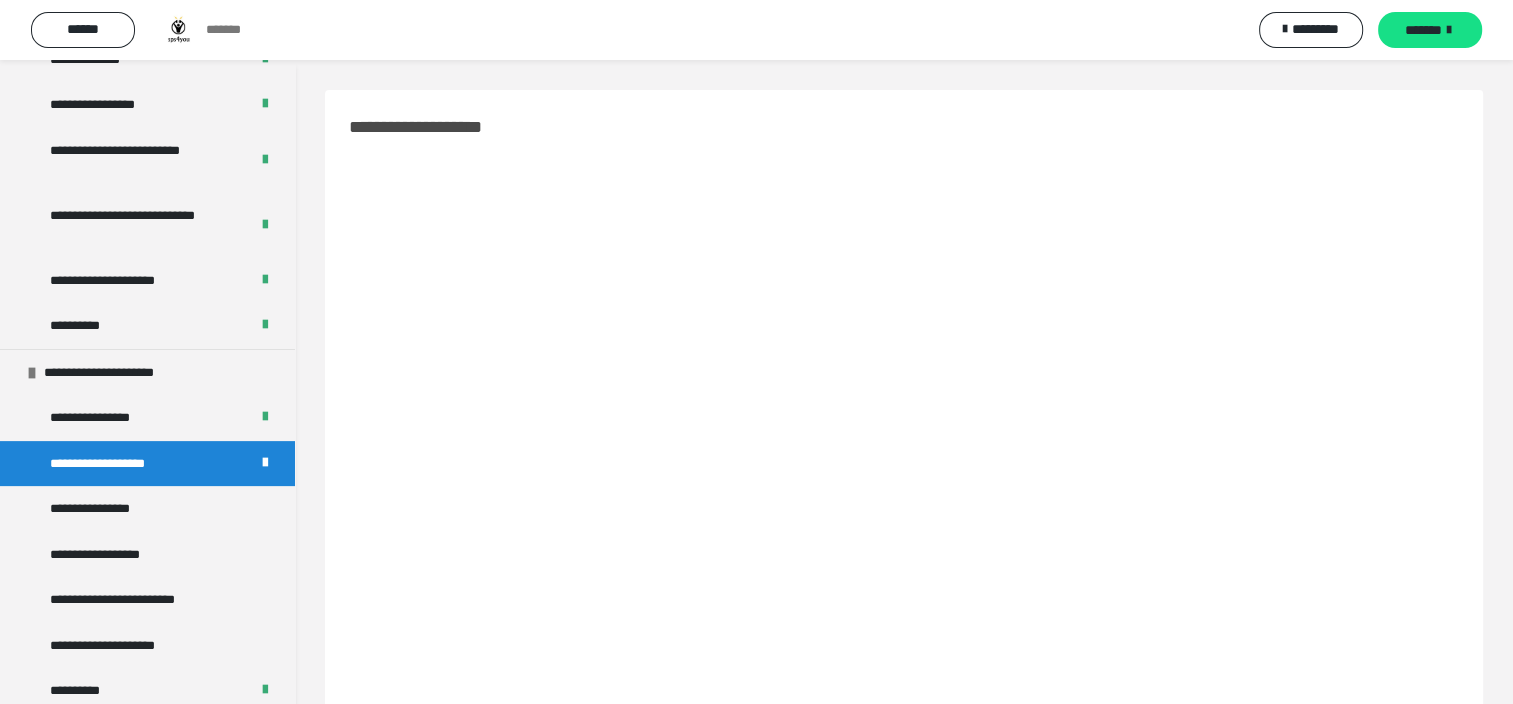 click on "*******" at bounding box center (1423, 30) 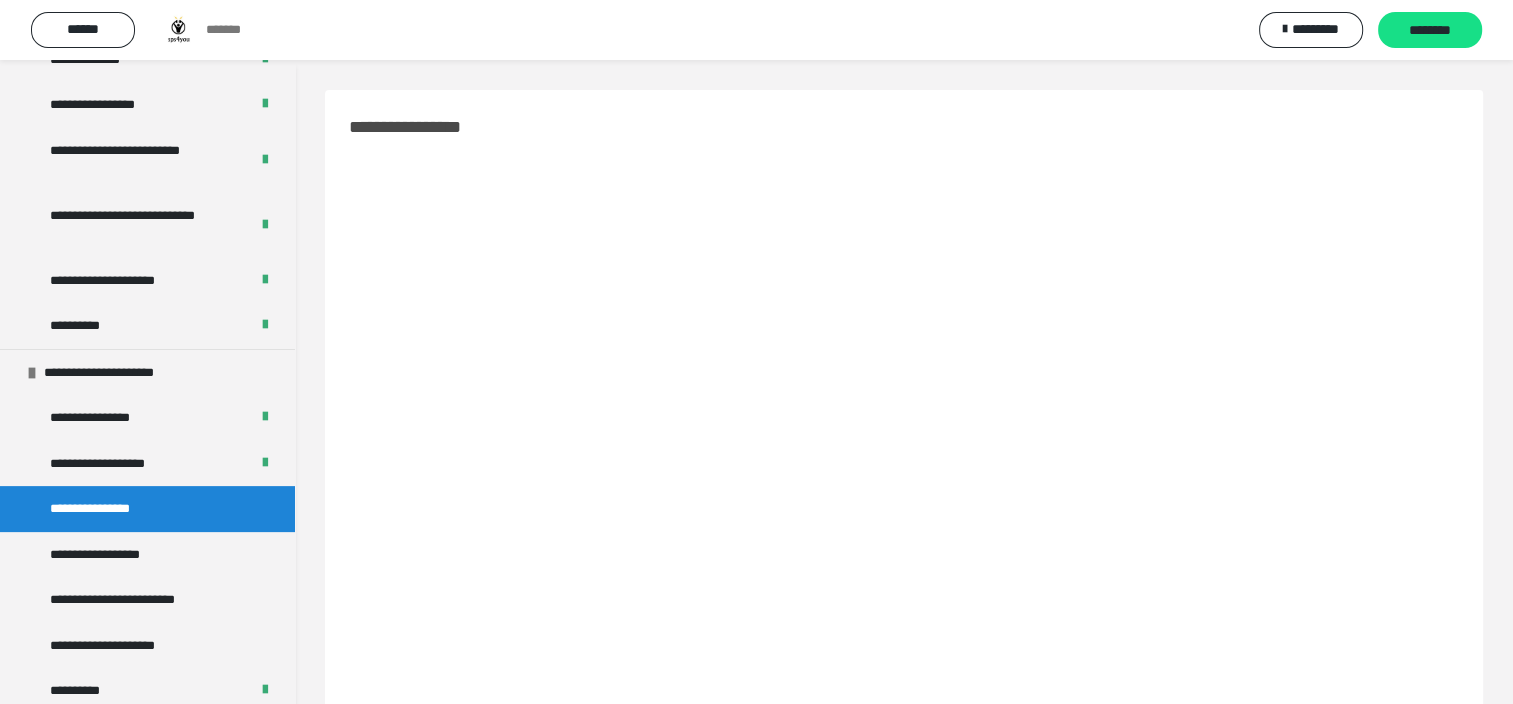 click on "********" at bounding box center (1430, 31) 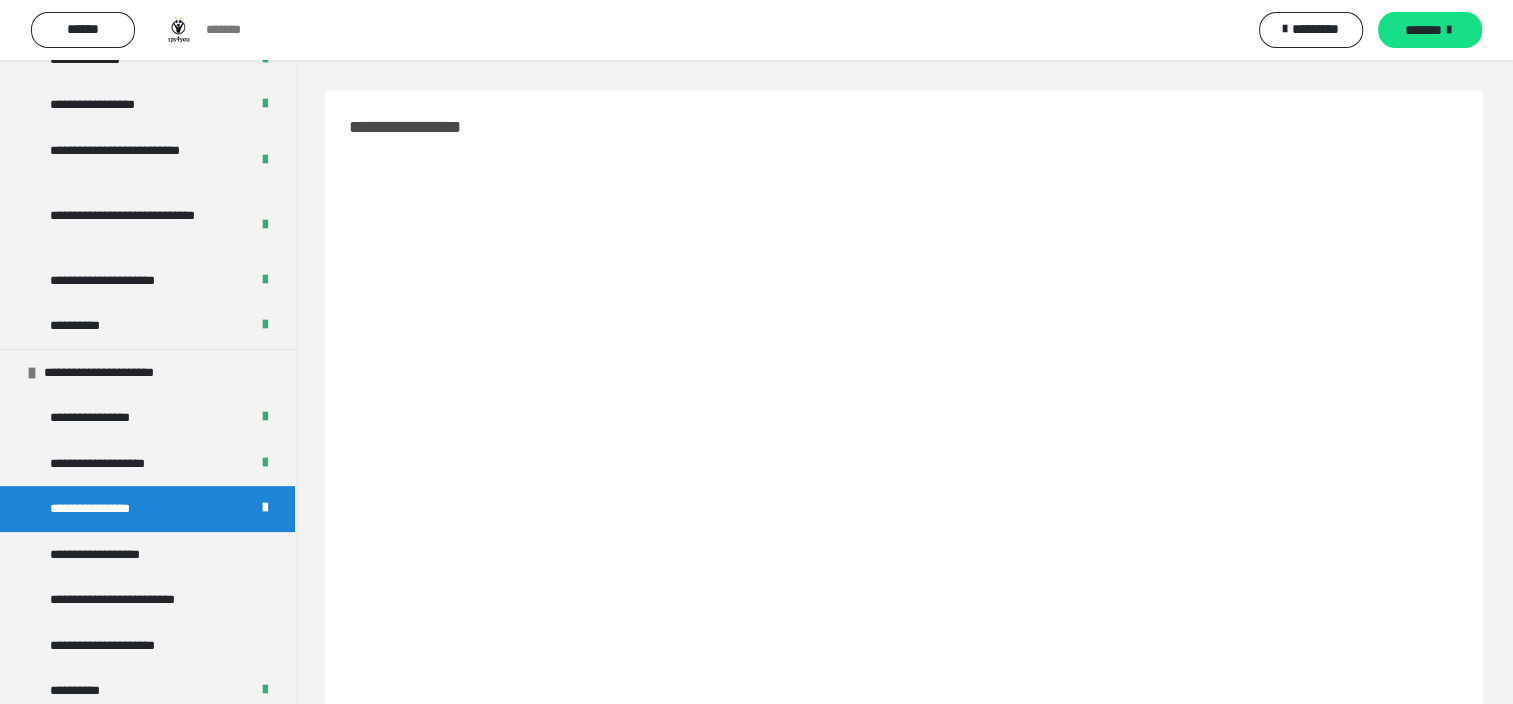 click on "*******" at bounding box center [1423, 30] 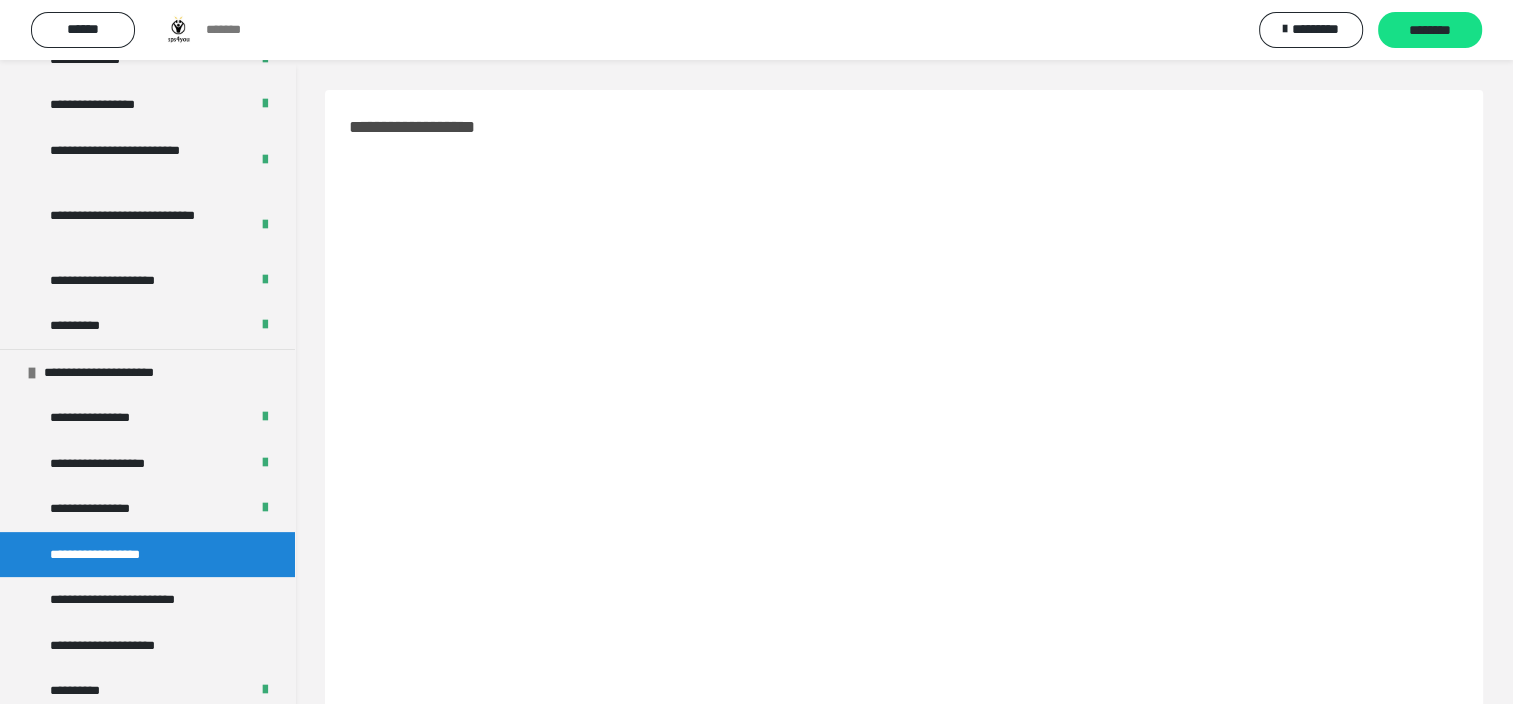 click on "********" at bounding box center (1430, 31) 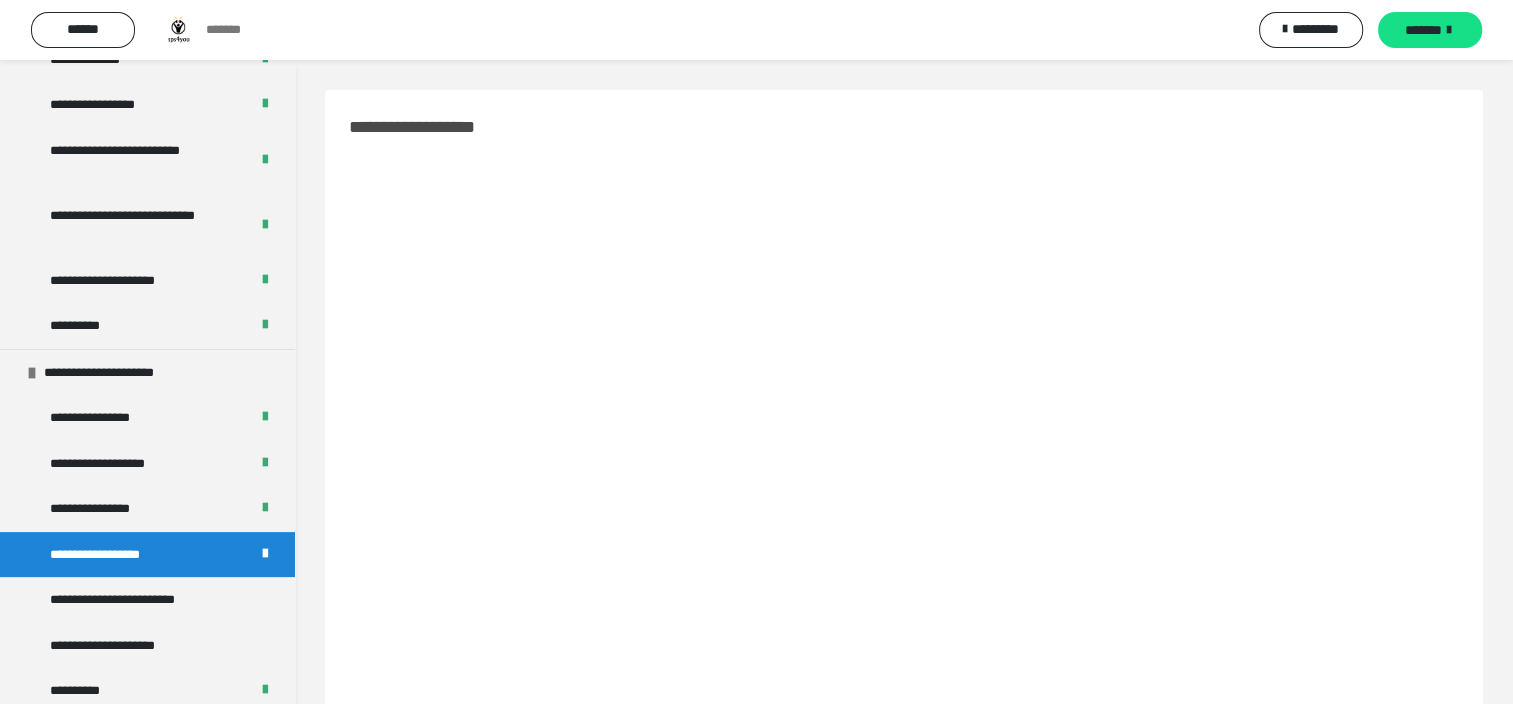 click on "*******" at bounding box center (1423, 30) 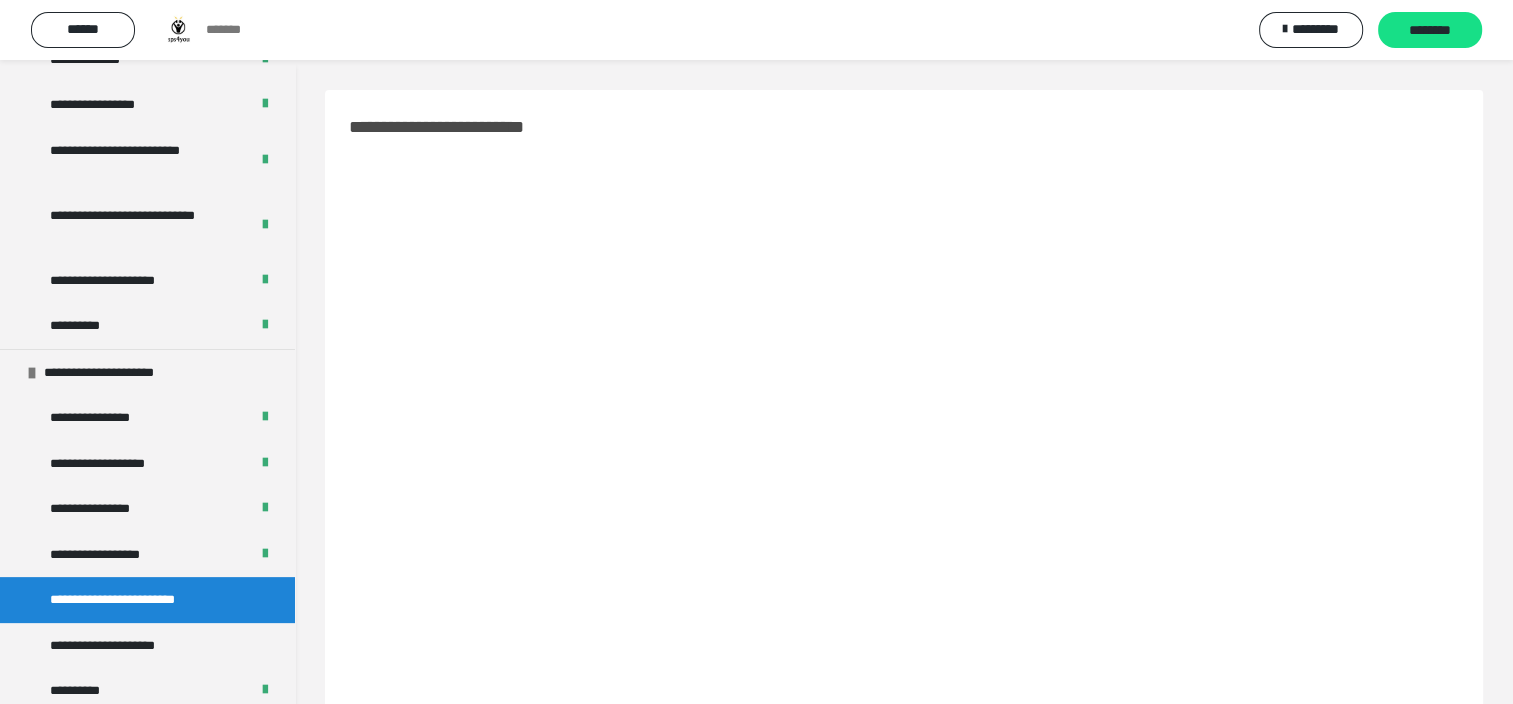click on "********" at bounding box center [1430, 31] 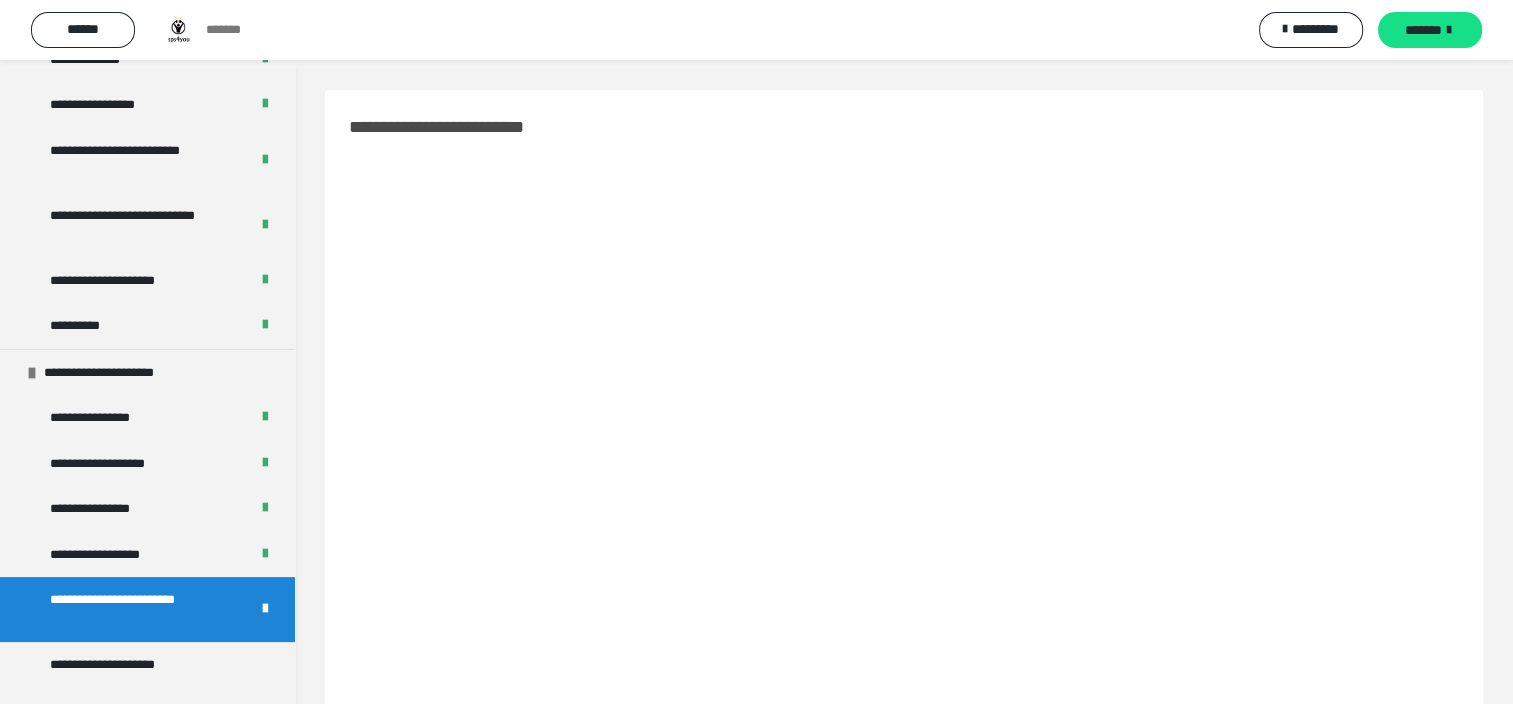 click on "*******" at bounding box center (1423, 30) 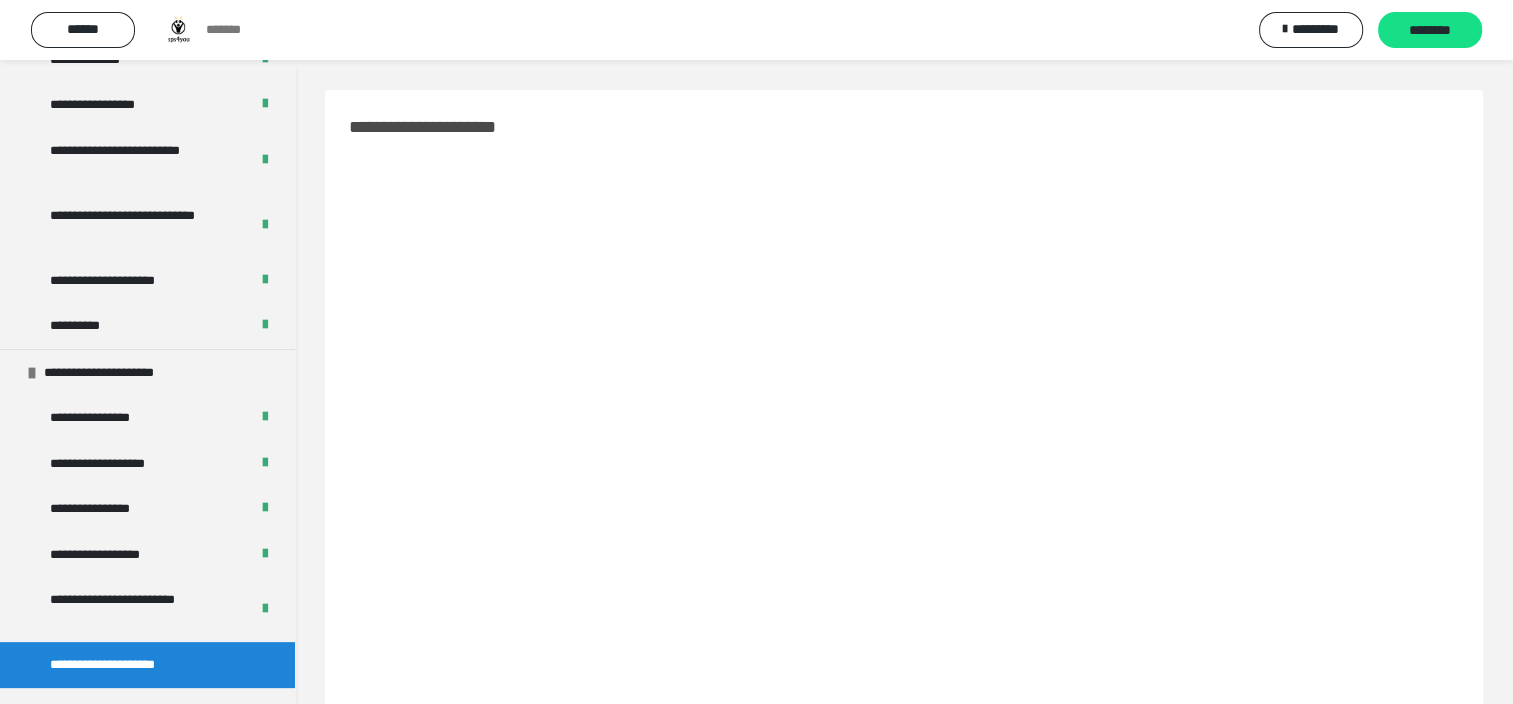 click on "********" at bounding box center [1430, 31] 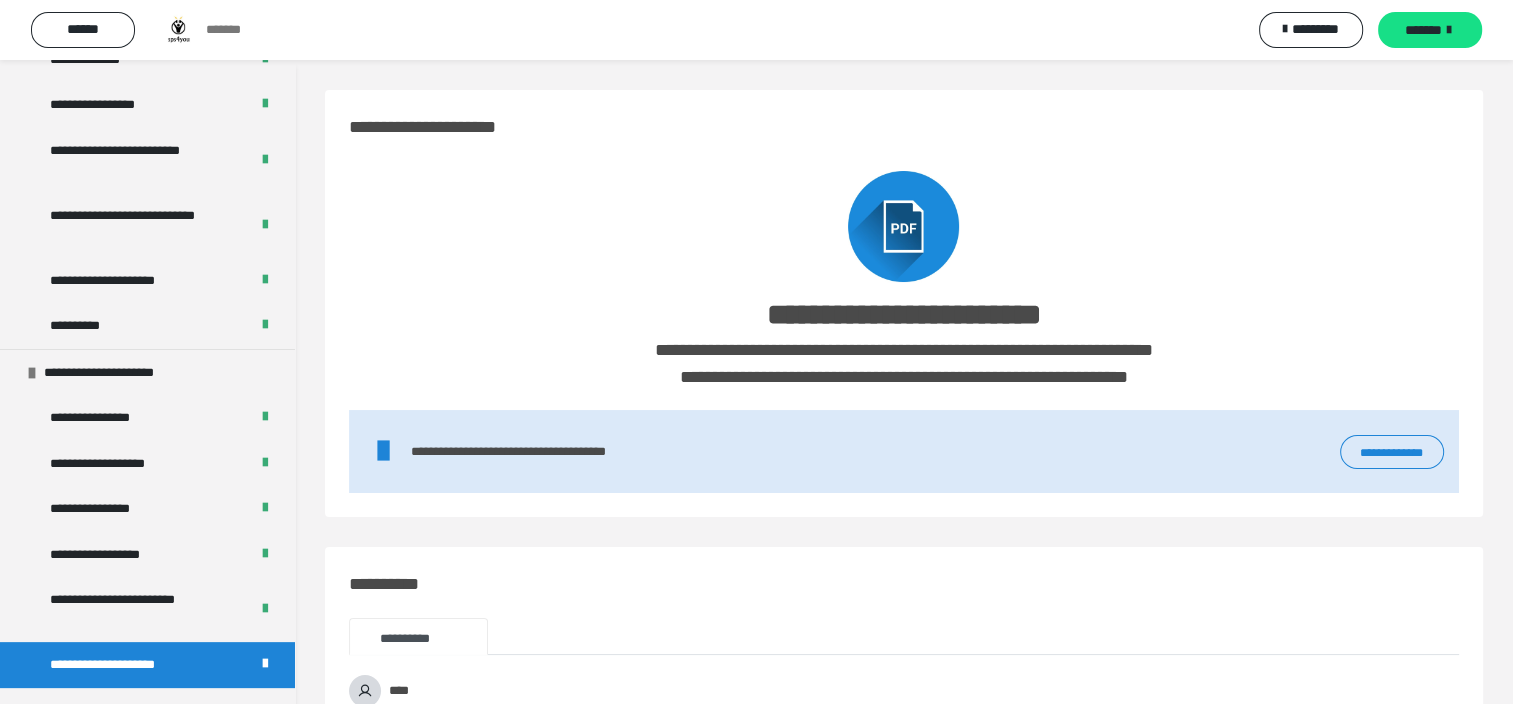 click on "*******" at bounding box center (1423, 30) 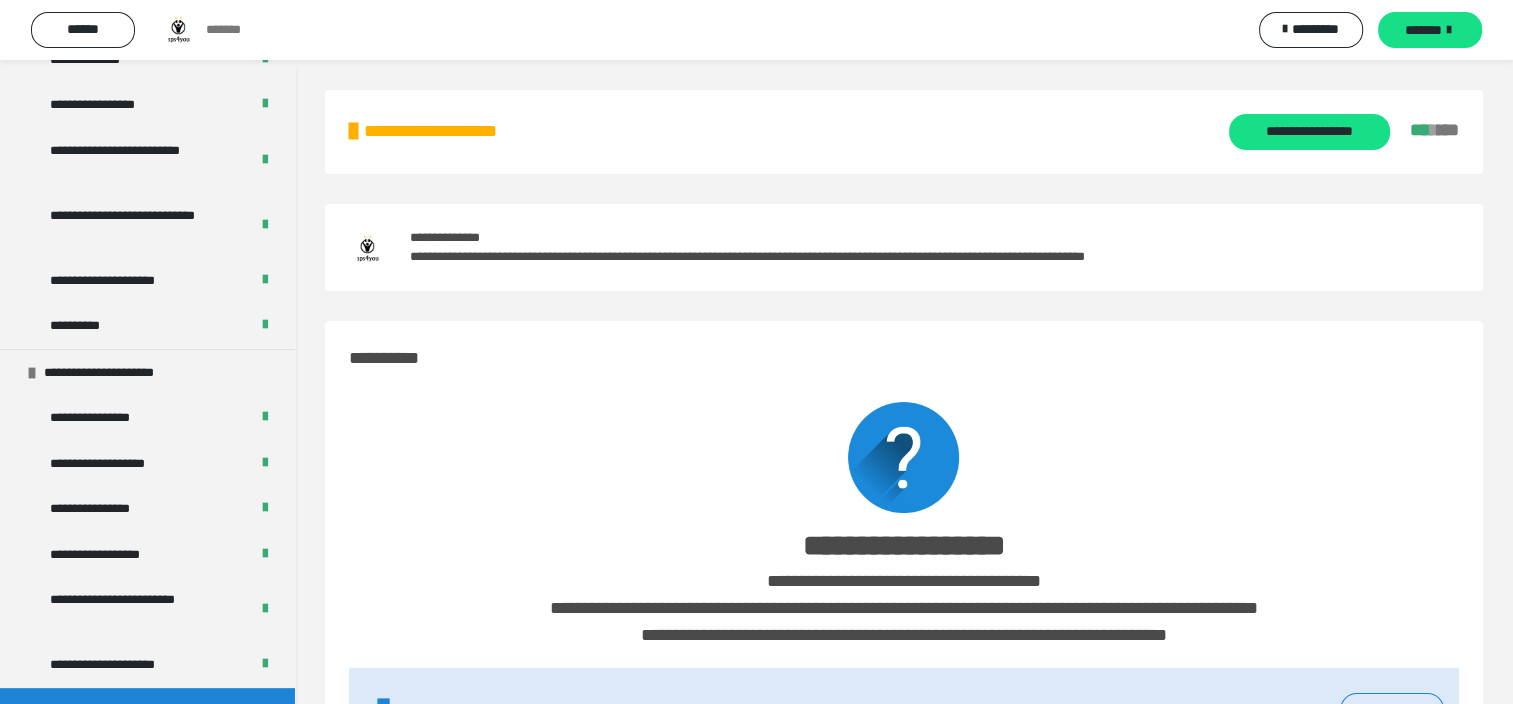 click on "*******" at bounding box center (1423, 30) 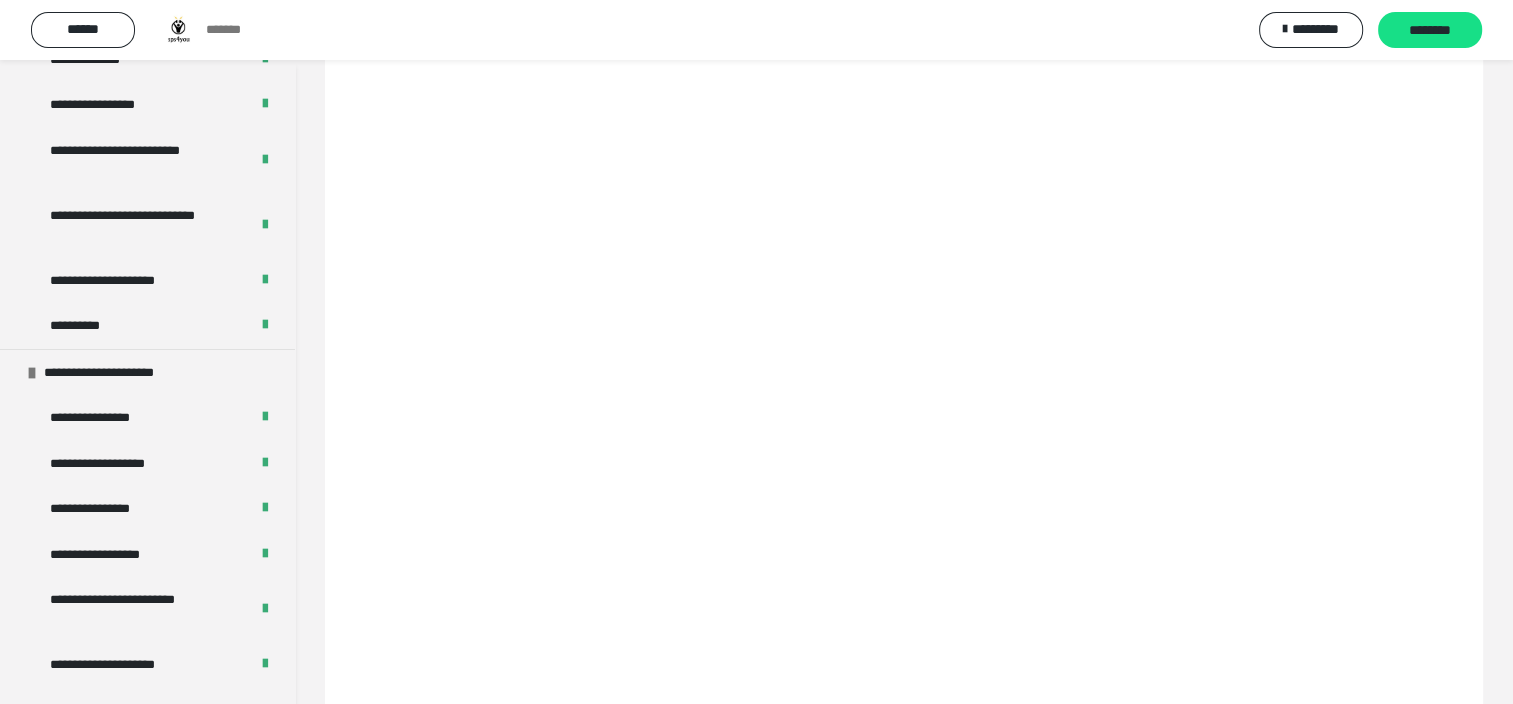 scroll, scrollTop: 400, scrollLeft: 0, axis: vertical 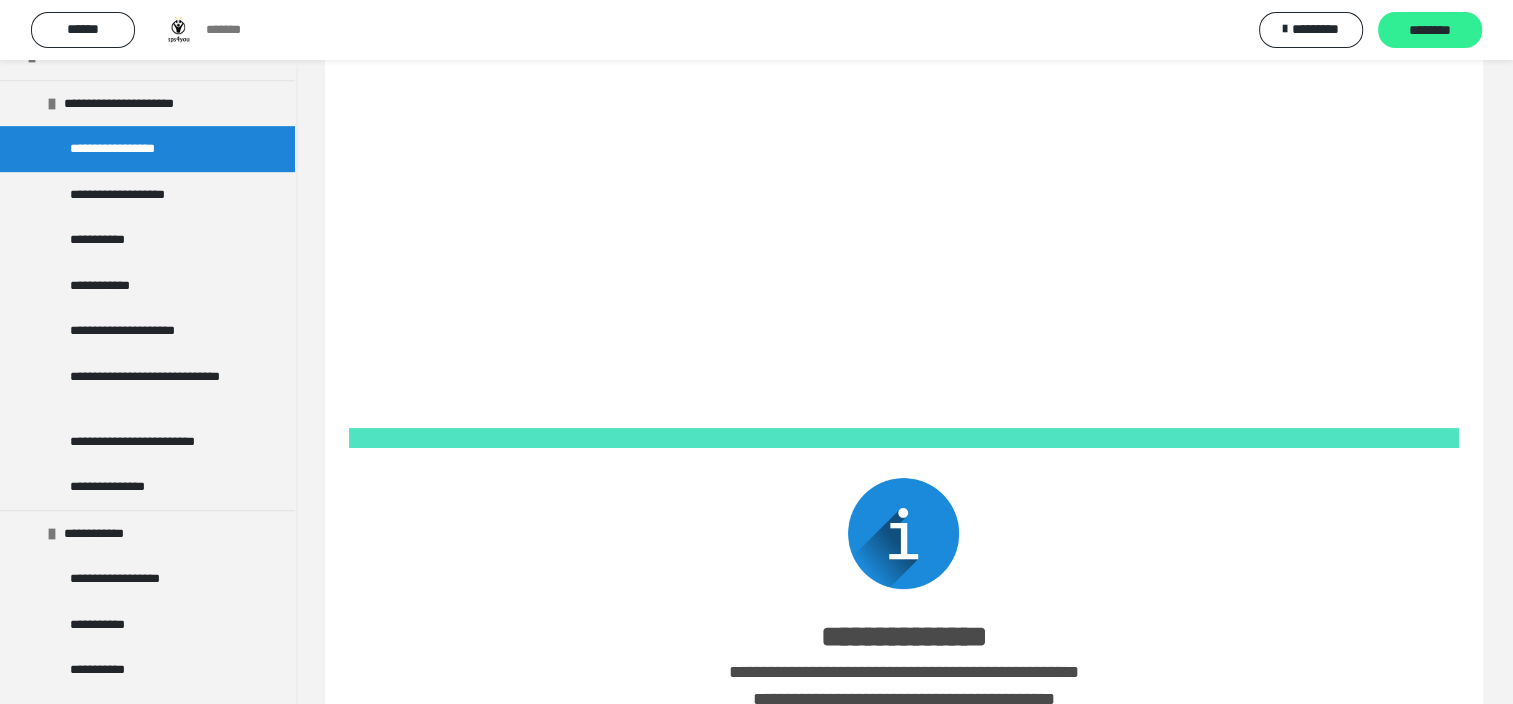 click on "********" at bounding box center [1430, 31] 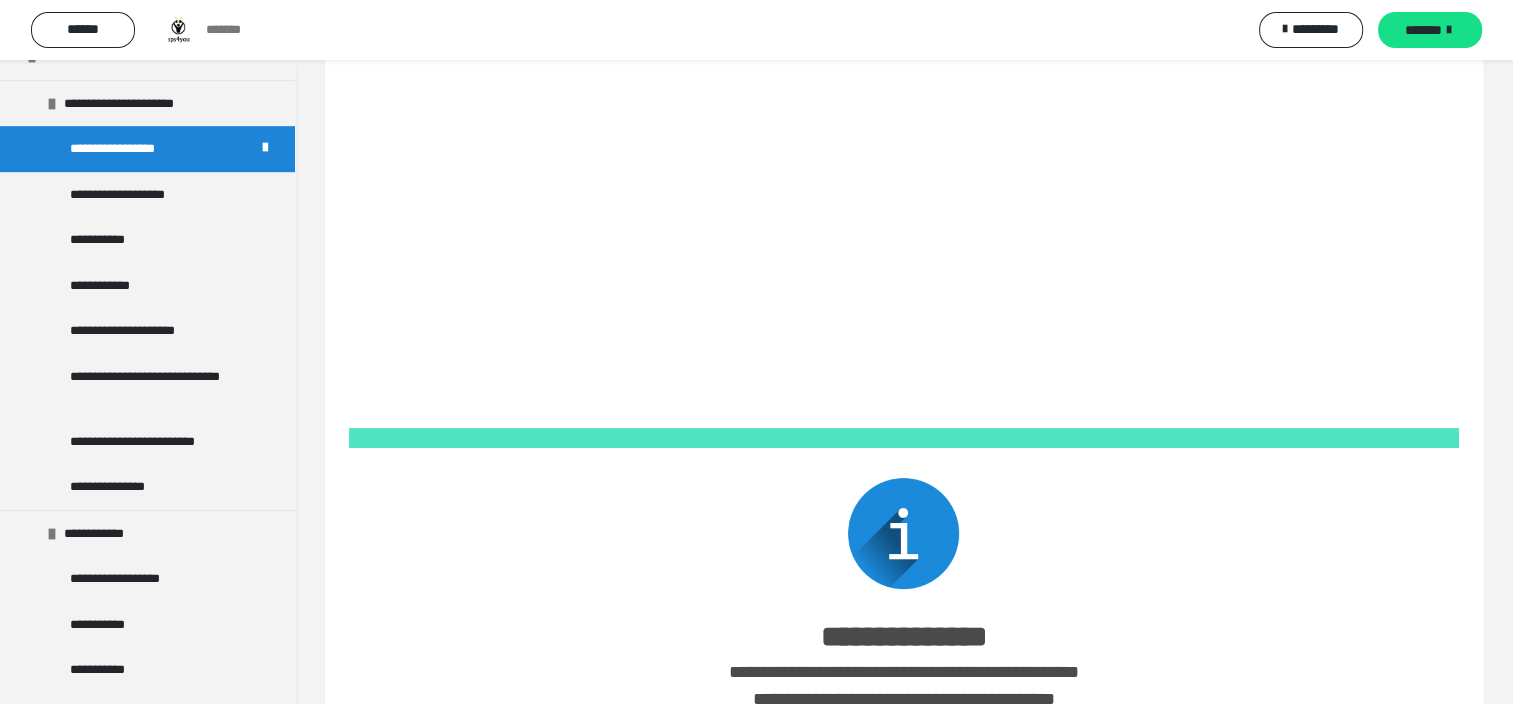 click on "*******" at bounding box center [1423, 30] 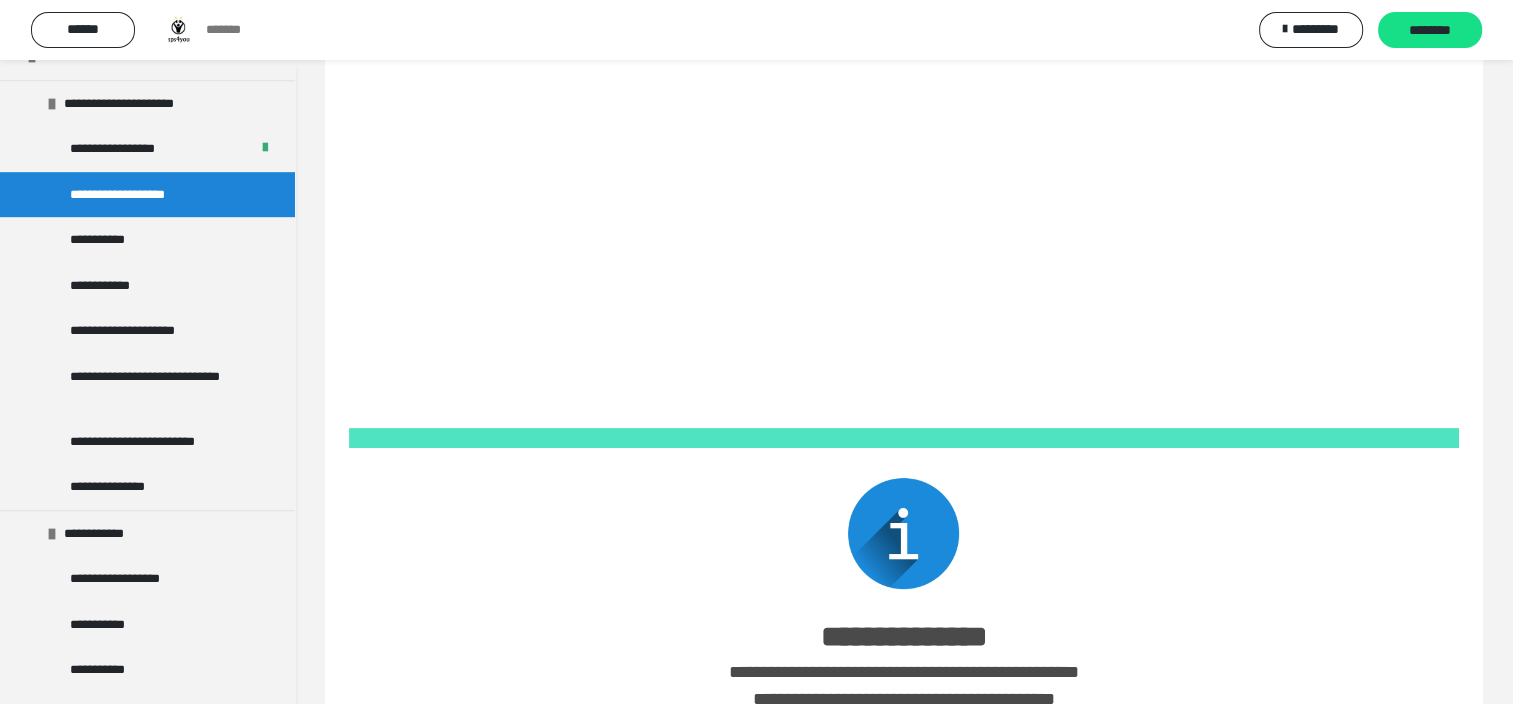 click on "********" at bounding box center (1430, 31) 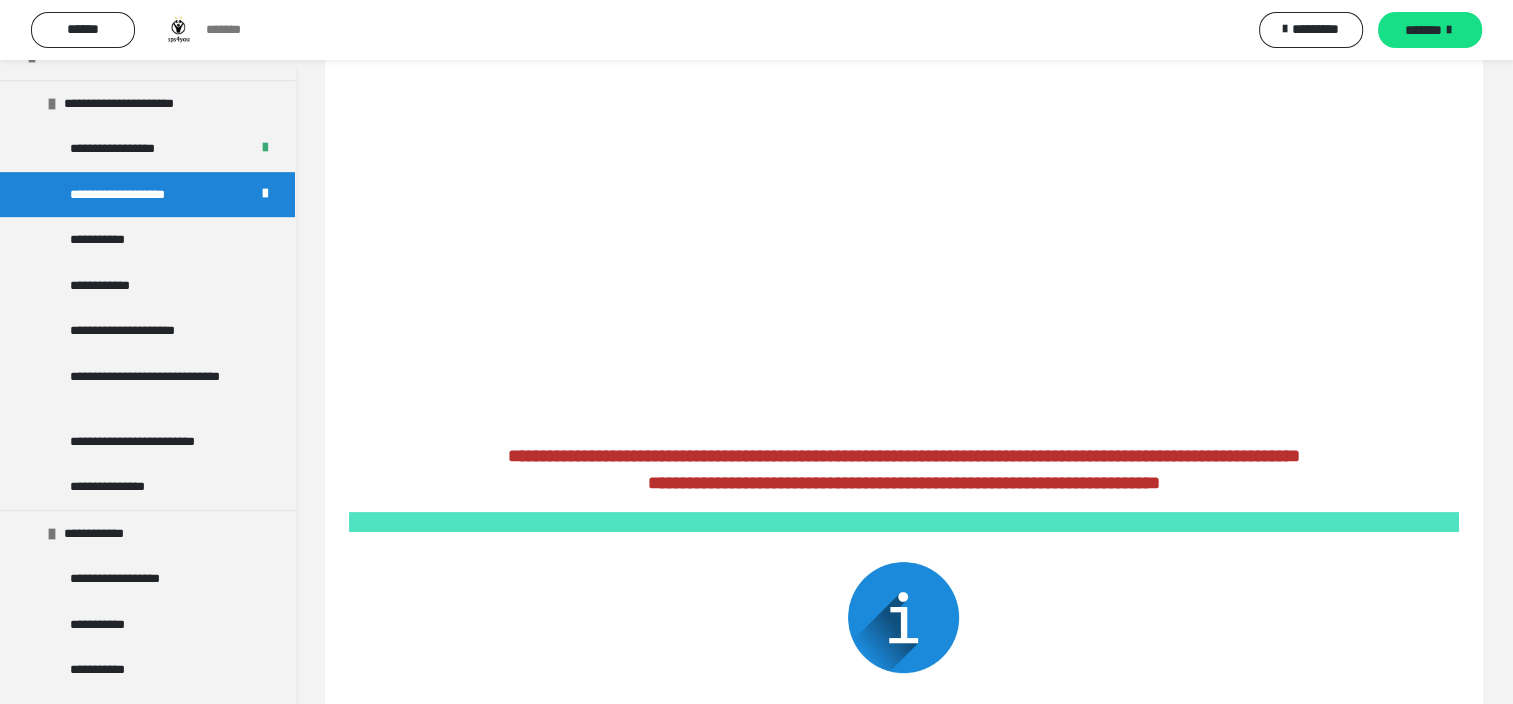 click on "*******" at bounding box center (1423, 30) 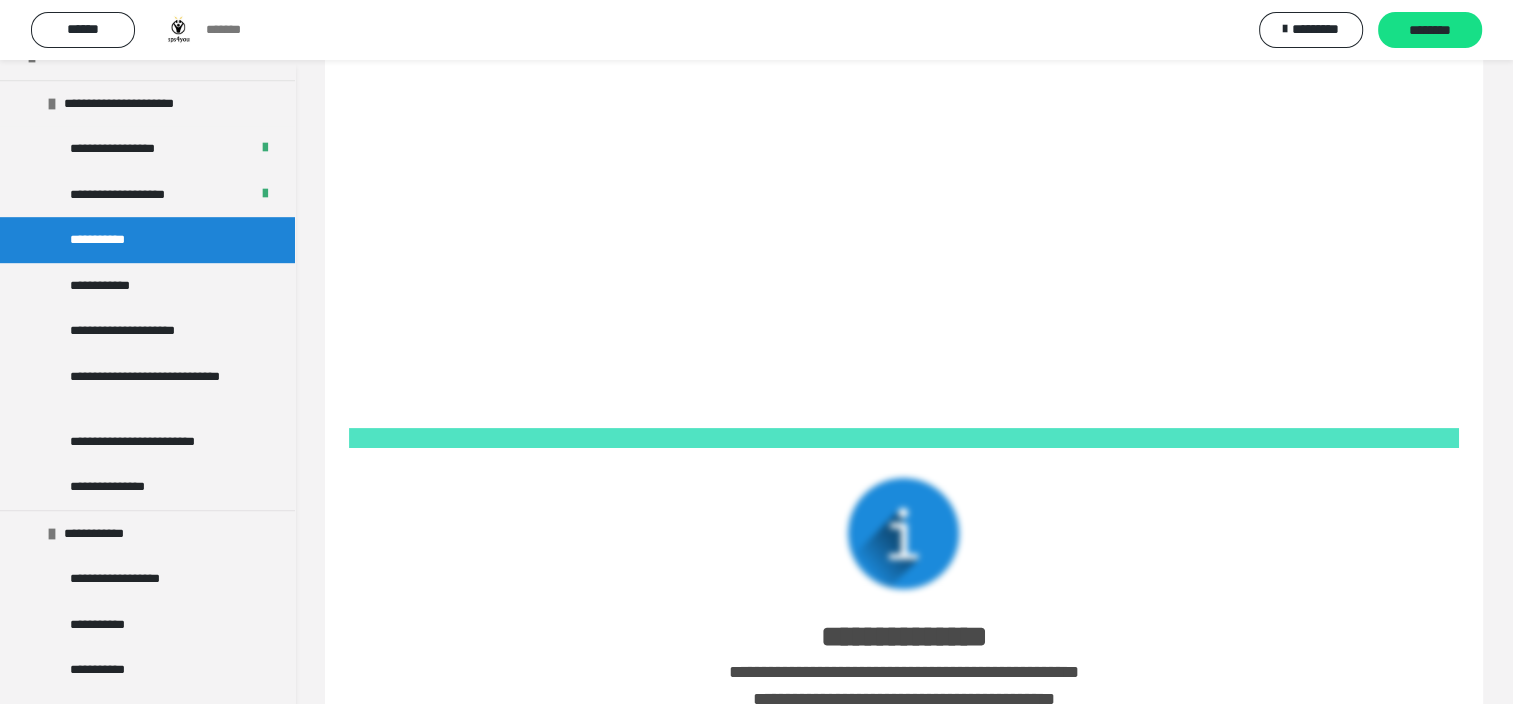 click on "********" at bounding box center [1430, 31] 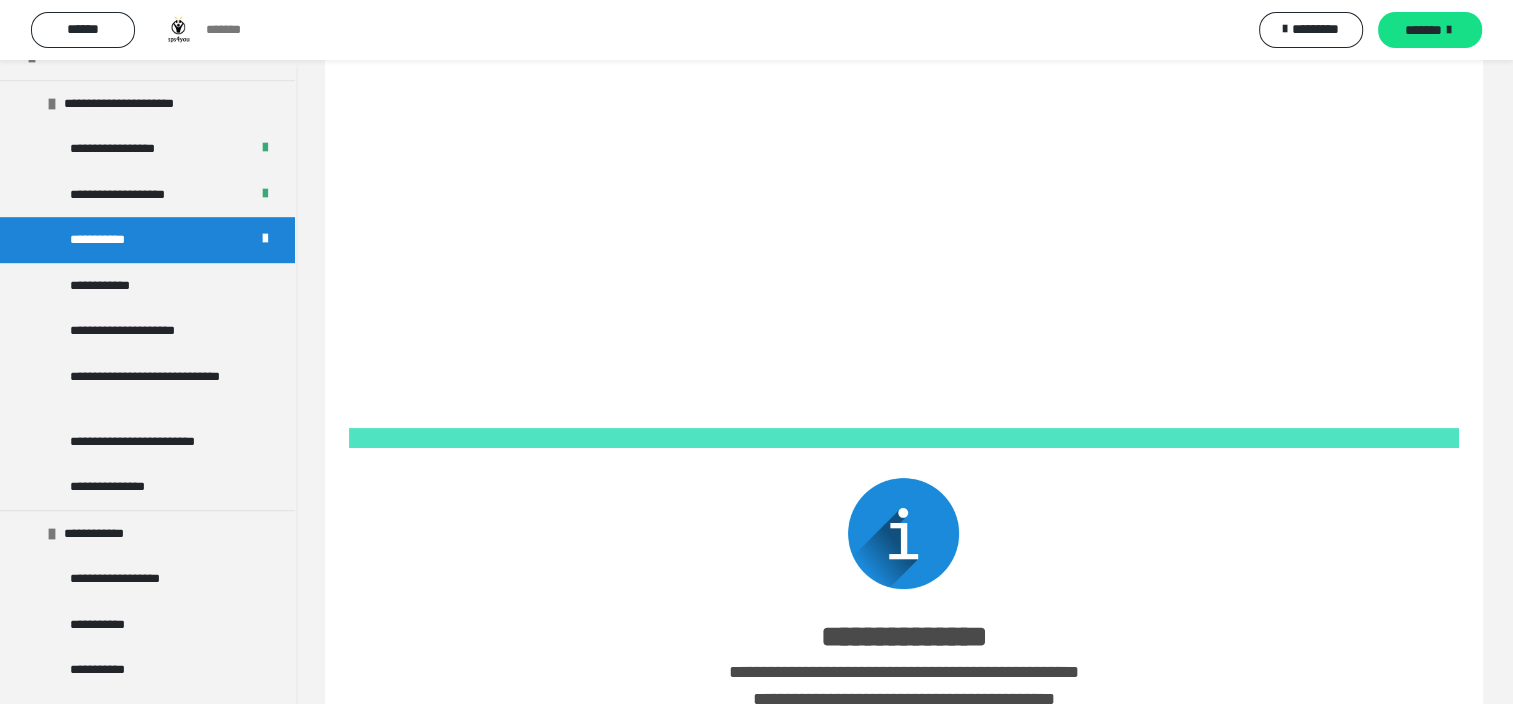 click on "*******" at bounding box center [1423, 30] 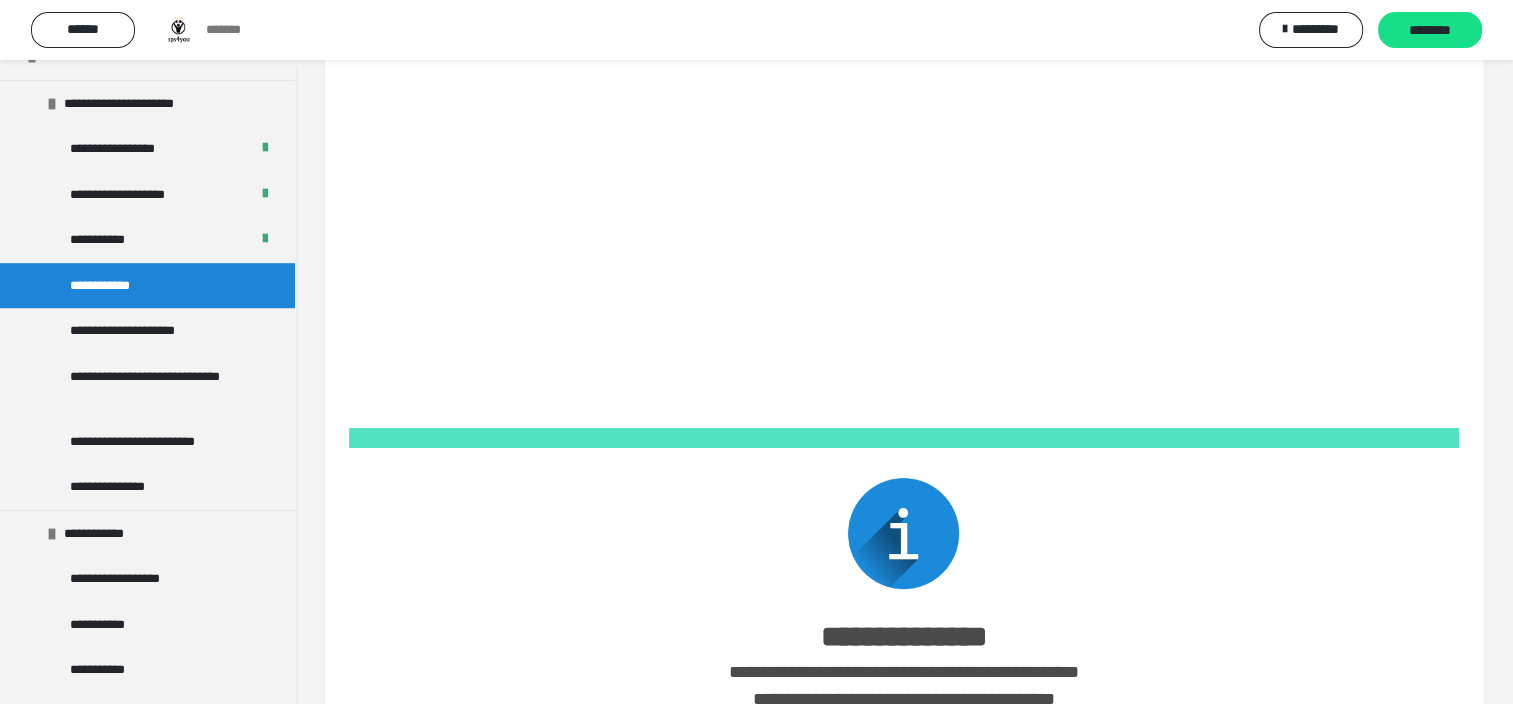click on "********" at bounding box center [1430, 31] 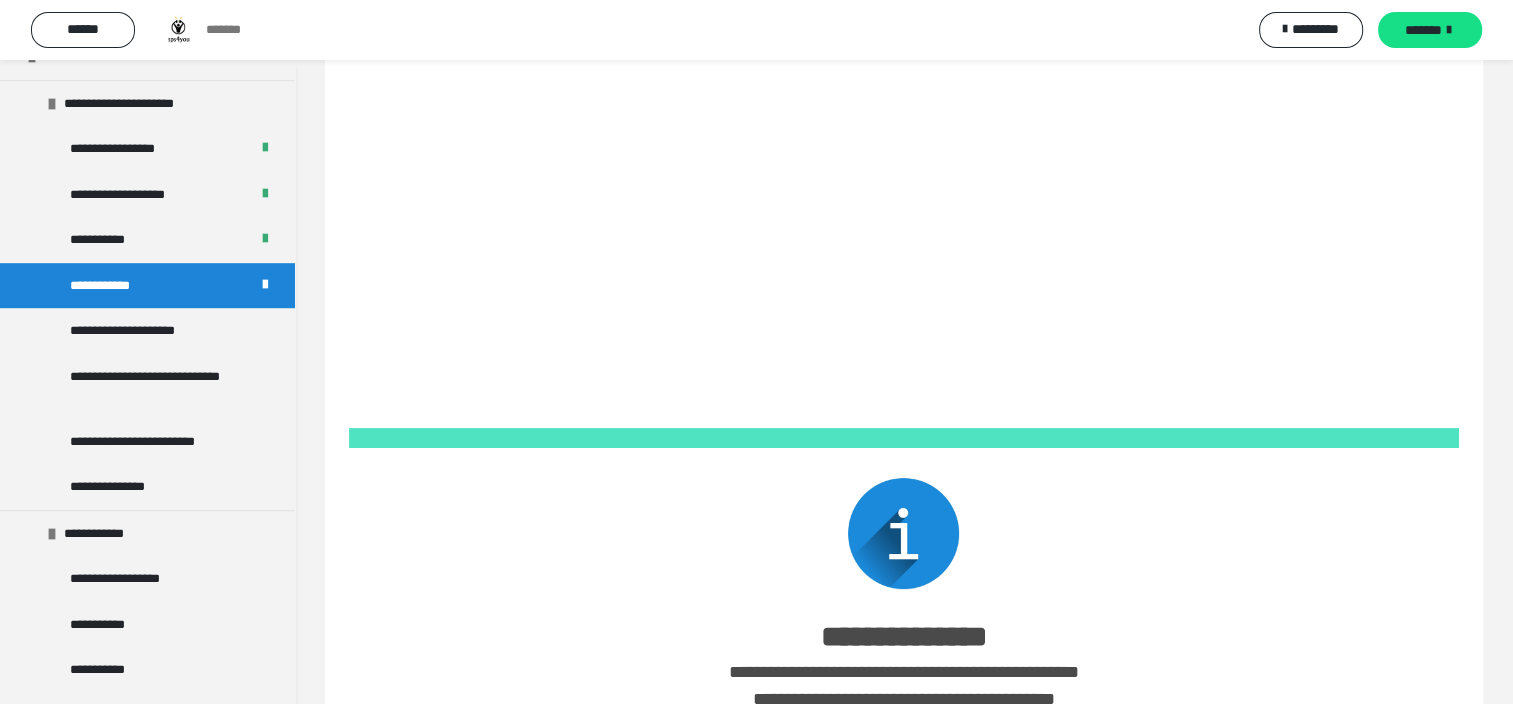 click on "*******" at bounding box center [1423, 30] 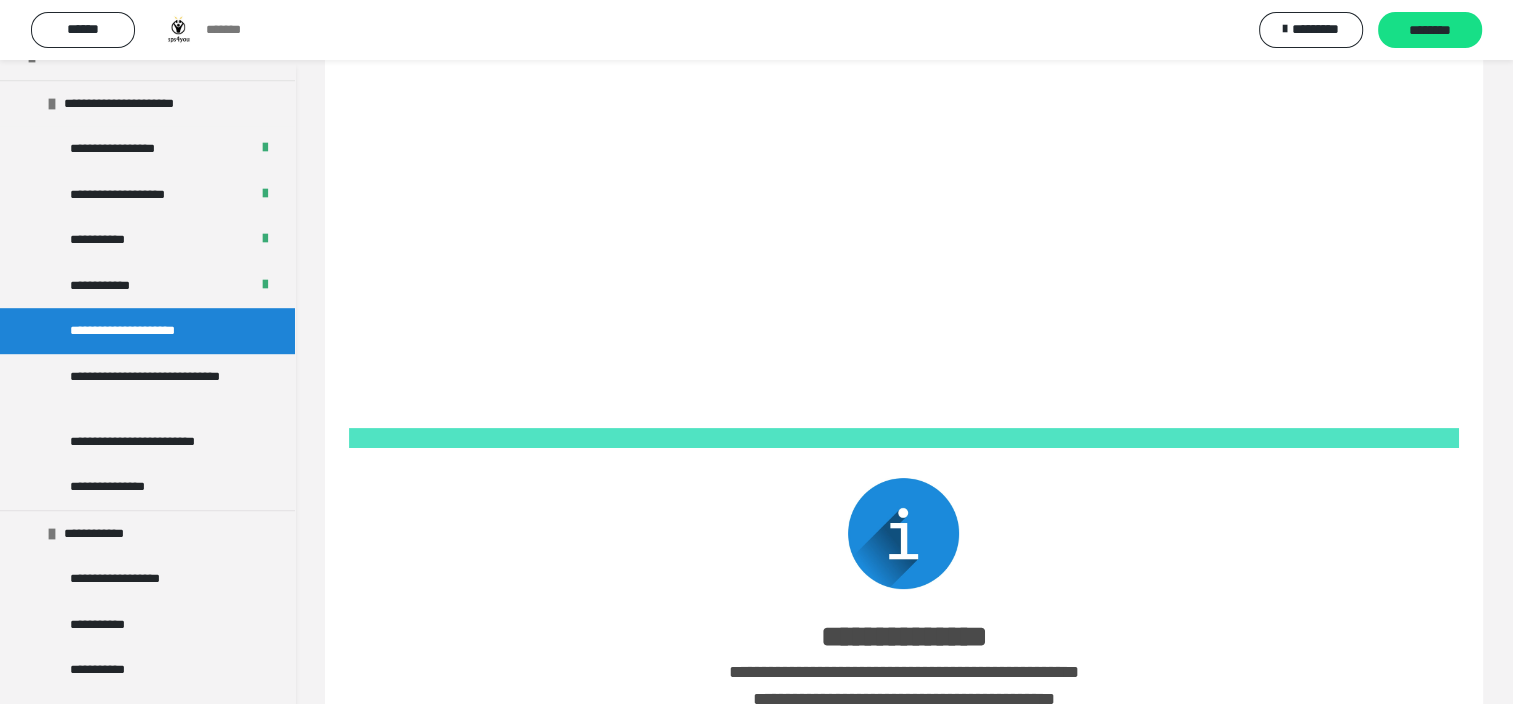 click on "********" at bounding box center [1430, 31] 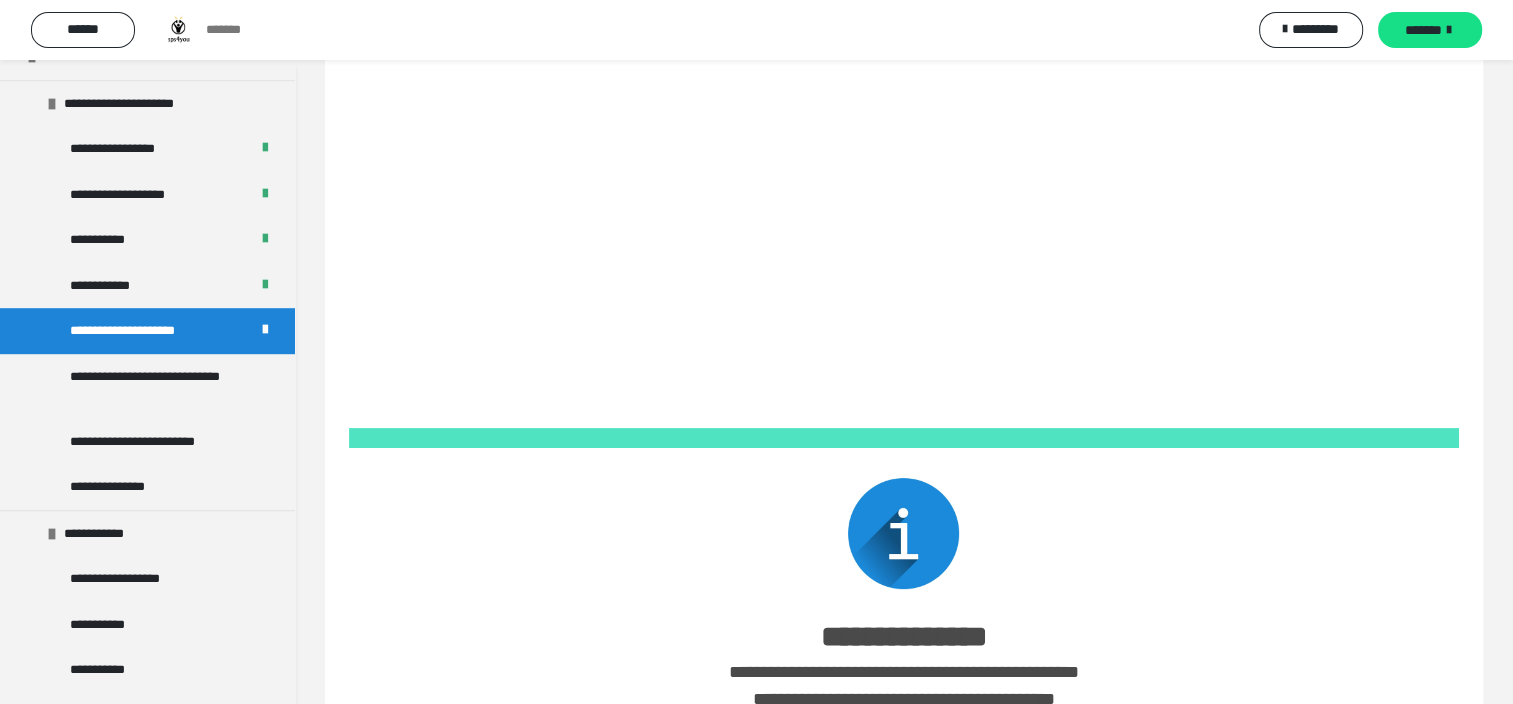 click on "*******" at bounding box center (1423, 30) 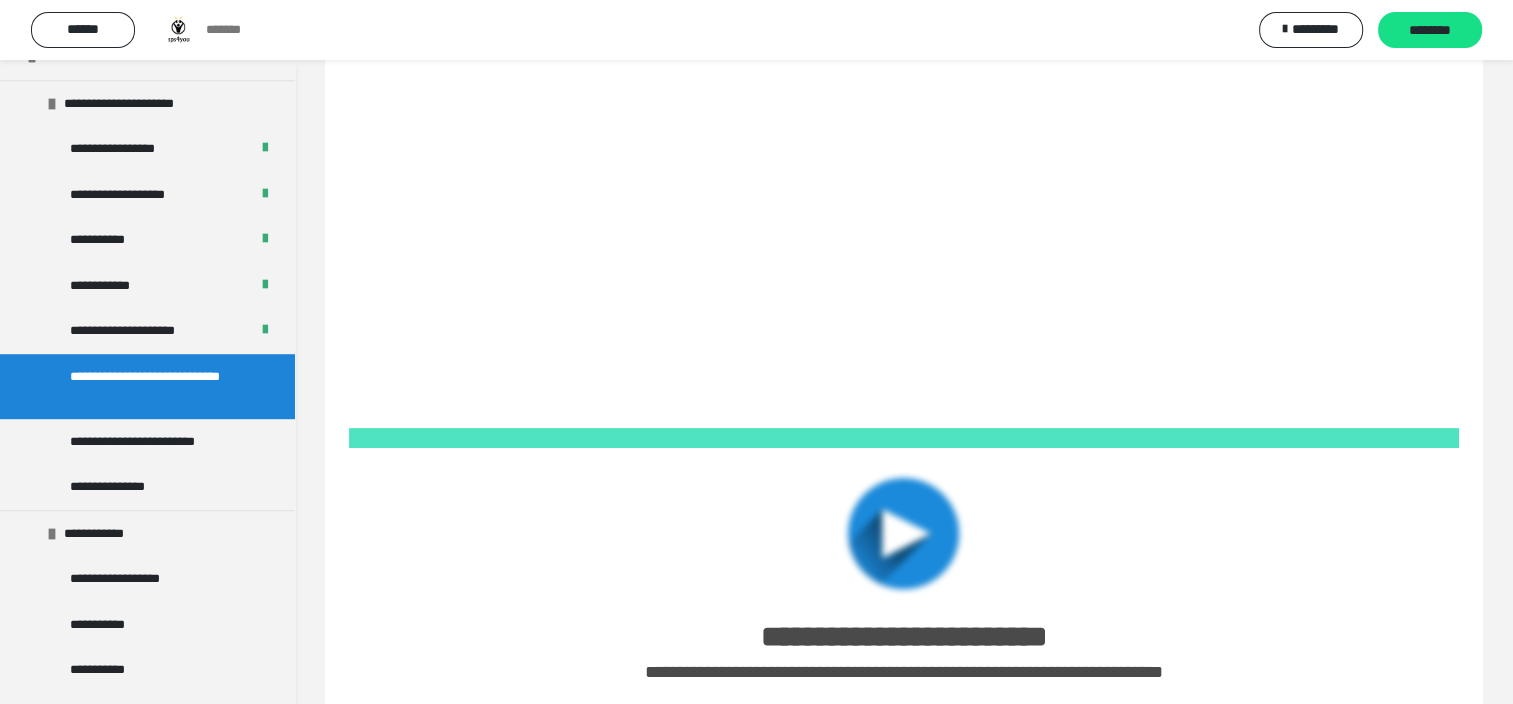 click on "********" at bounding box center (1430, 31) 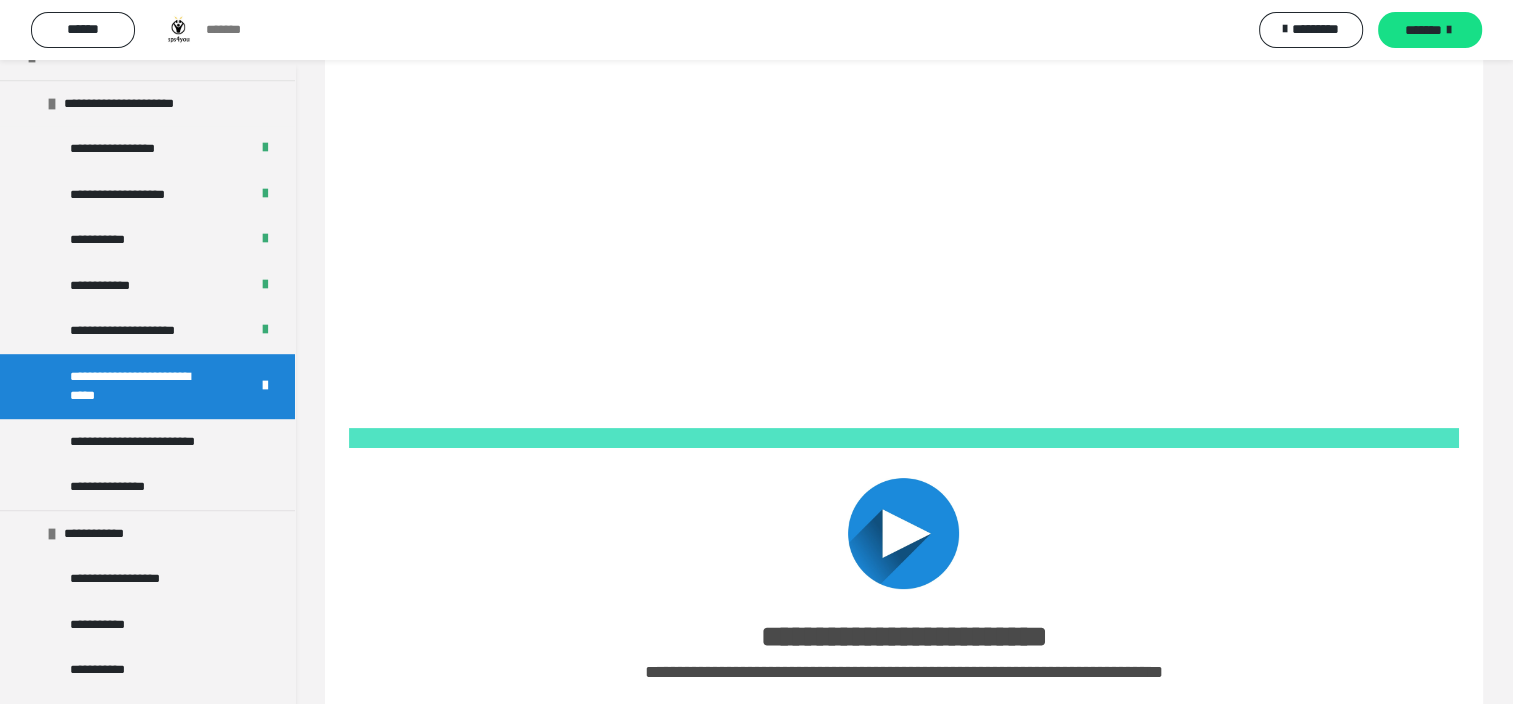 click on "*******" at bounding box center [1423, 30] 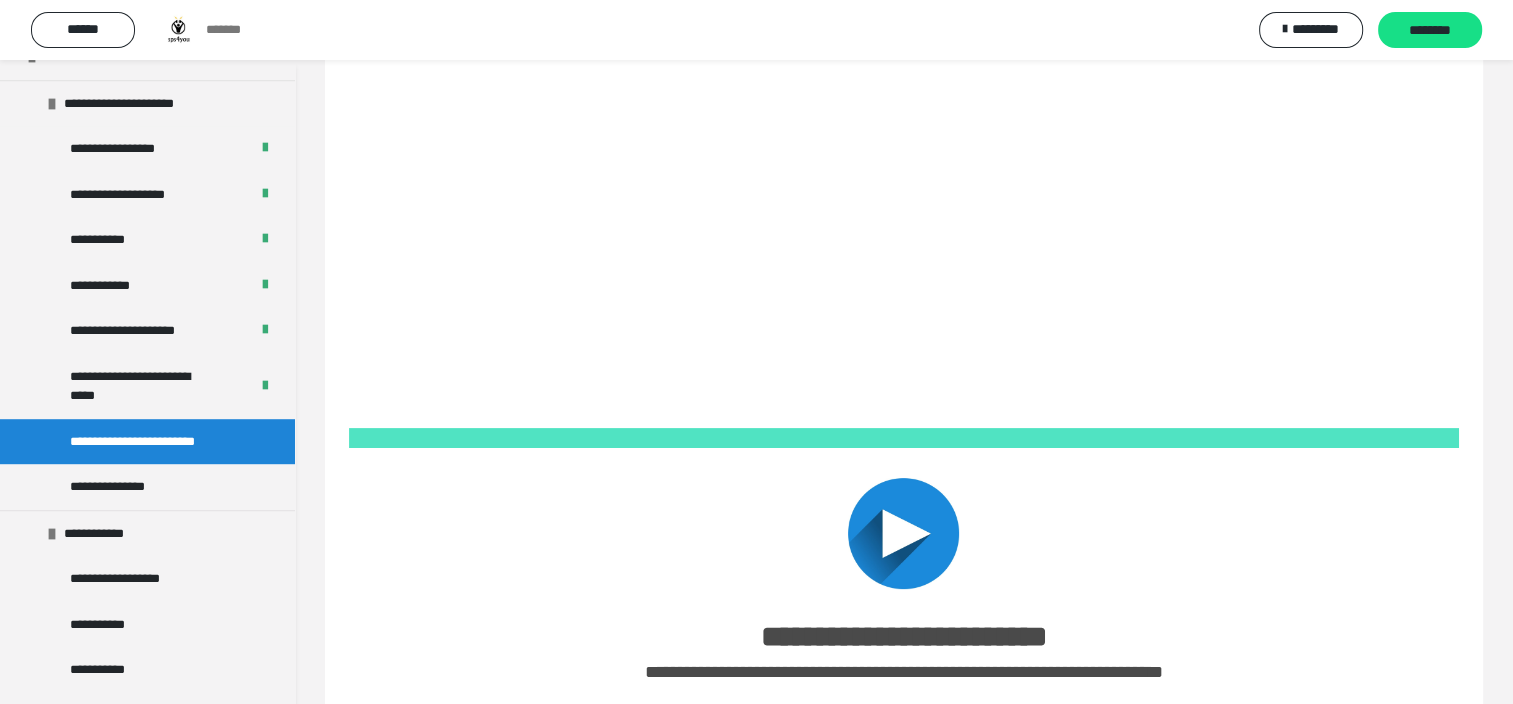 click on "********" at bounding box center [1430, 31] 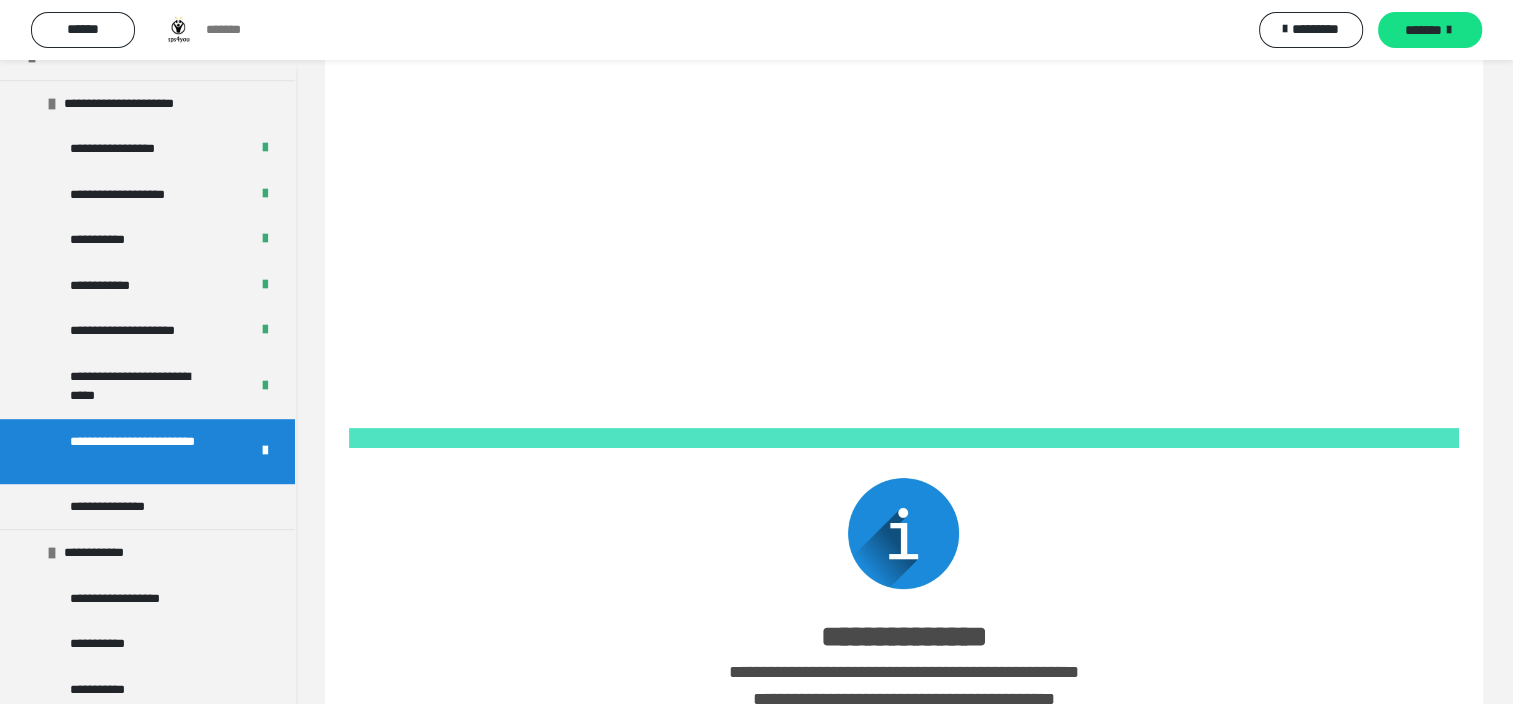 click on "*******" at bounding box center [1423, 30] 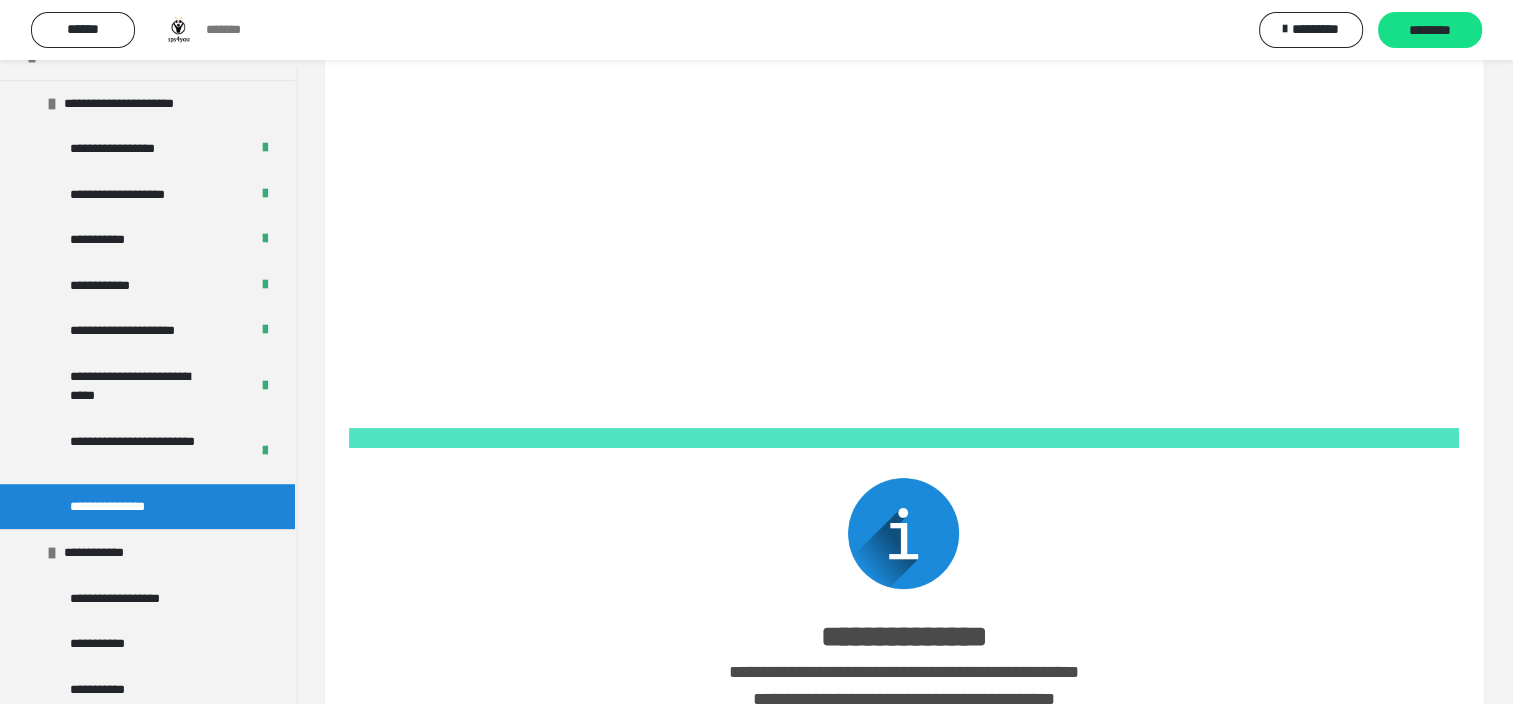 click on "********" at bounding box center [1430, 31] 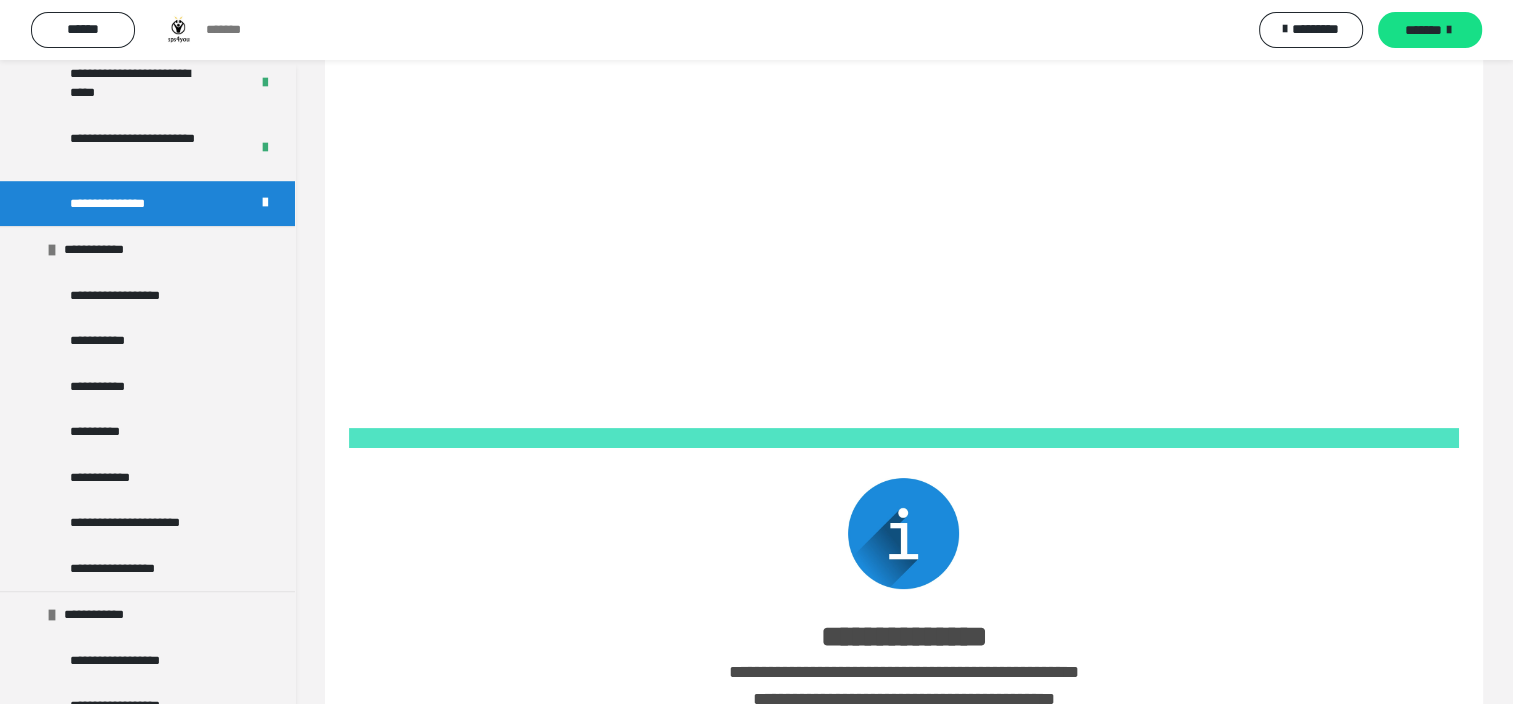 scroll, scrollTop: 1500, scrollLeft: 0, axis: vertical 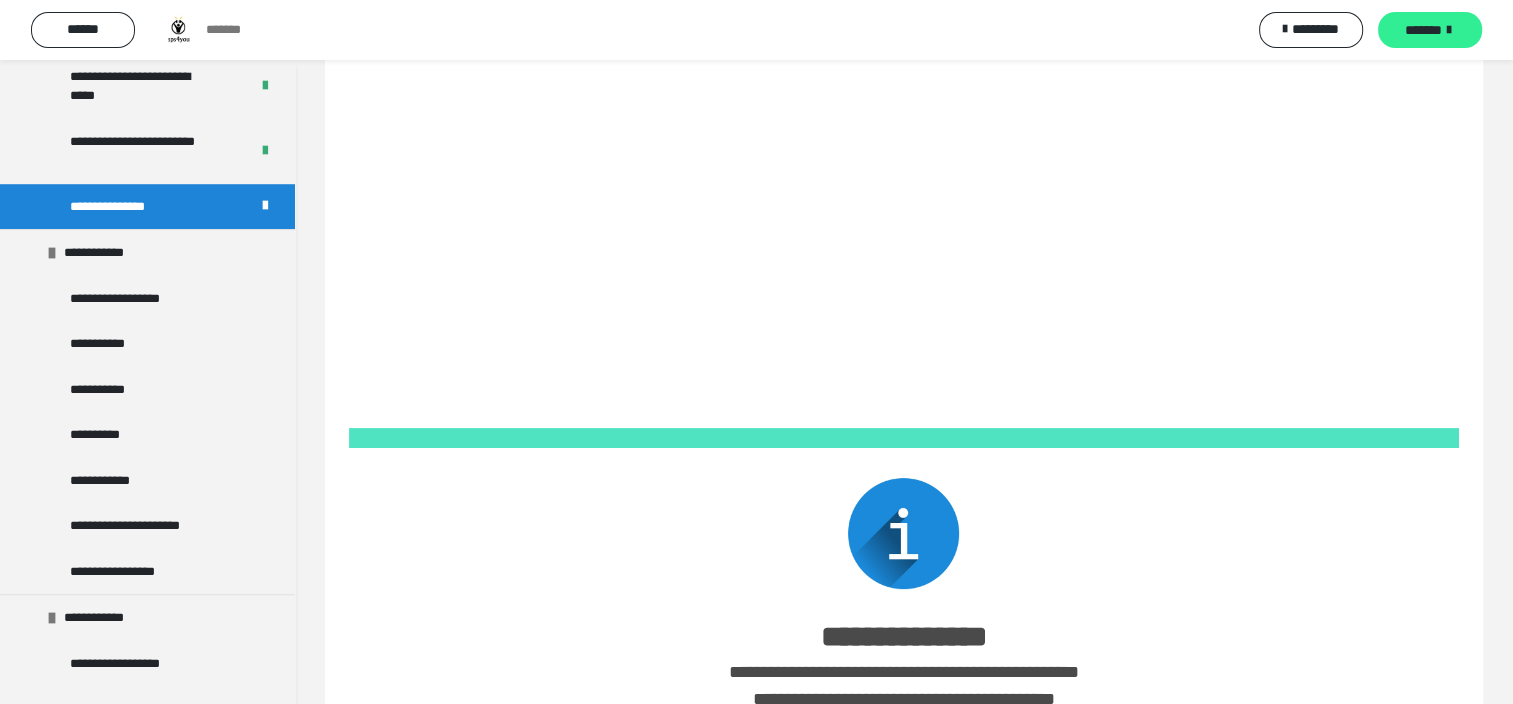 click on "*******" at bounding box center [1423, 30] 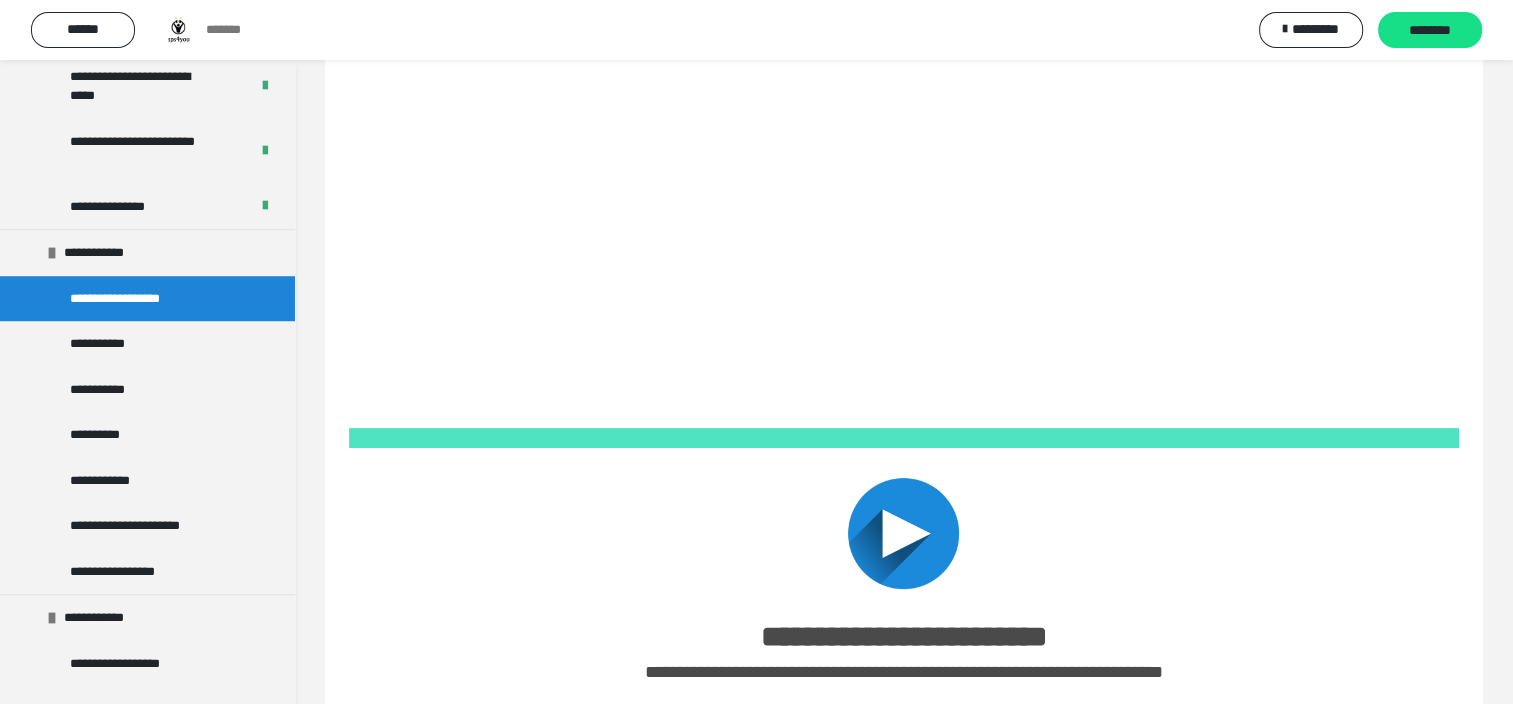 click on "********" at bounding box center [1430, 31] 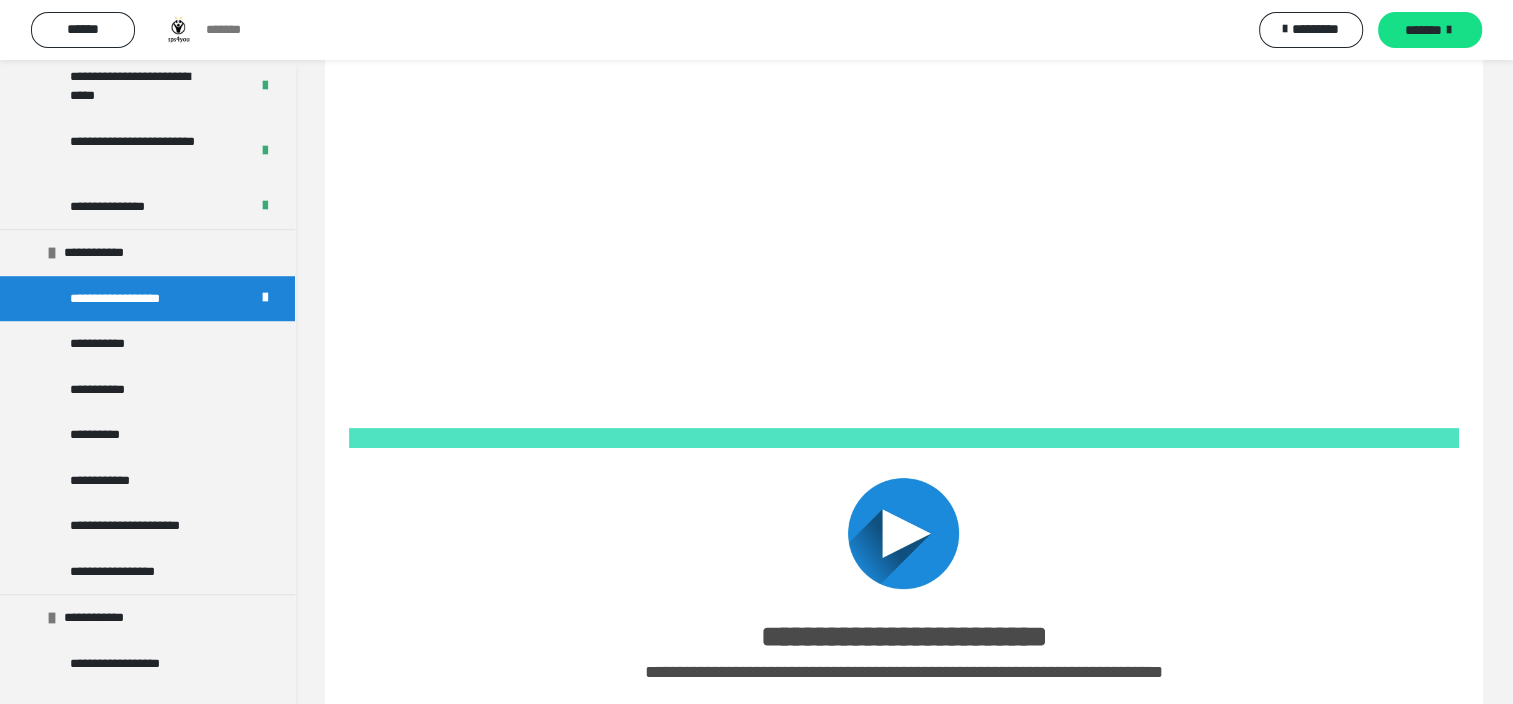 click on "*******" at bounding box center (1423, 30) 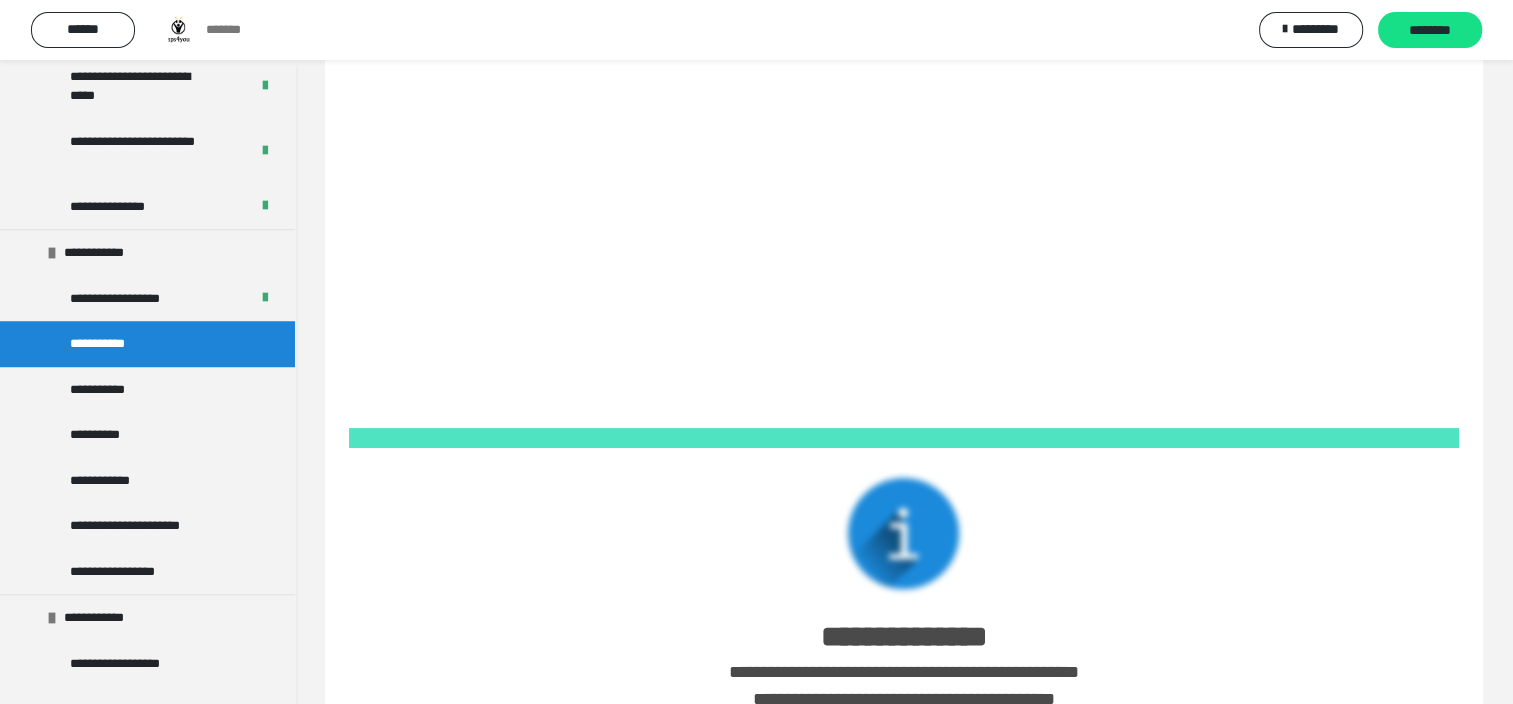 click on "********" at bounding box center [1430, 31] 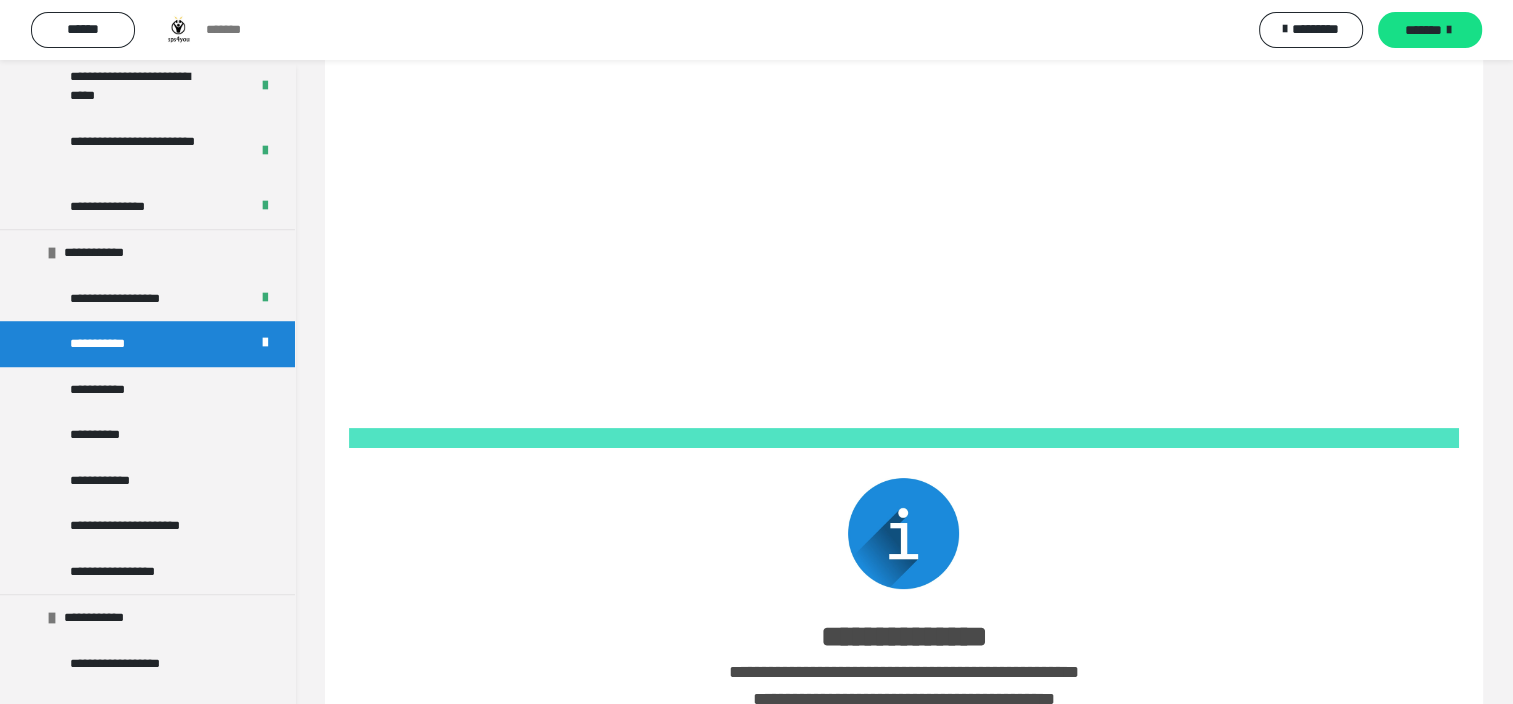 click on "*******" at bounding box center (1423, 30) 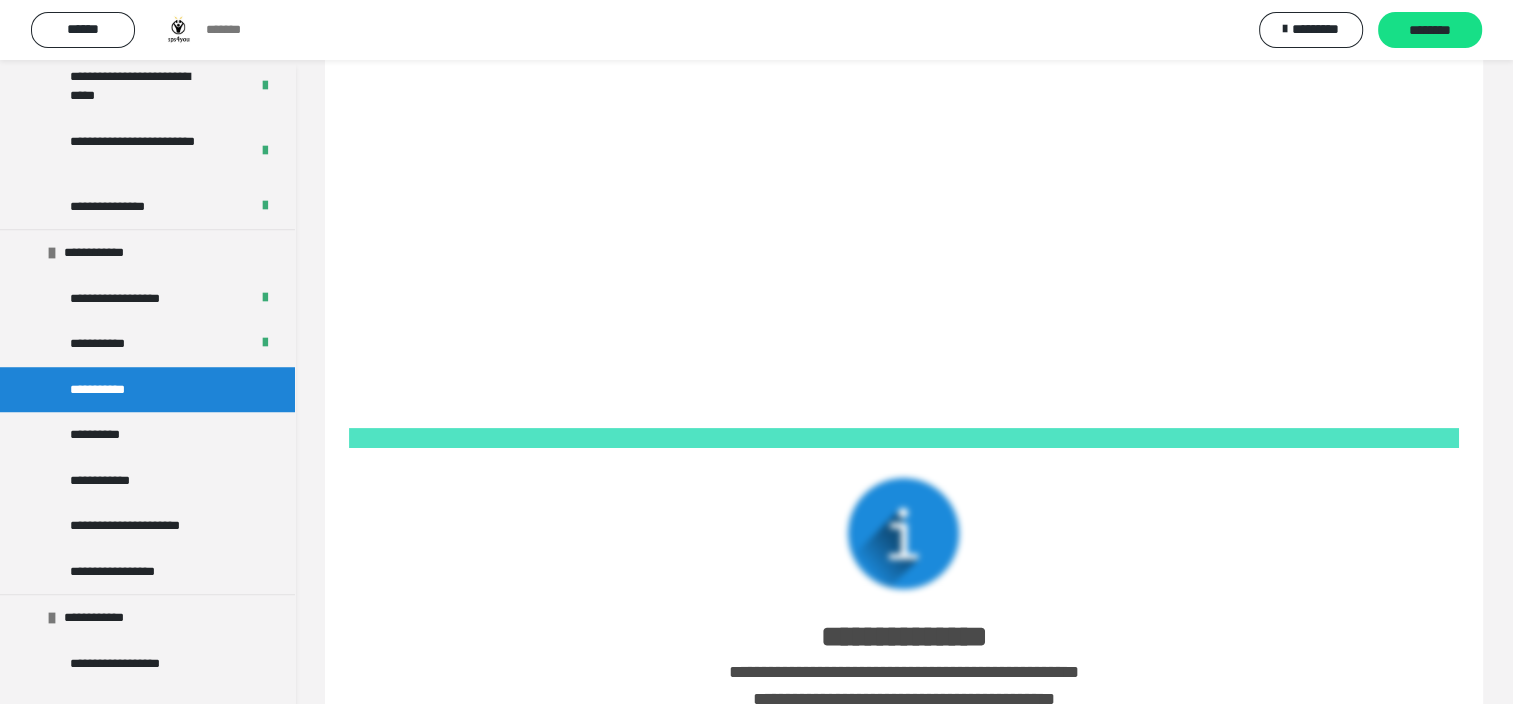 click on "********" at bounding box center (1430, 31) 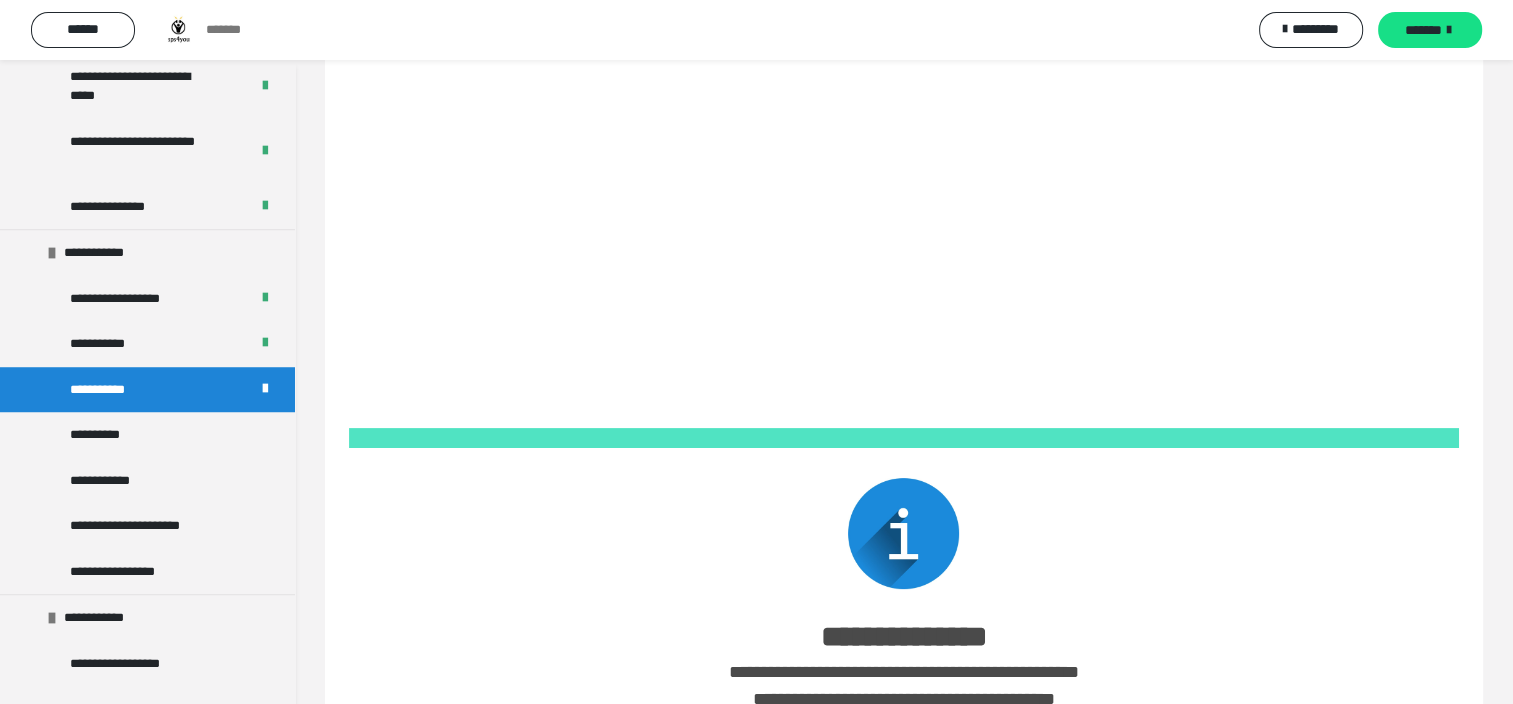 click on "*******" at bounding box center (1423, 30) 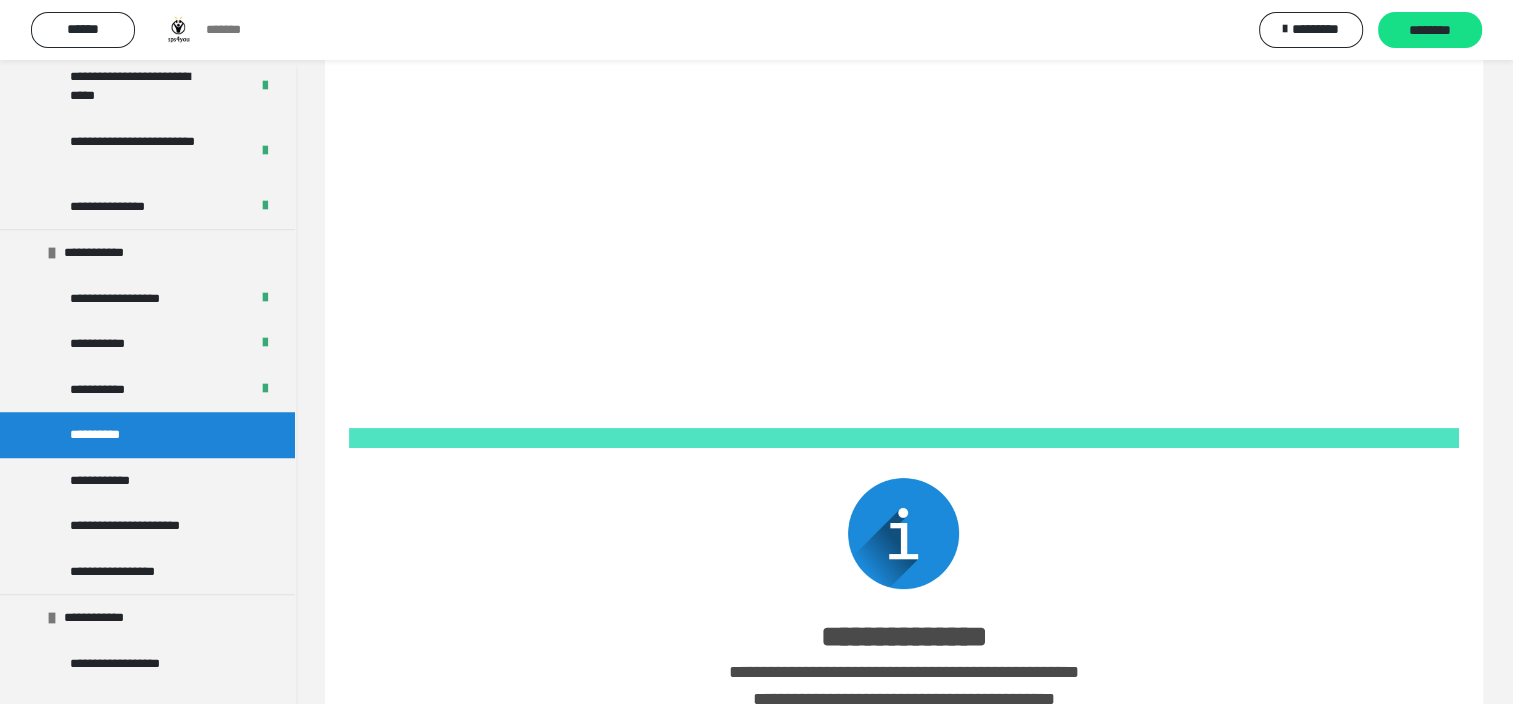 click on "********" at bounding box center [1430, 31] 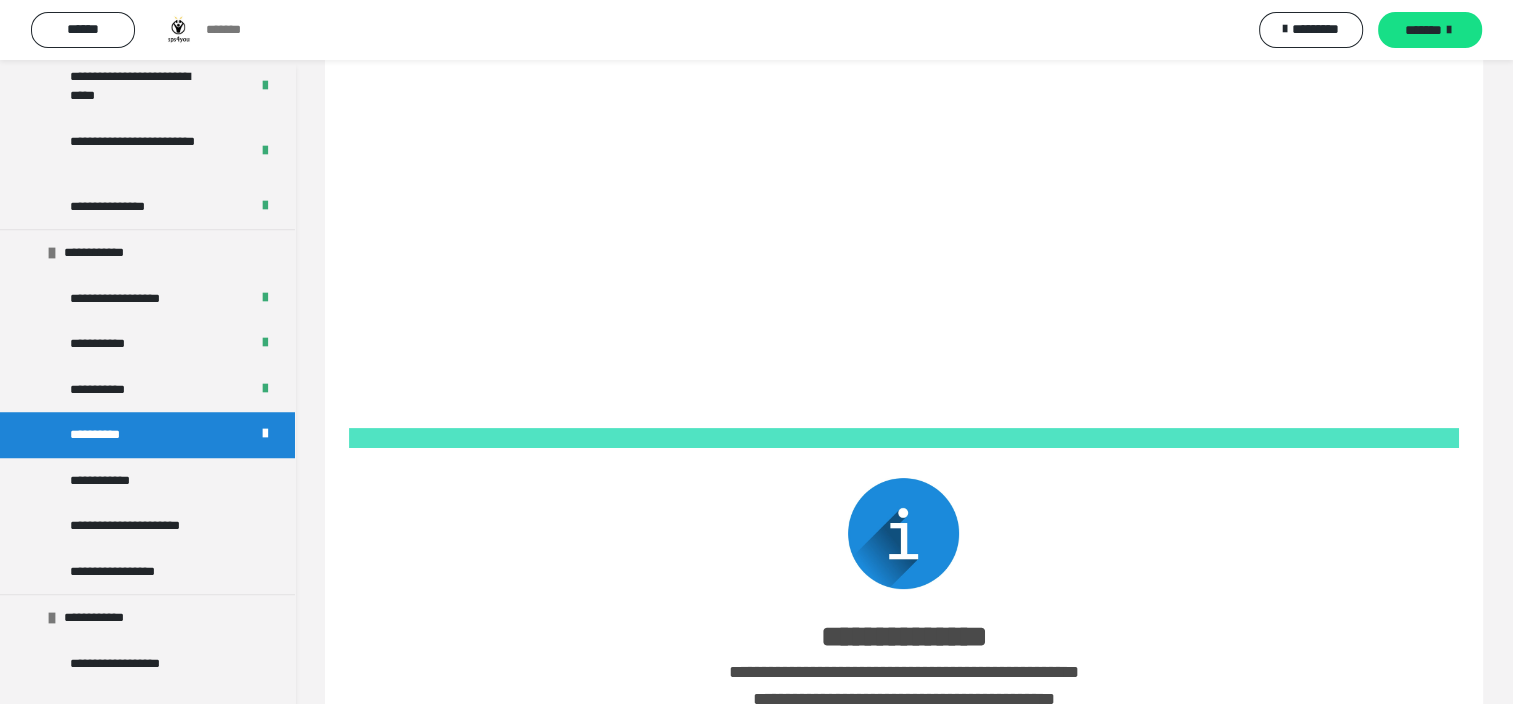 click on "*******" at bounding box center (1423, 30) 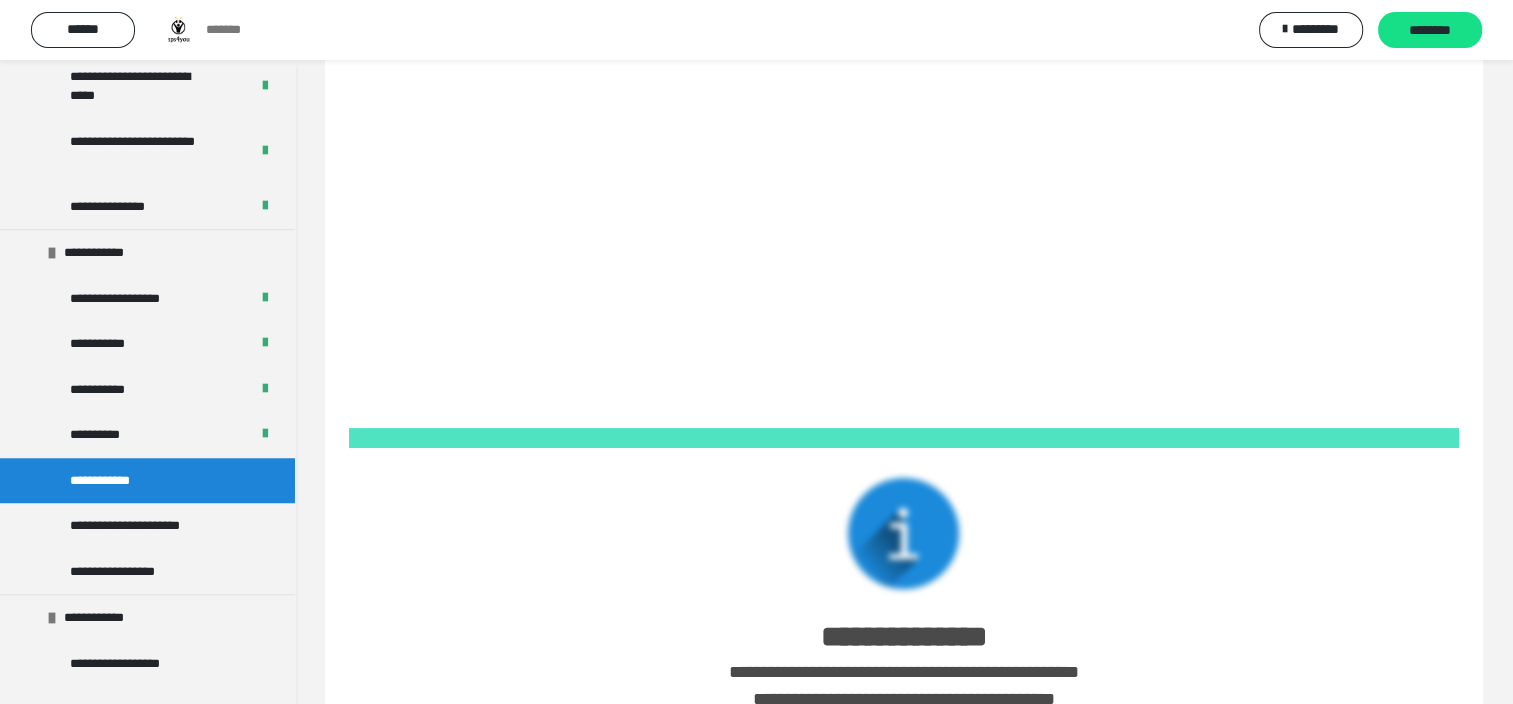 click on "********" at bounding box center [1430, 31] 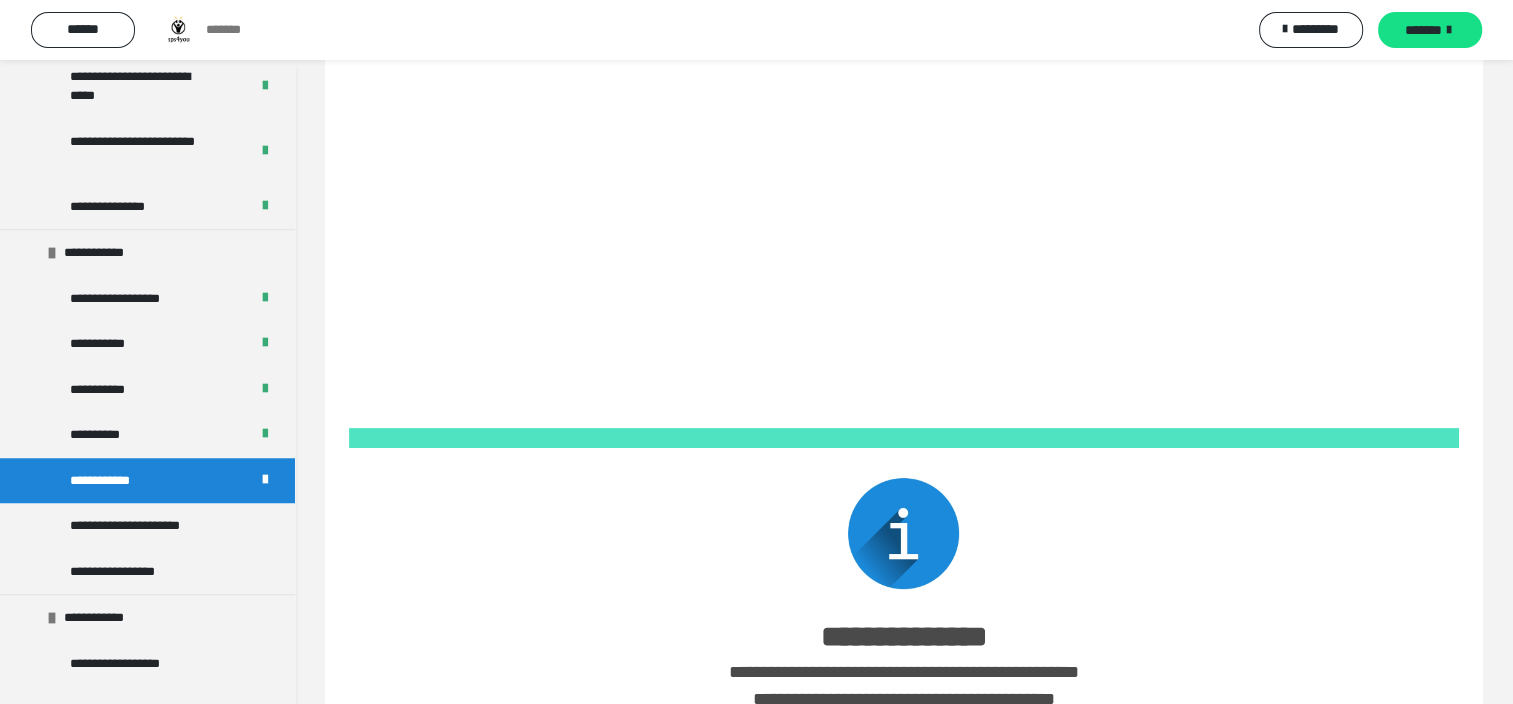 click on "*******" at bounding box center (1423, 30) 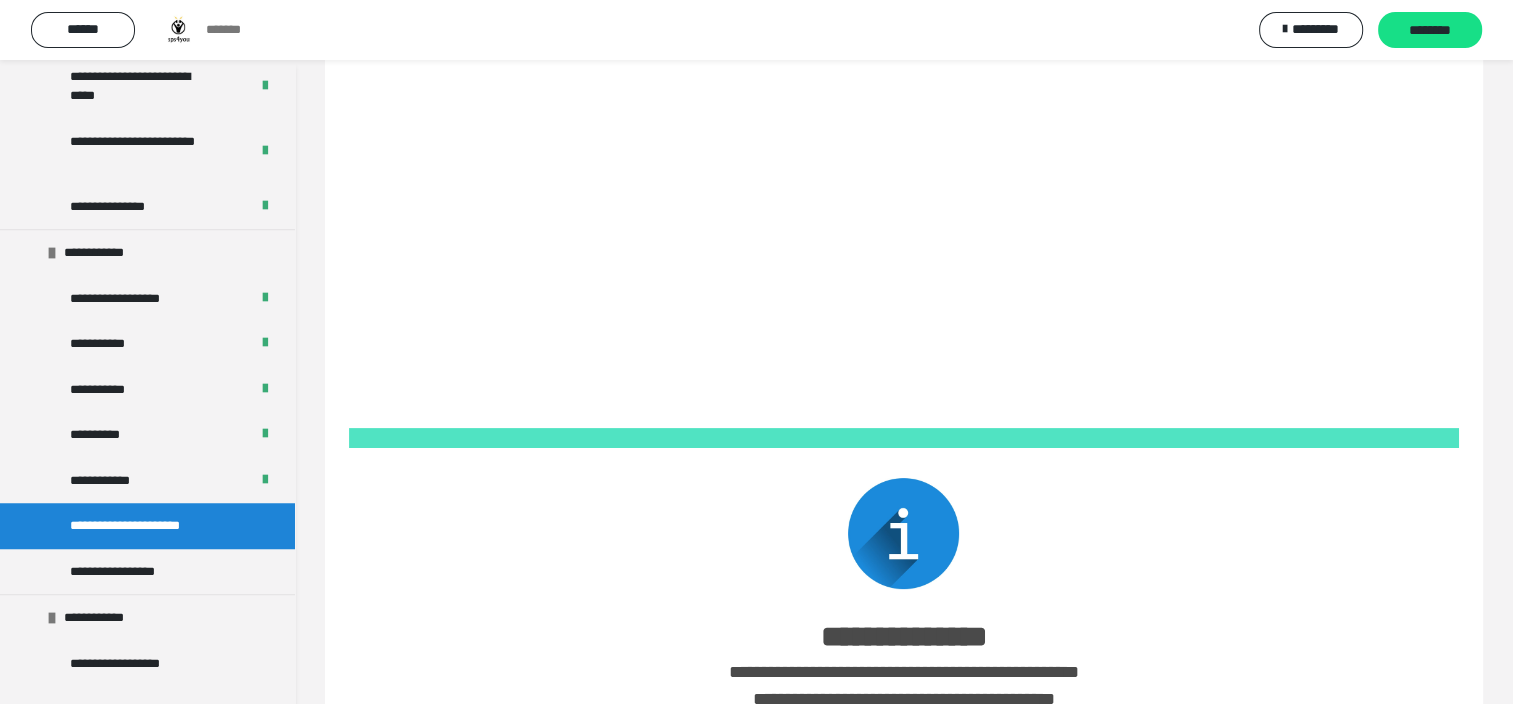 click on "********" at bounding box center [1430, 31] 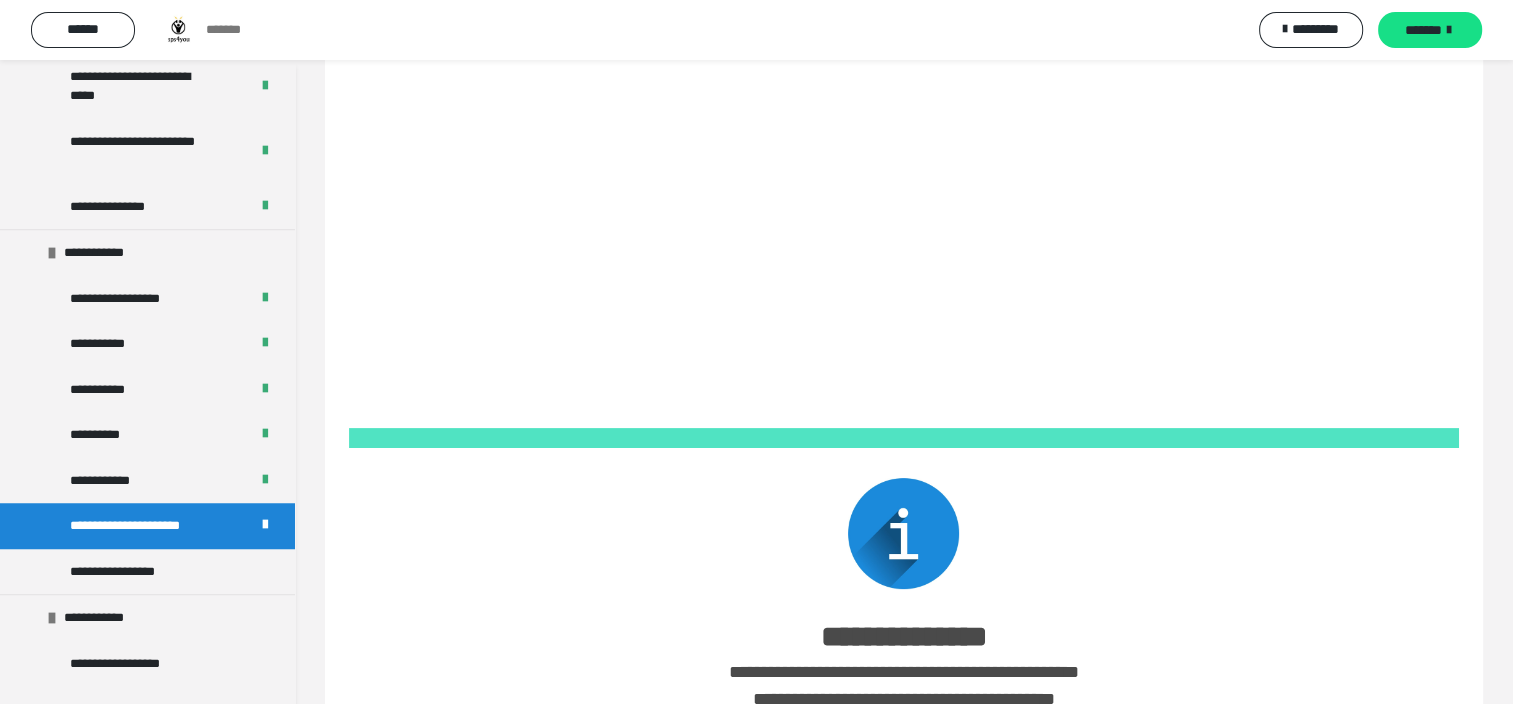 click on "*******" at bounding box center [1423, 30] 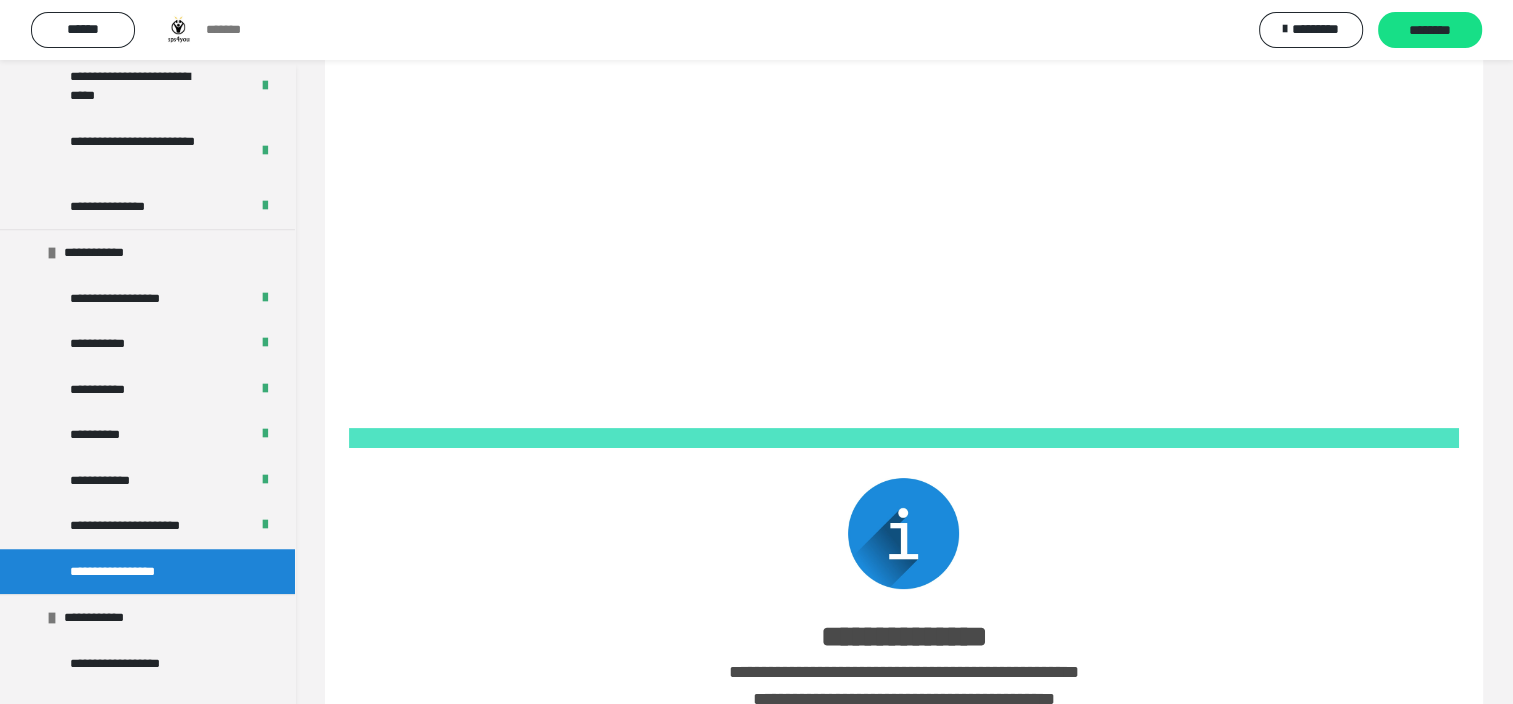 click on "********" at bounding box center [1430, 31] 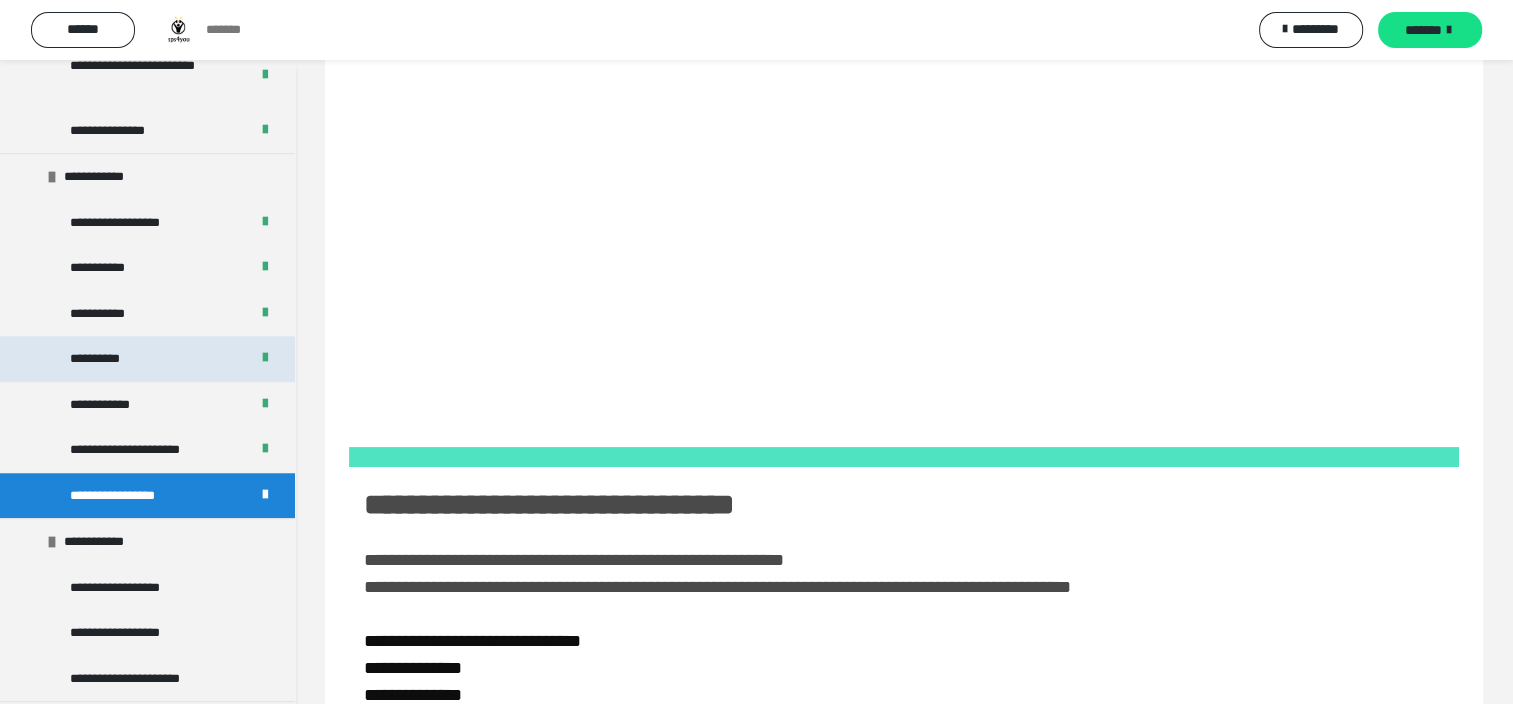 scroll, scrollTop: 2000, scrollLeft: 0, axis: vertical 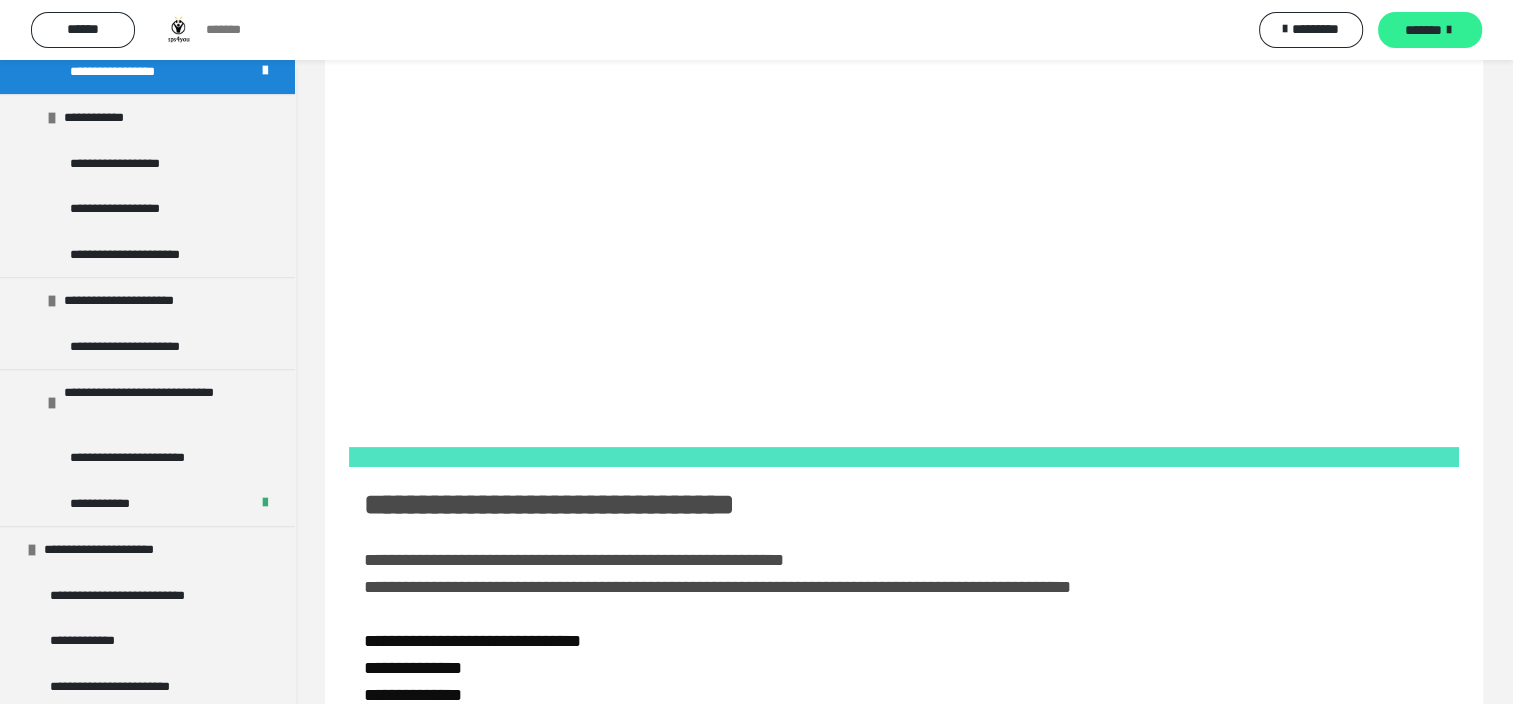 click on "*******" at bounding box center [1423, 30] 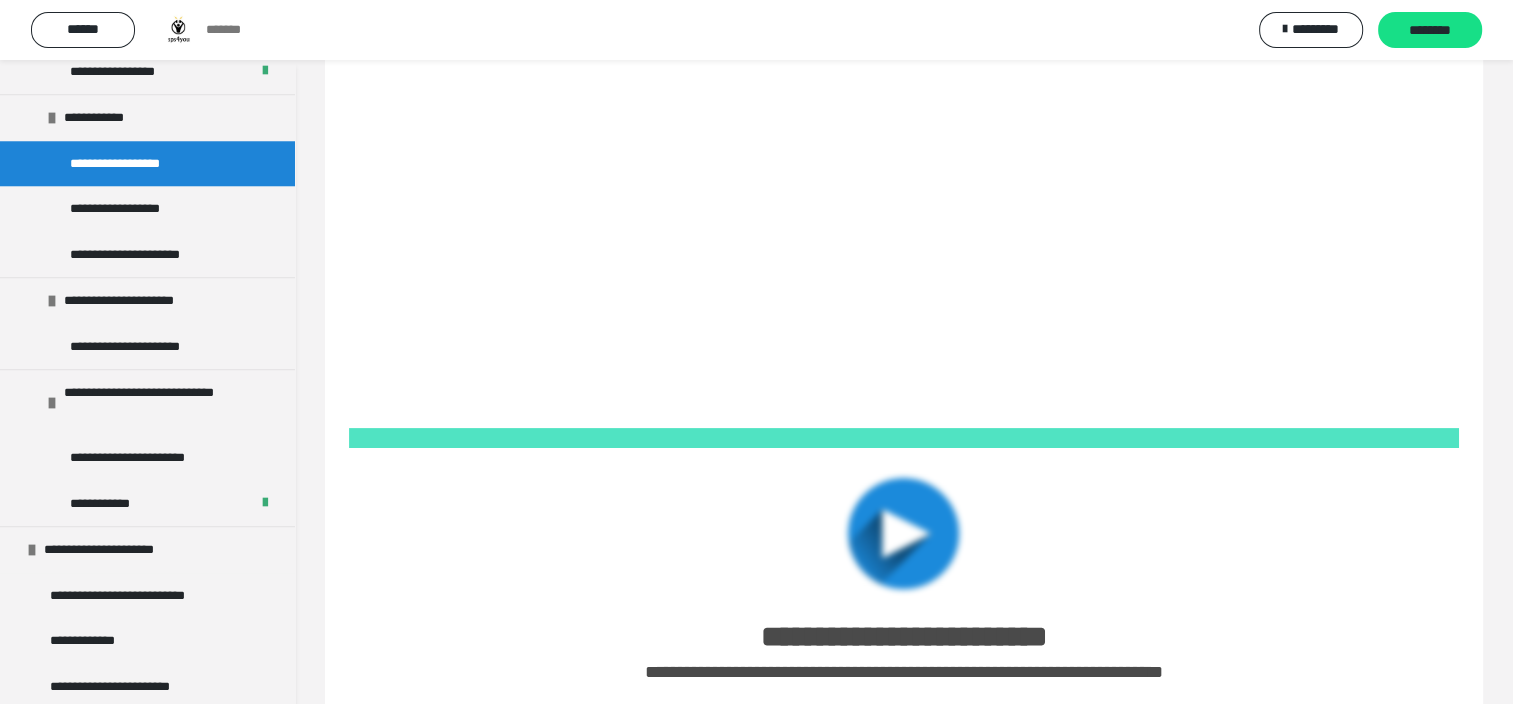 click on "********" at bounding box center (1430, 30) 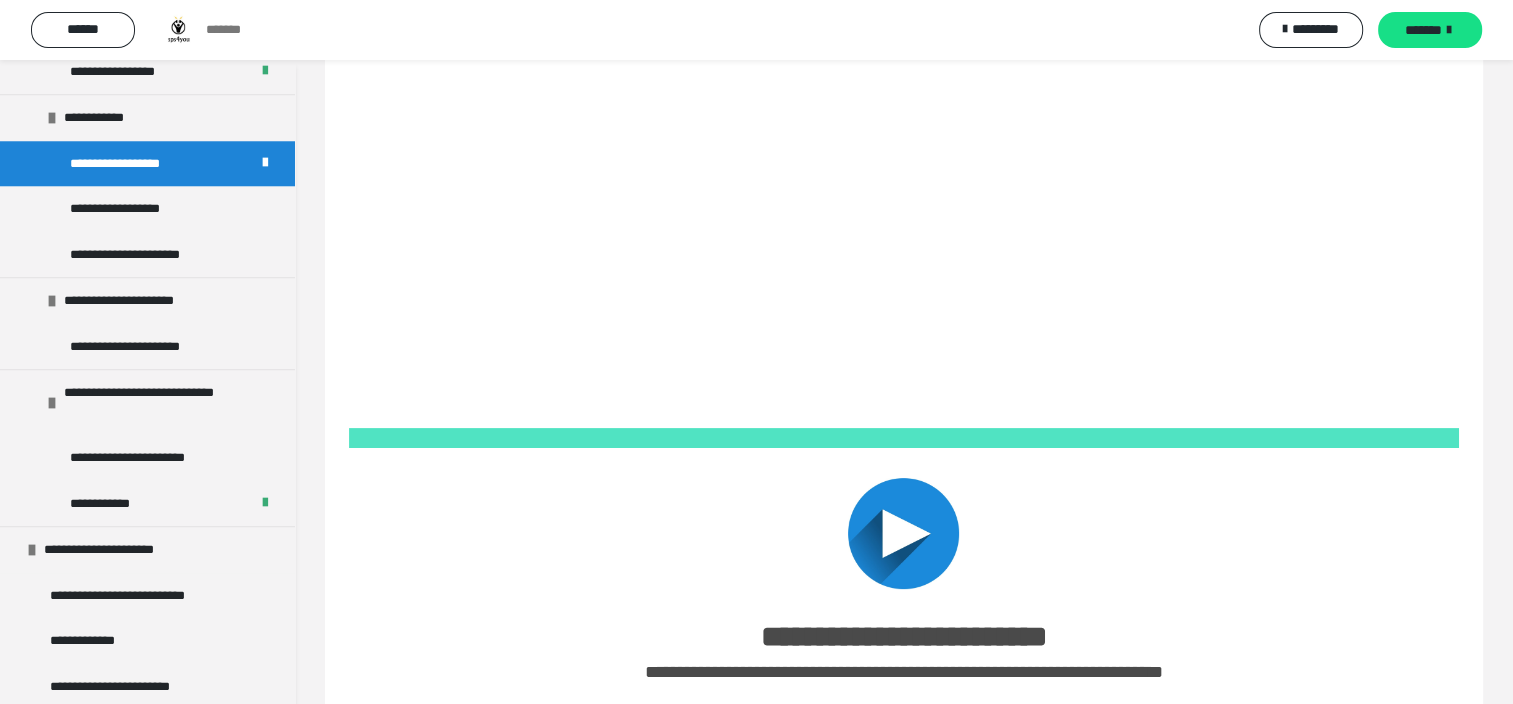 click on "*******" at bounding box center [1423, 30] 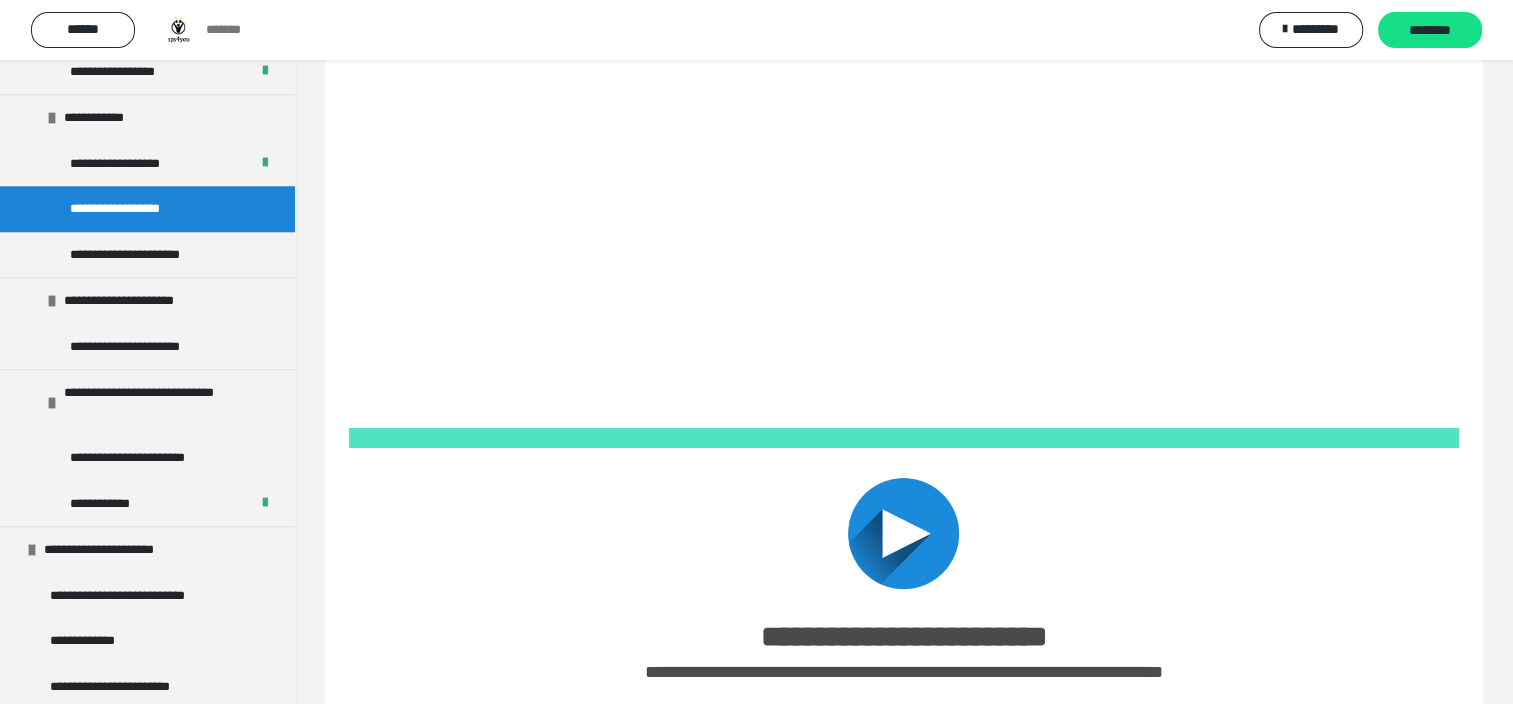 click on "********" at bounding box center (1430, 30) 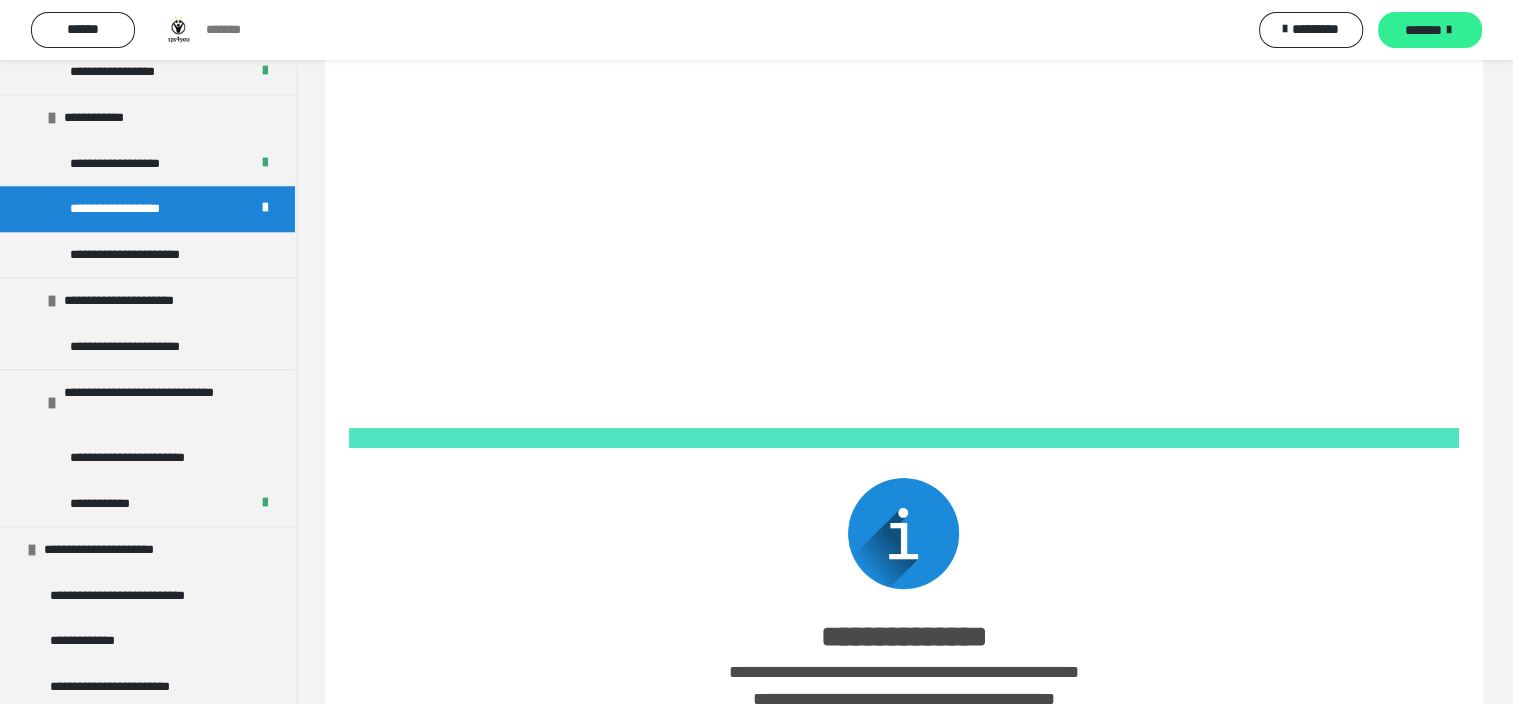 click on "*******" at bounding box center [1423, 30] 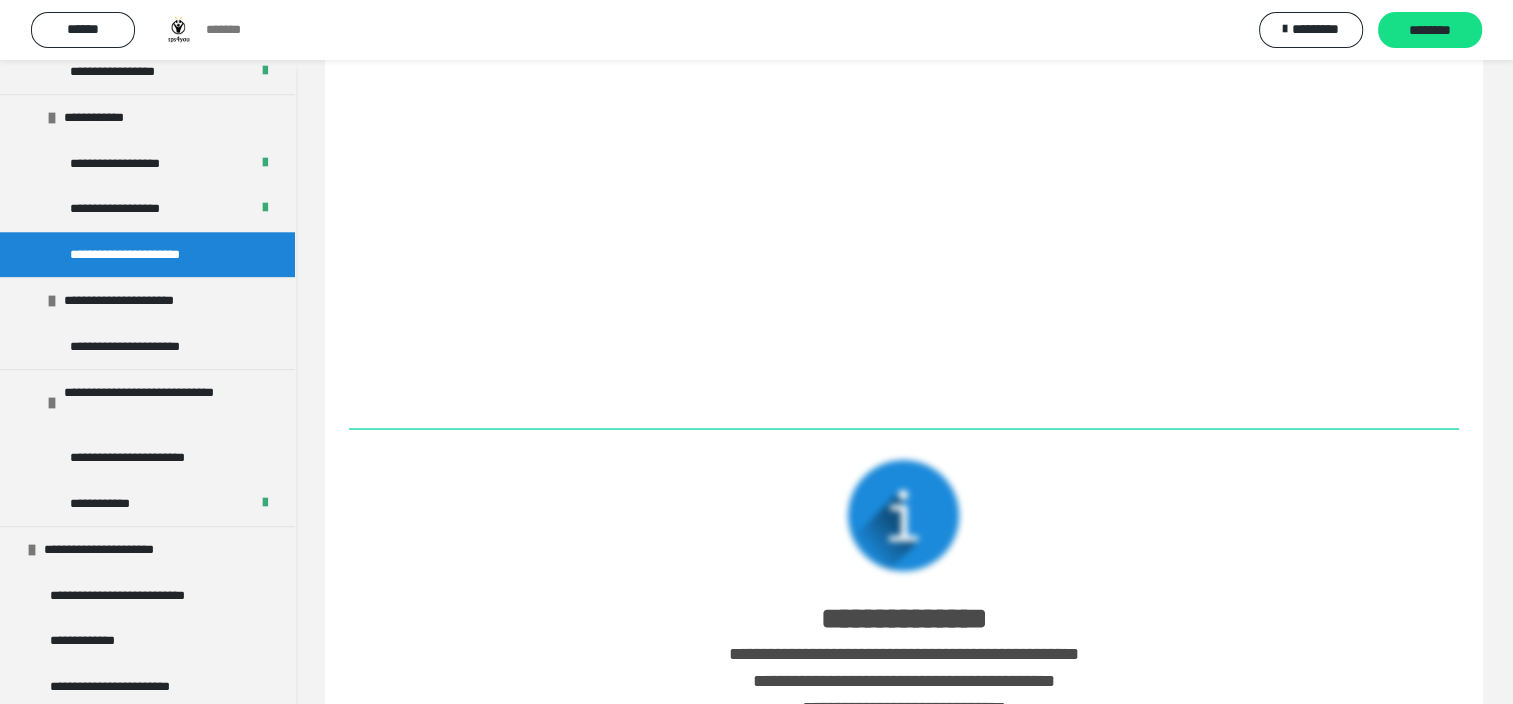 click on "********" at bounding box center (1430, 30) 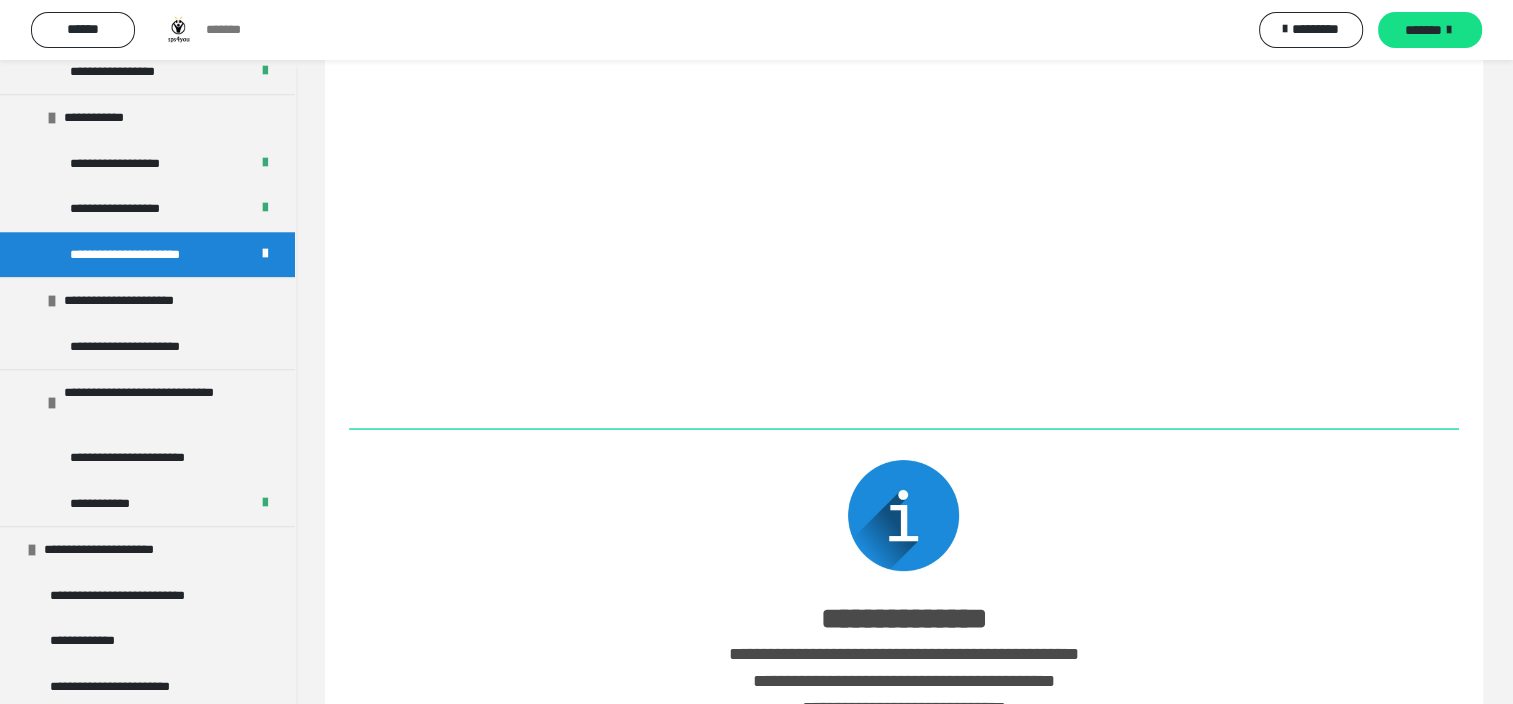 click on "*******" at bounding box center (1423, 30) 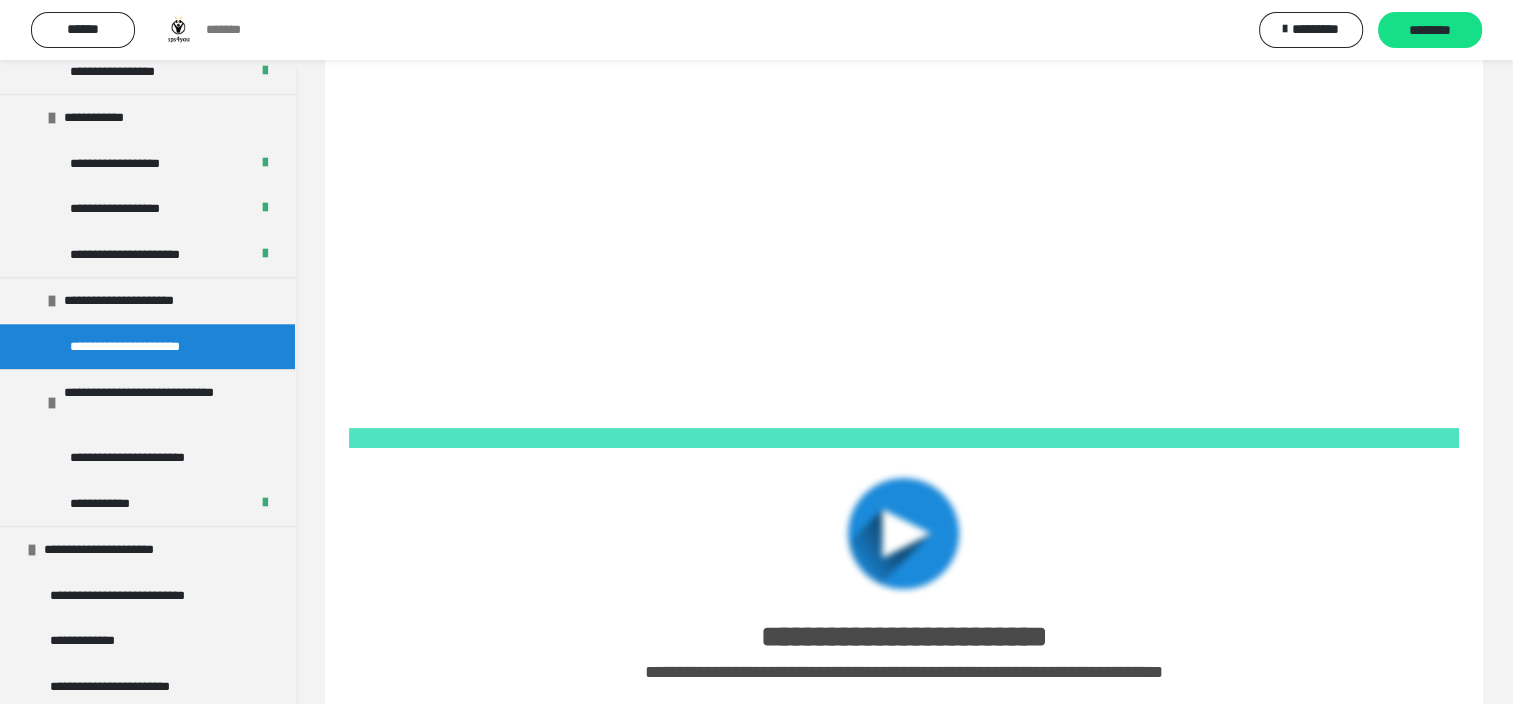click on "********" at bounding box center (1430, 30) 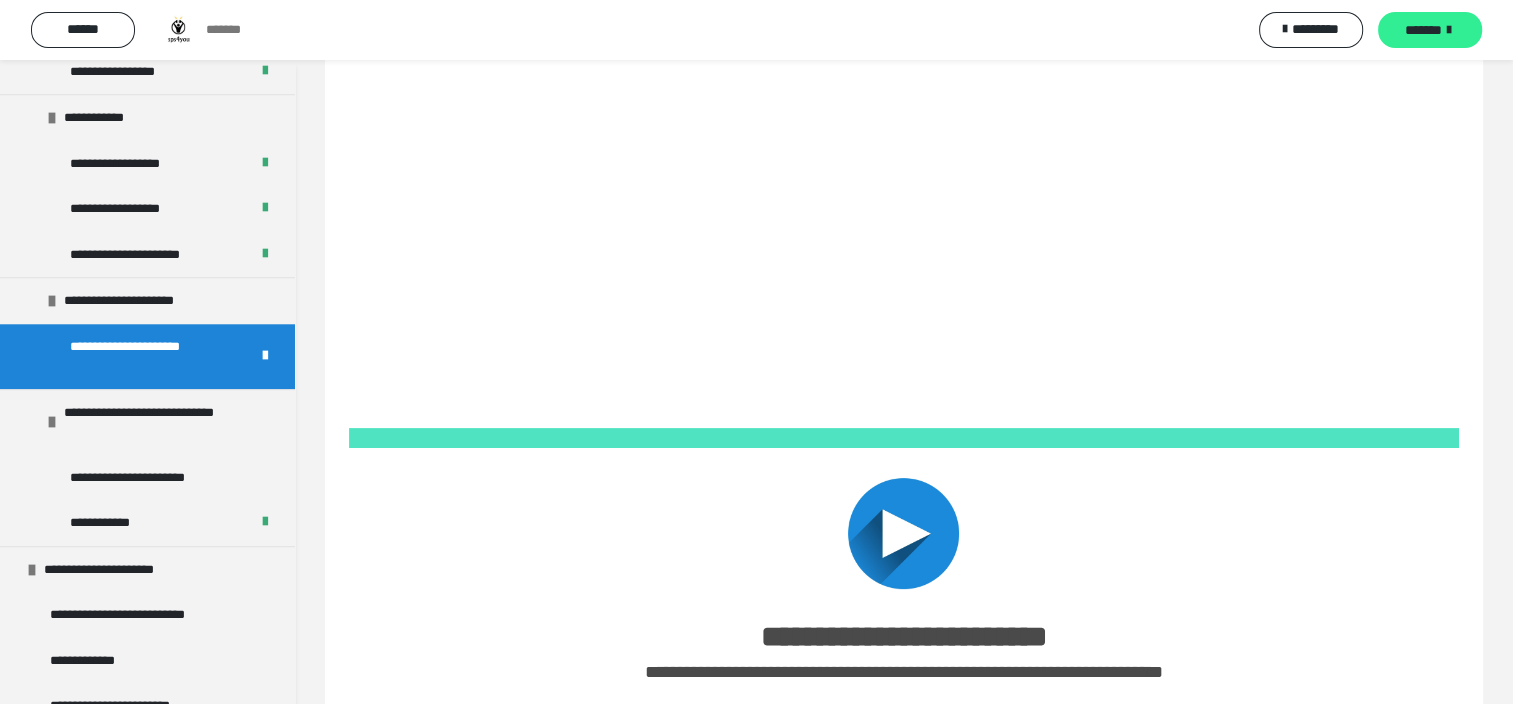 click on "*******" at bounding box center [1430, 30] 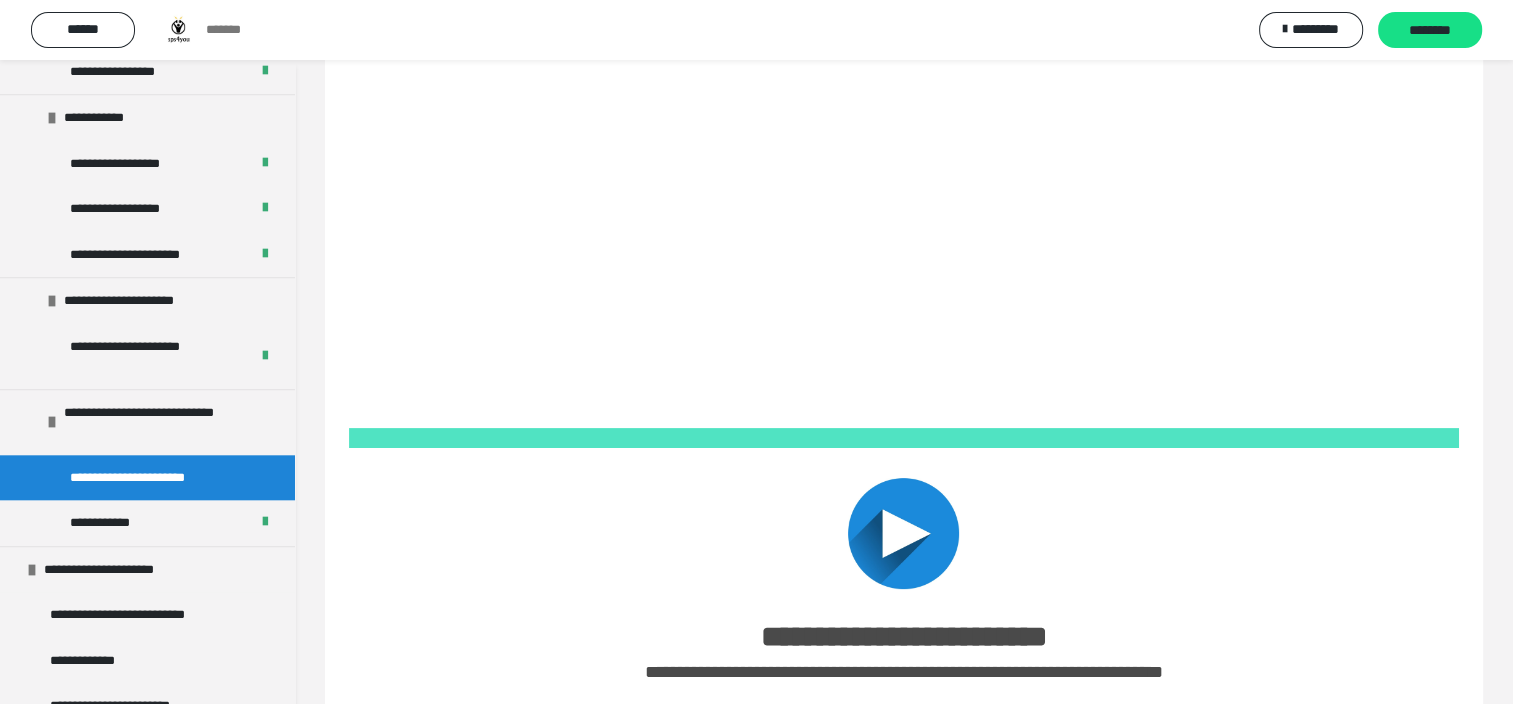 click on "********" at bounding box center [1430, 31] 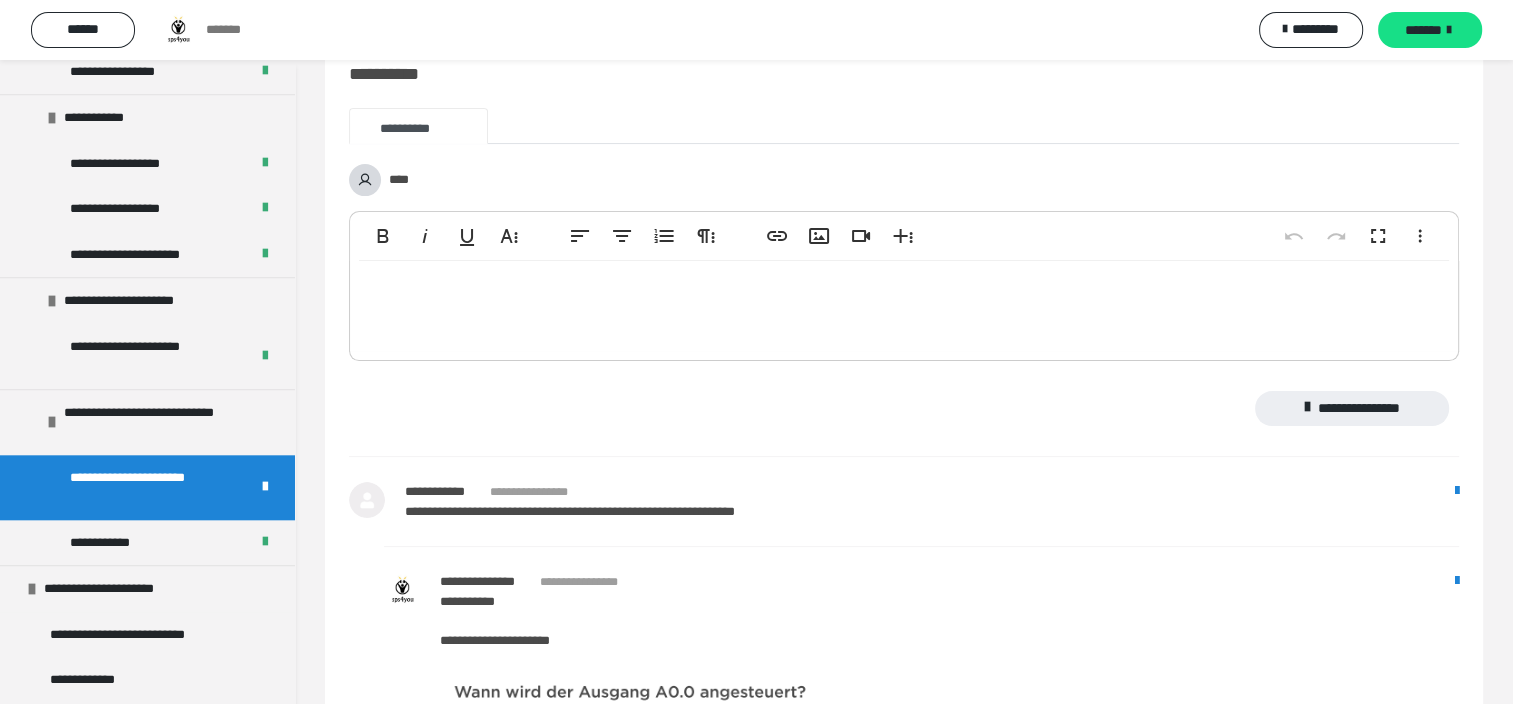 click on "*******" at bounding box center (1423, 30) 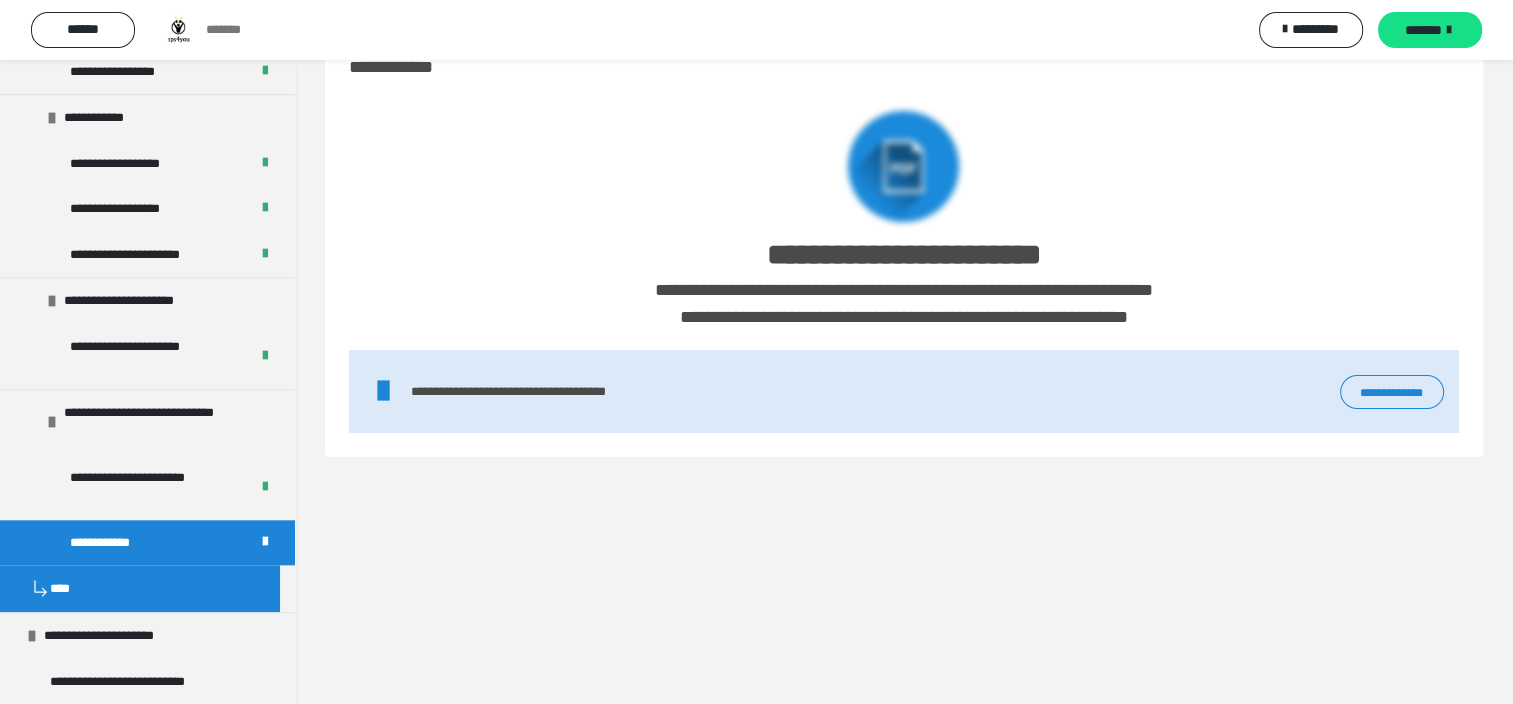 scroll, scrollTop: 74, scrollLeft: 0, axis: vertical 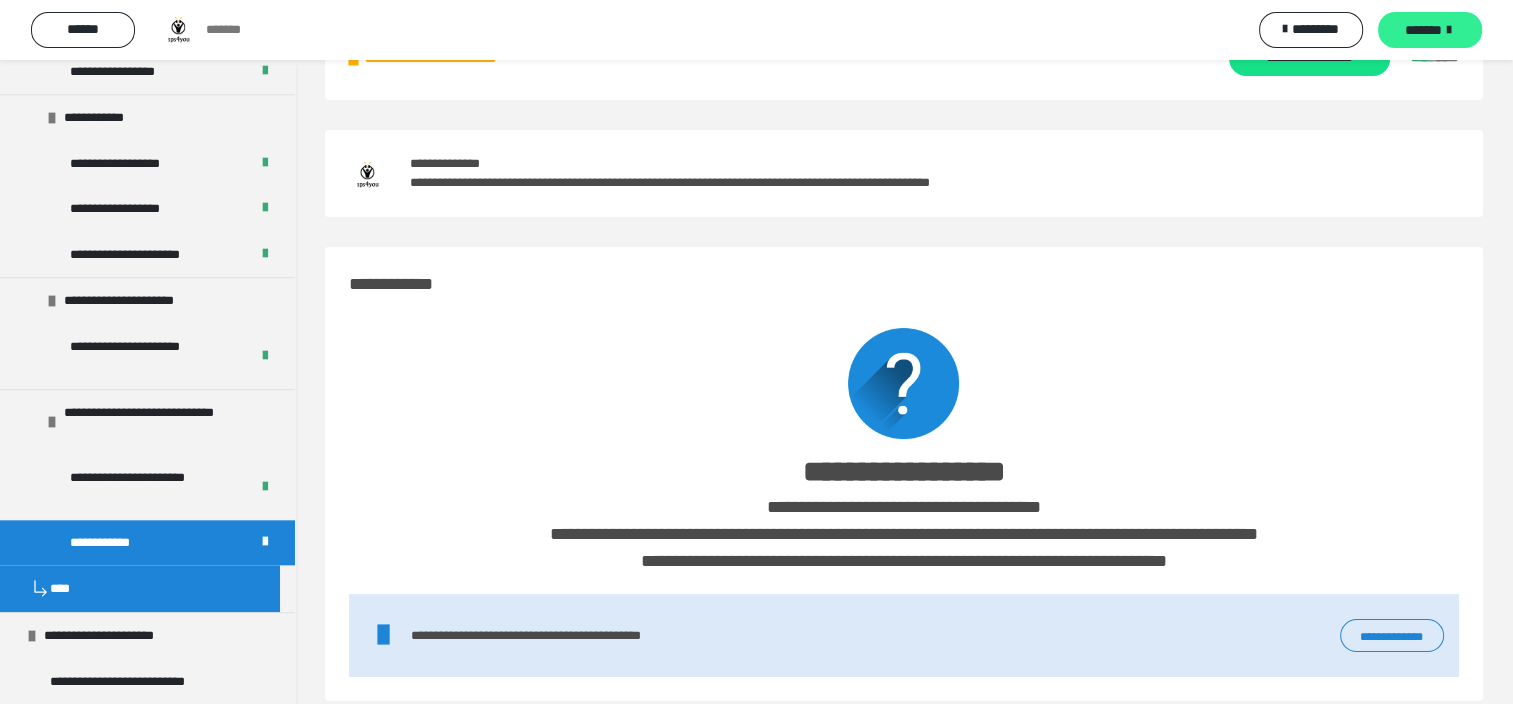 click on "*******" at bounding box center [1423, 30] 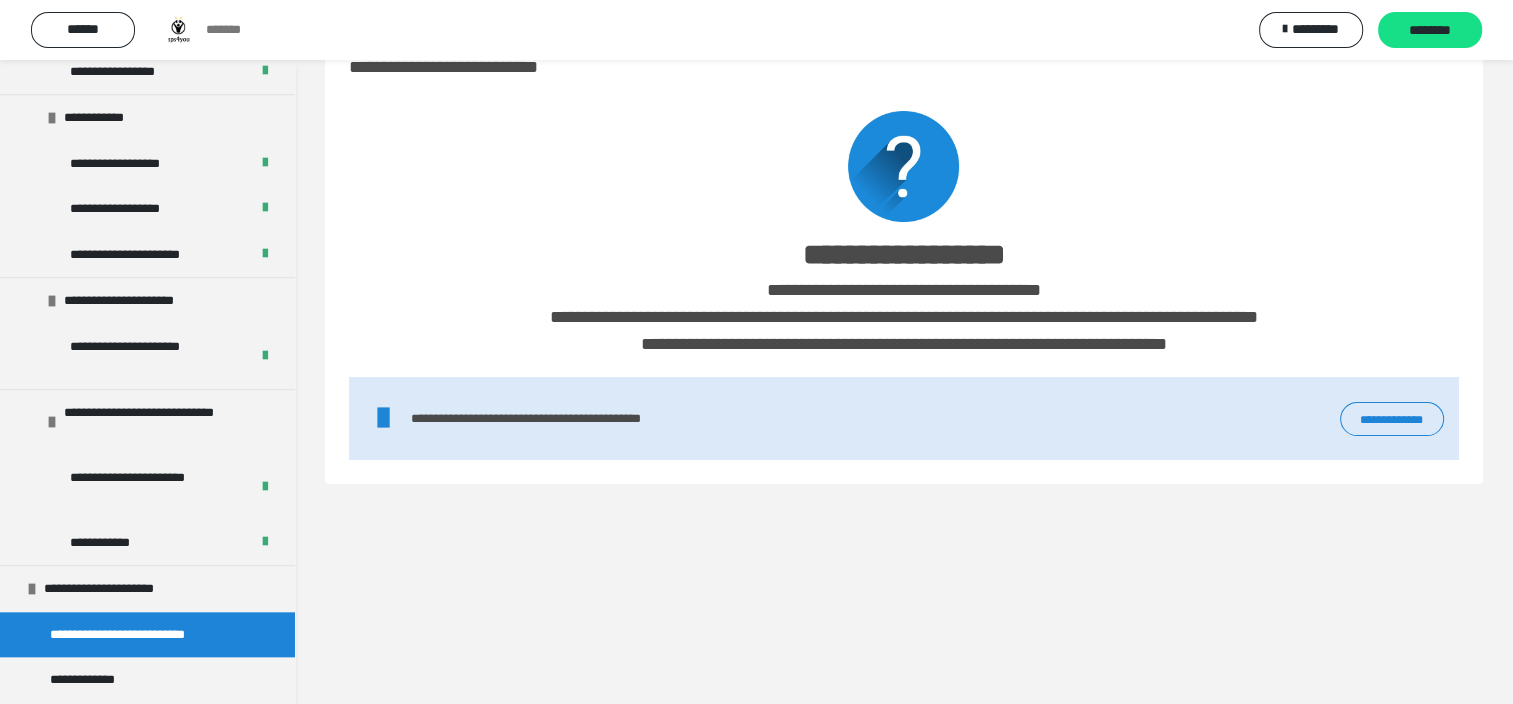 scroll, scrollTop: 0, scrollLeft: 0, axis: both 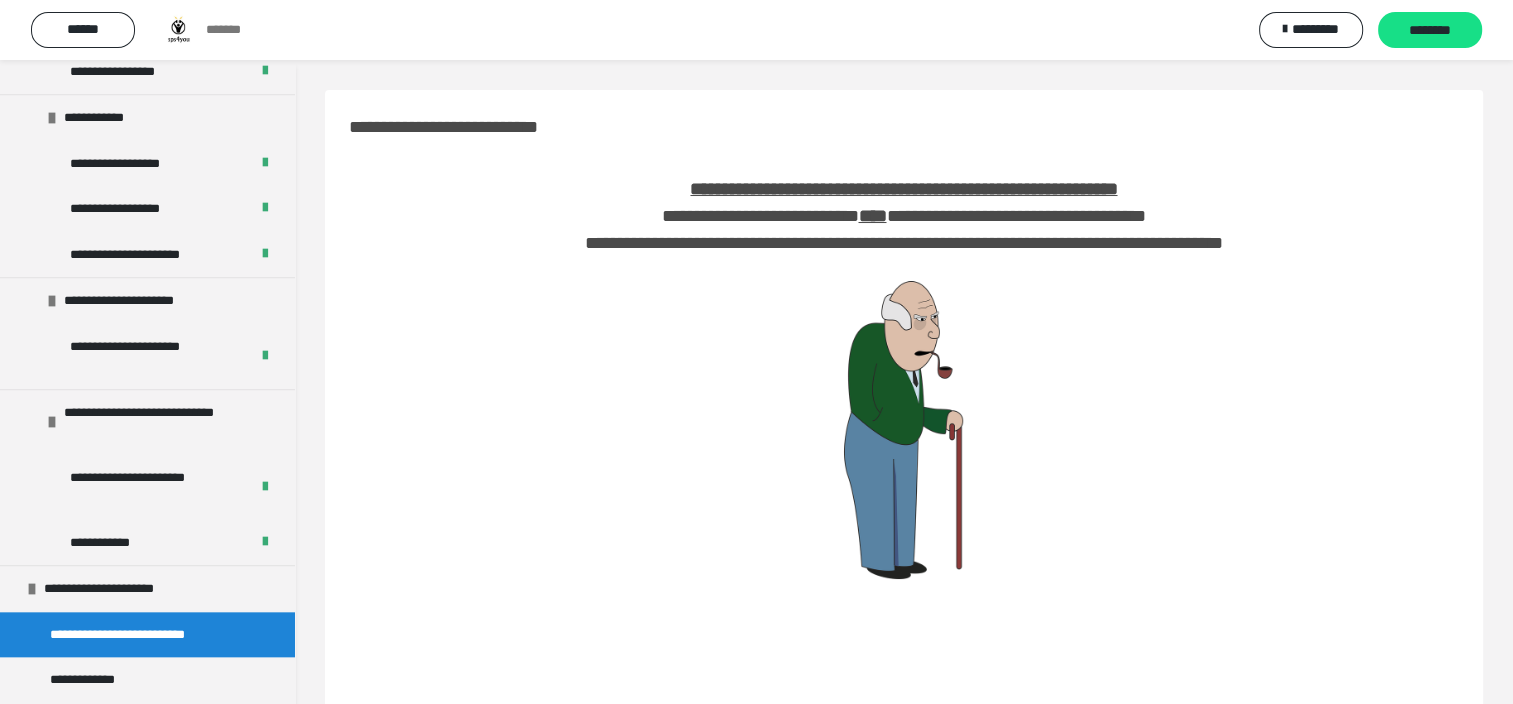 click on "********" at bounding box center [1430, 31] 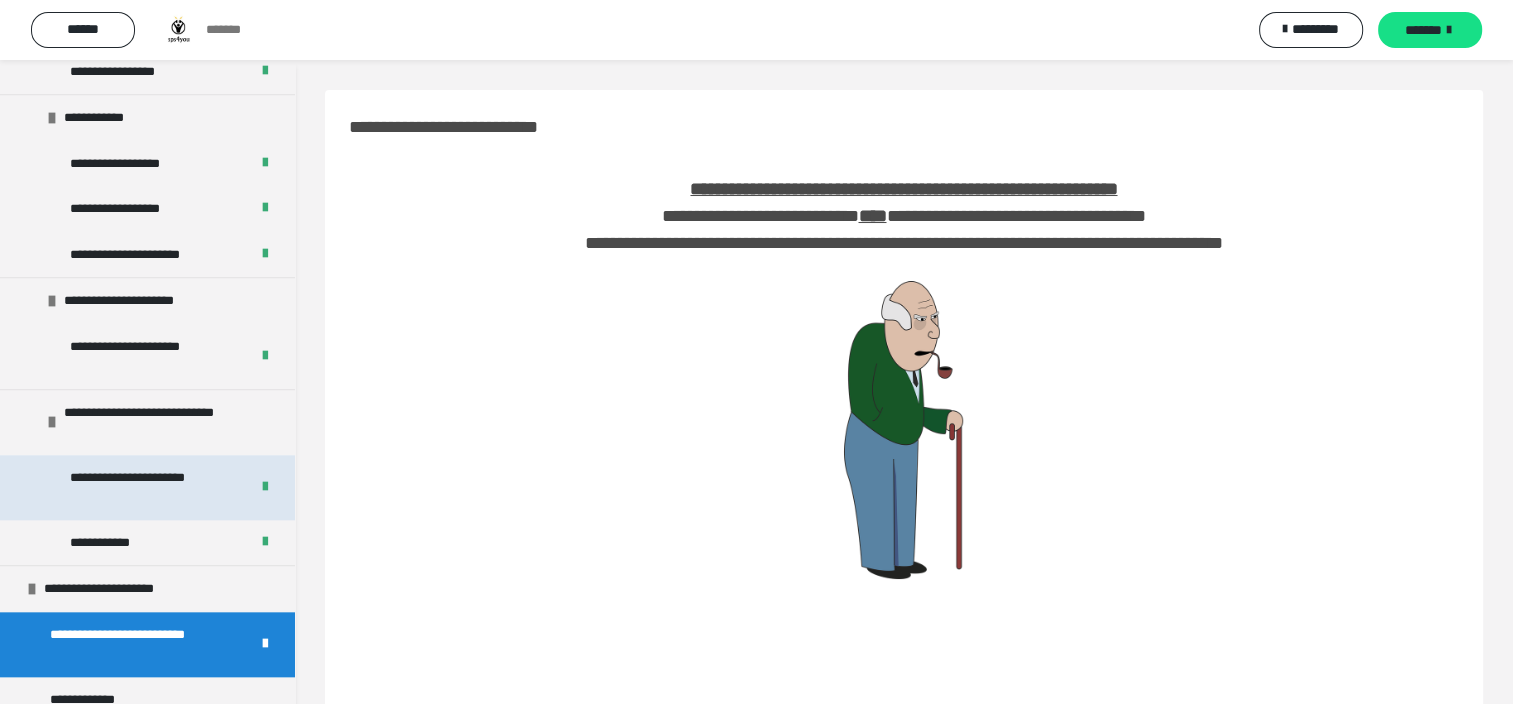 scroll, scrollTop: 2600, scrollLeft: 0, axis: vertical 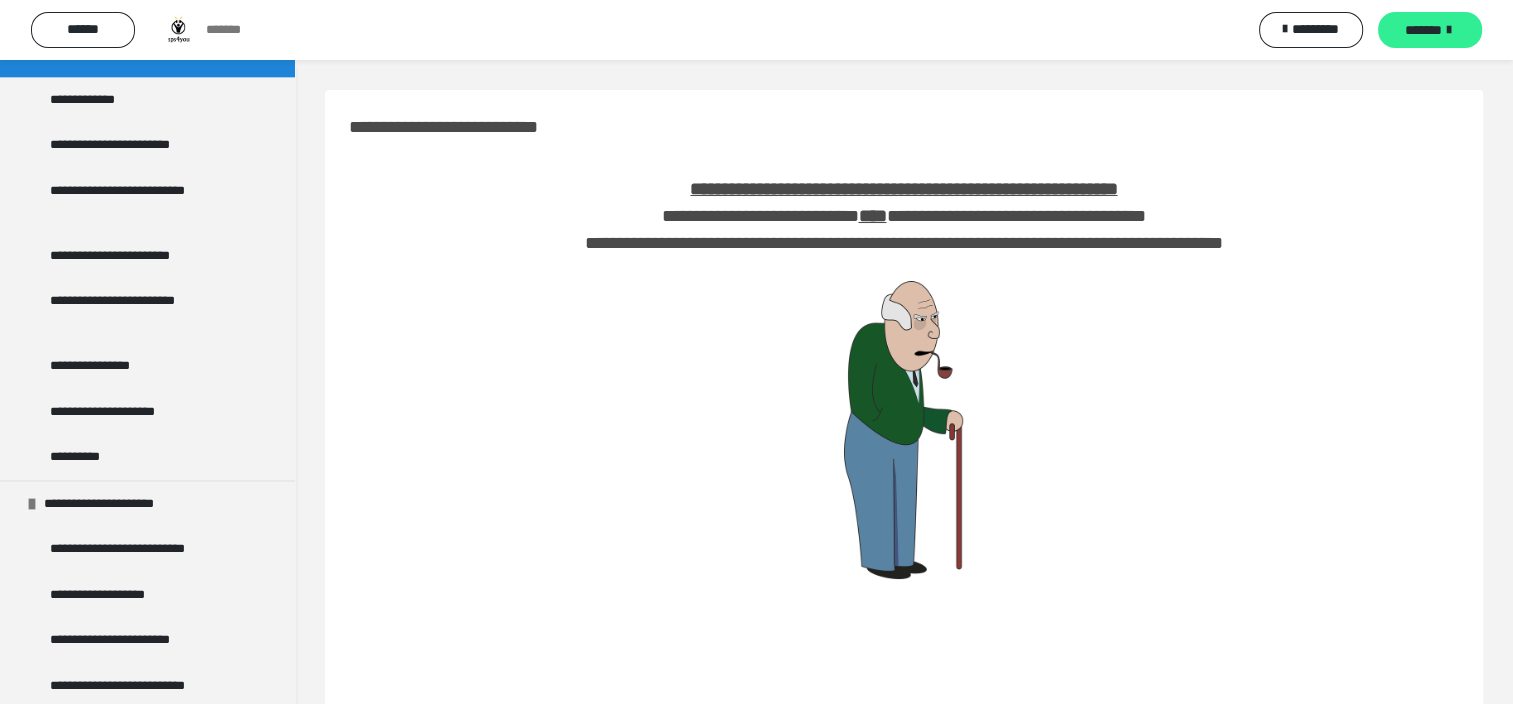 click on "*******" at bounding box center (1423, 30) 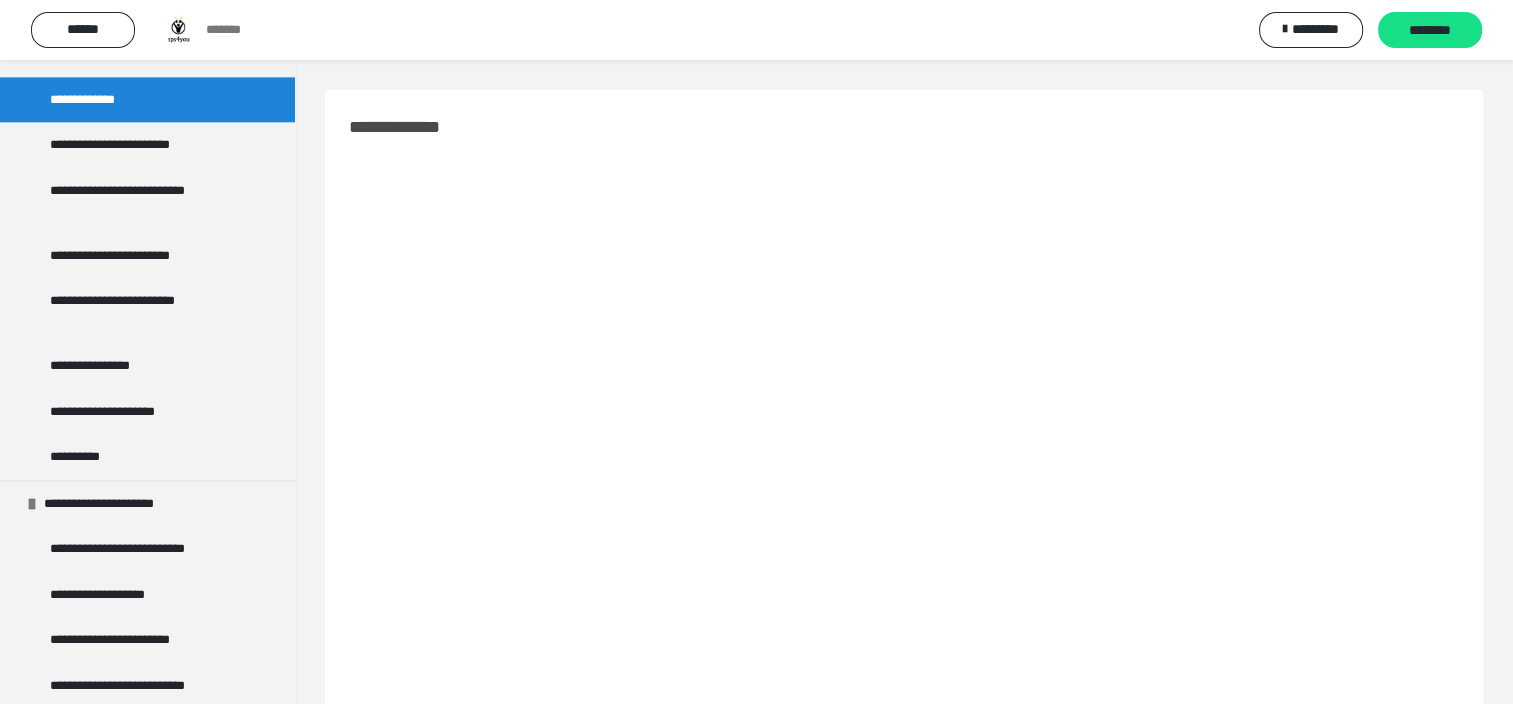 click on "********" at bounding box center (1430, 31) 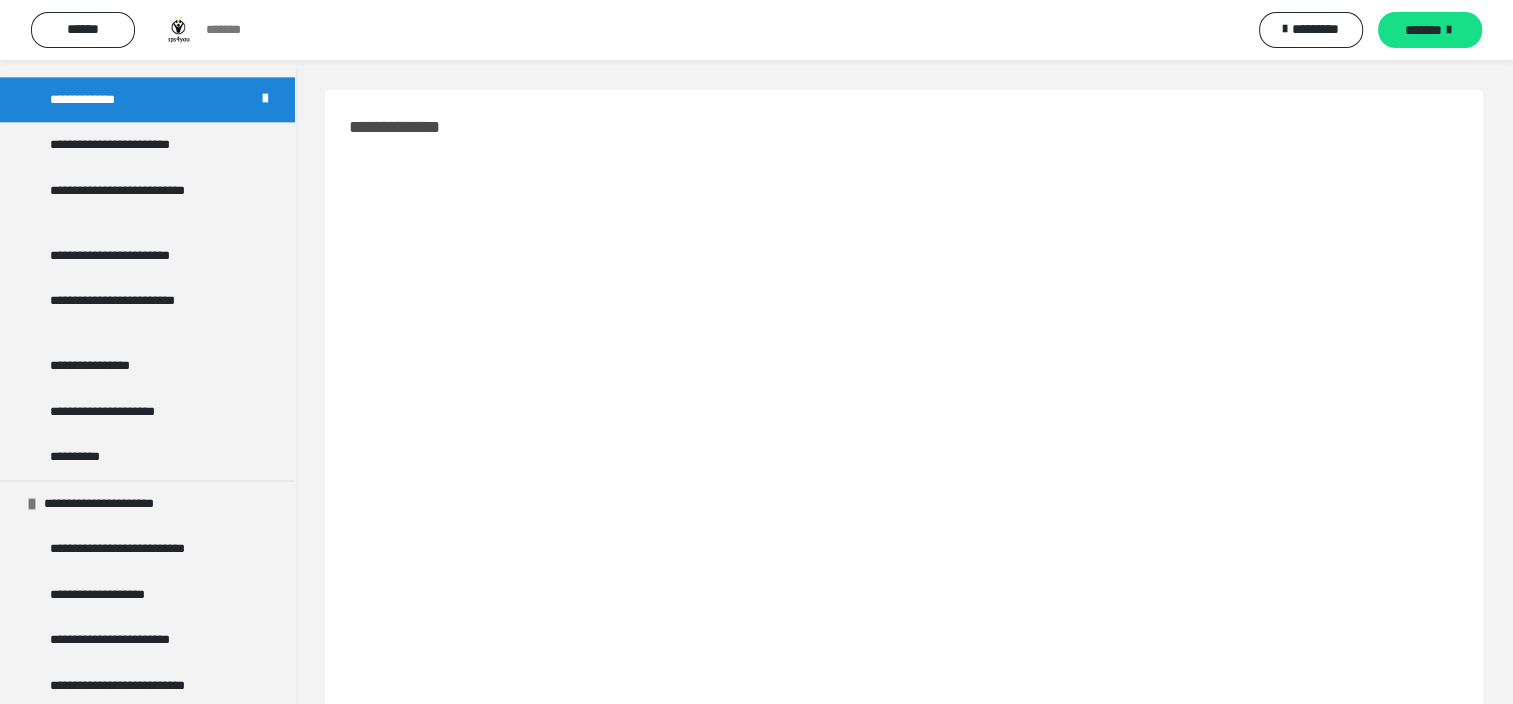 click on "*******" at bounding box center (1423, 30) 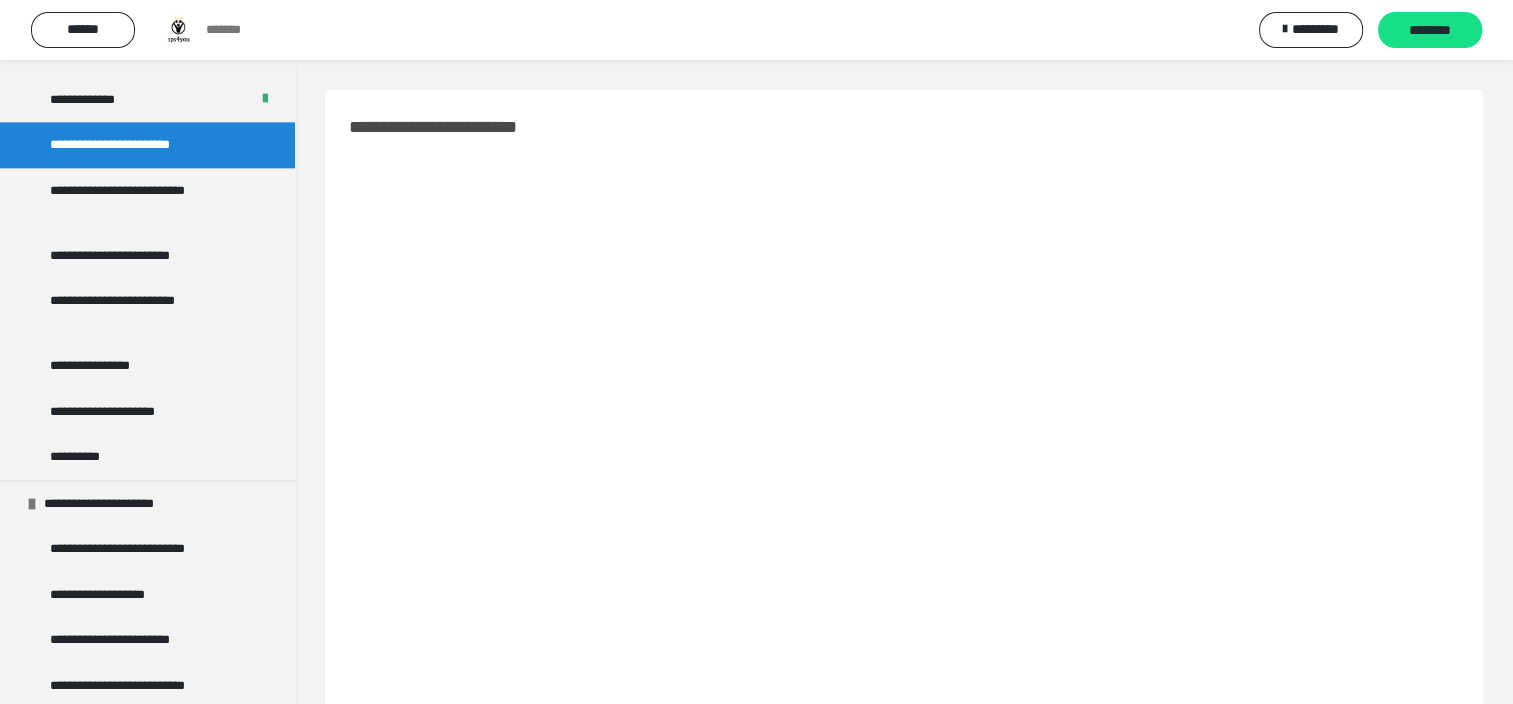 click on "********" at bounding box center (1430, 31) 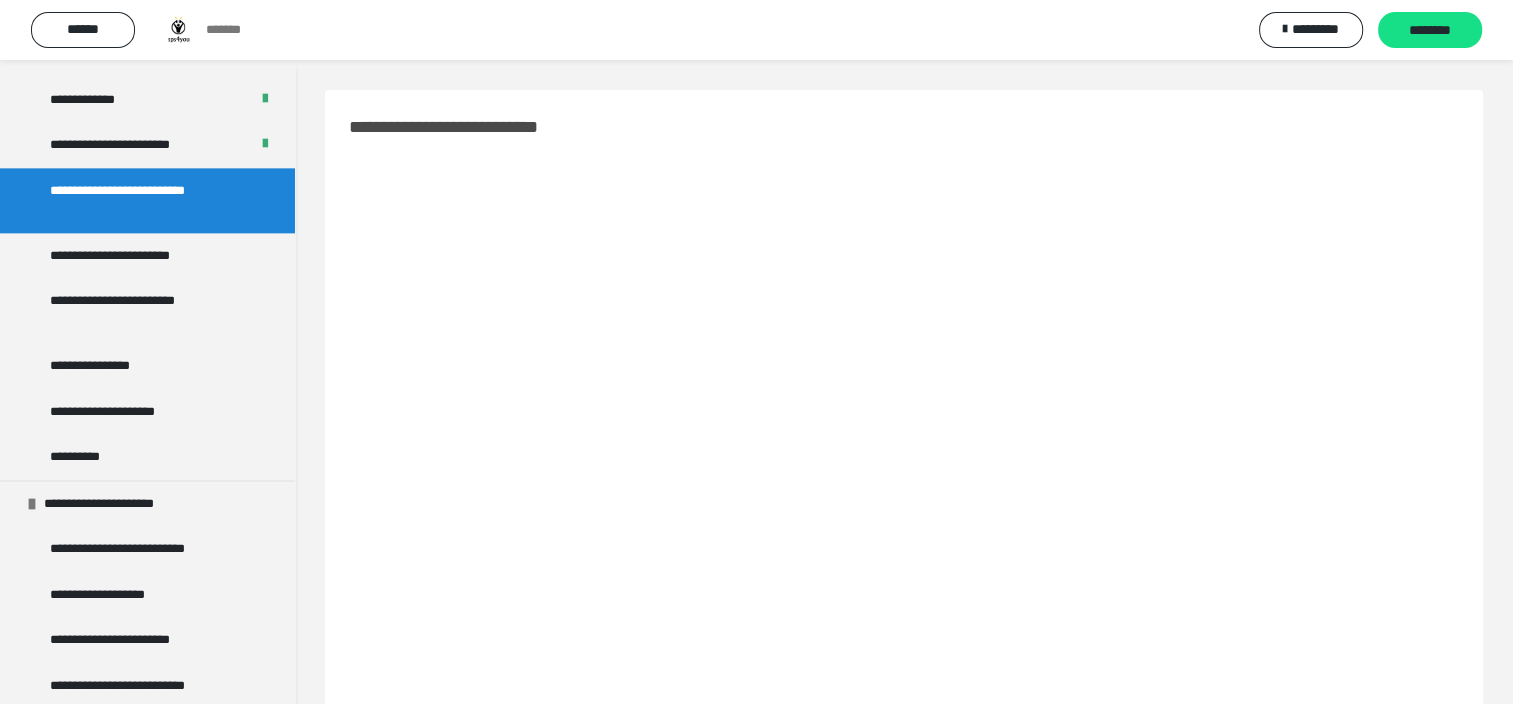 click on "********" at bounding box center (1430, 31) 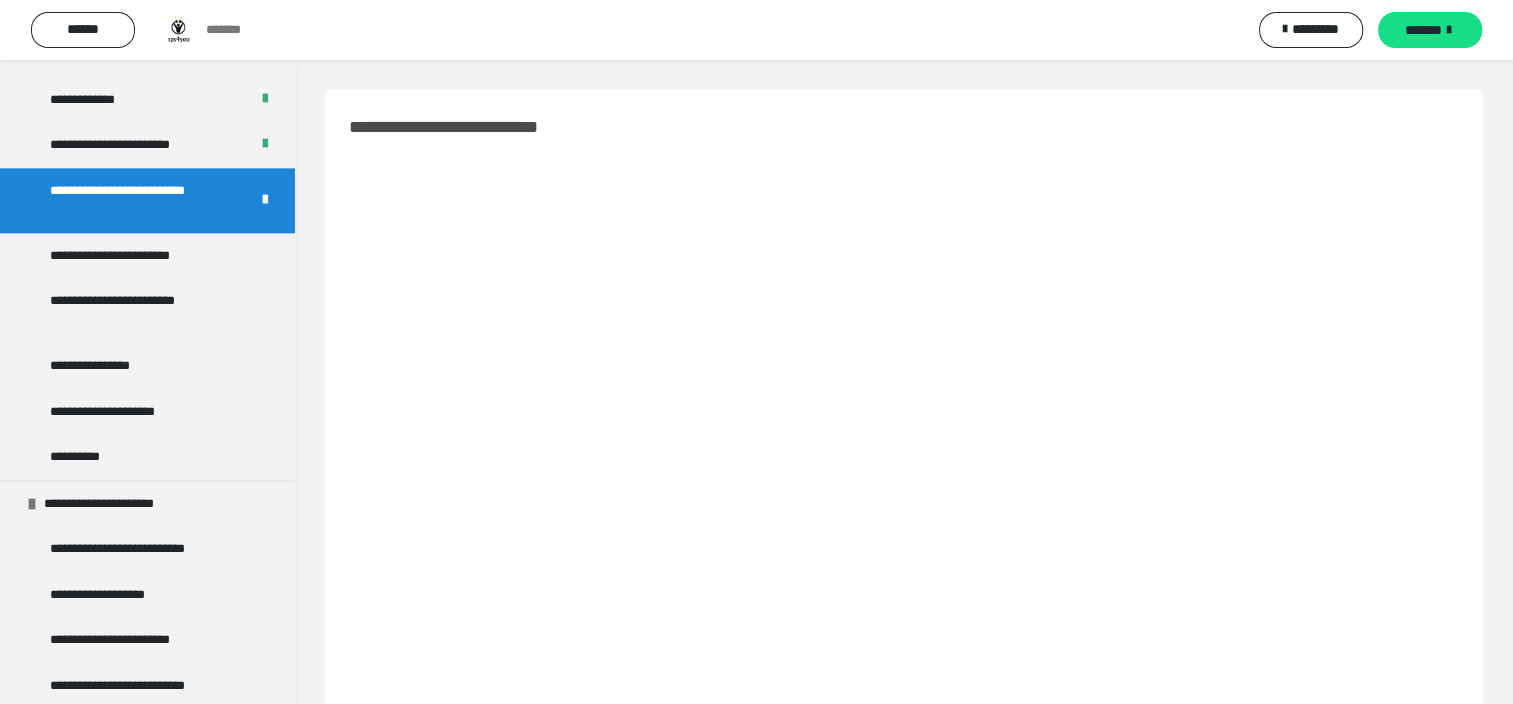 click on "*******" at bounding box center (1423, 30) 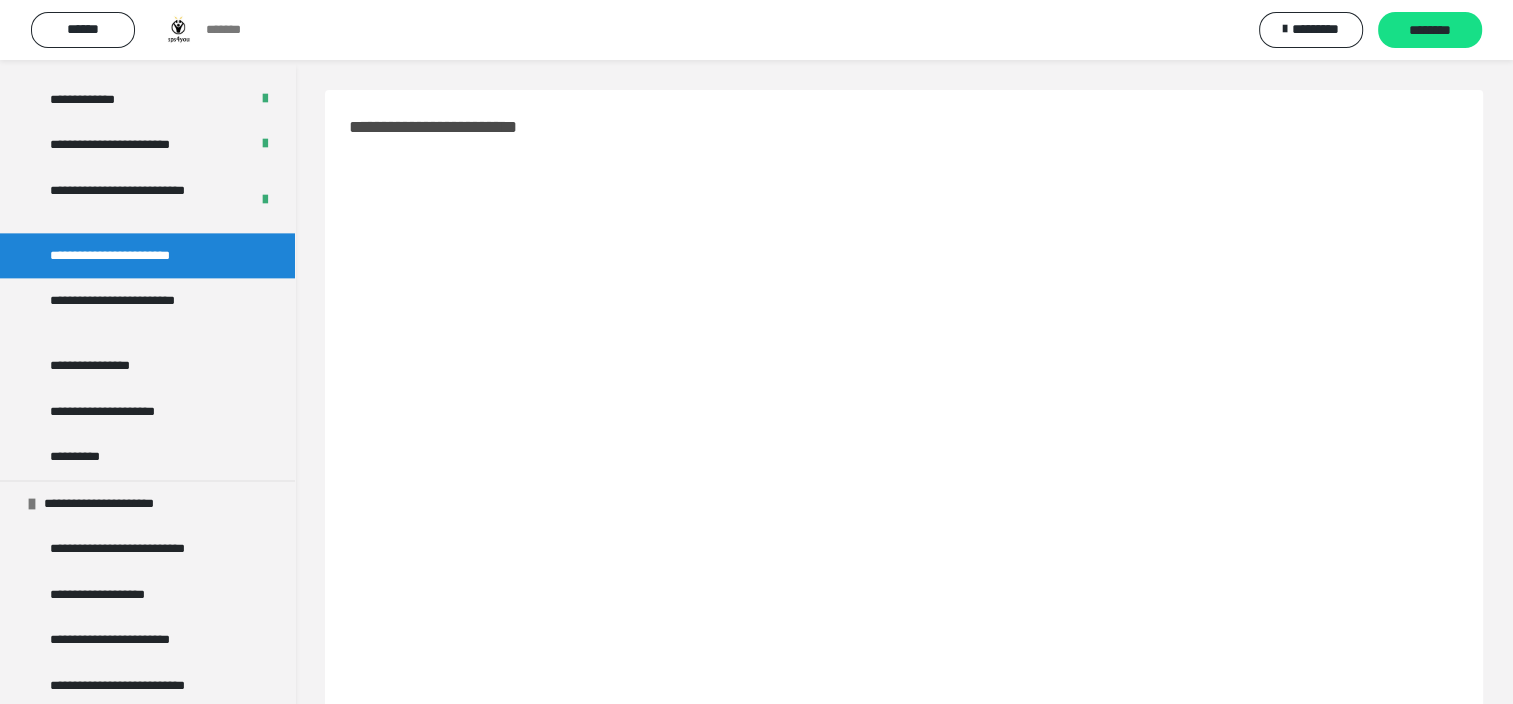 click on "********" at bounding box center (1430, 31) 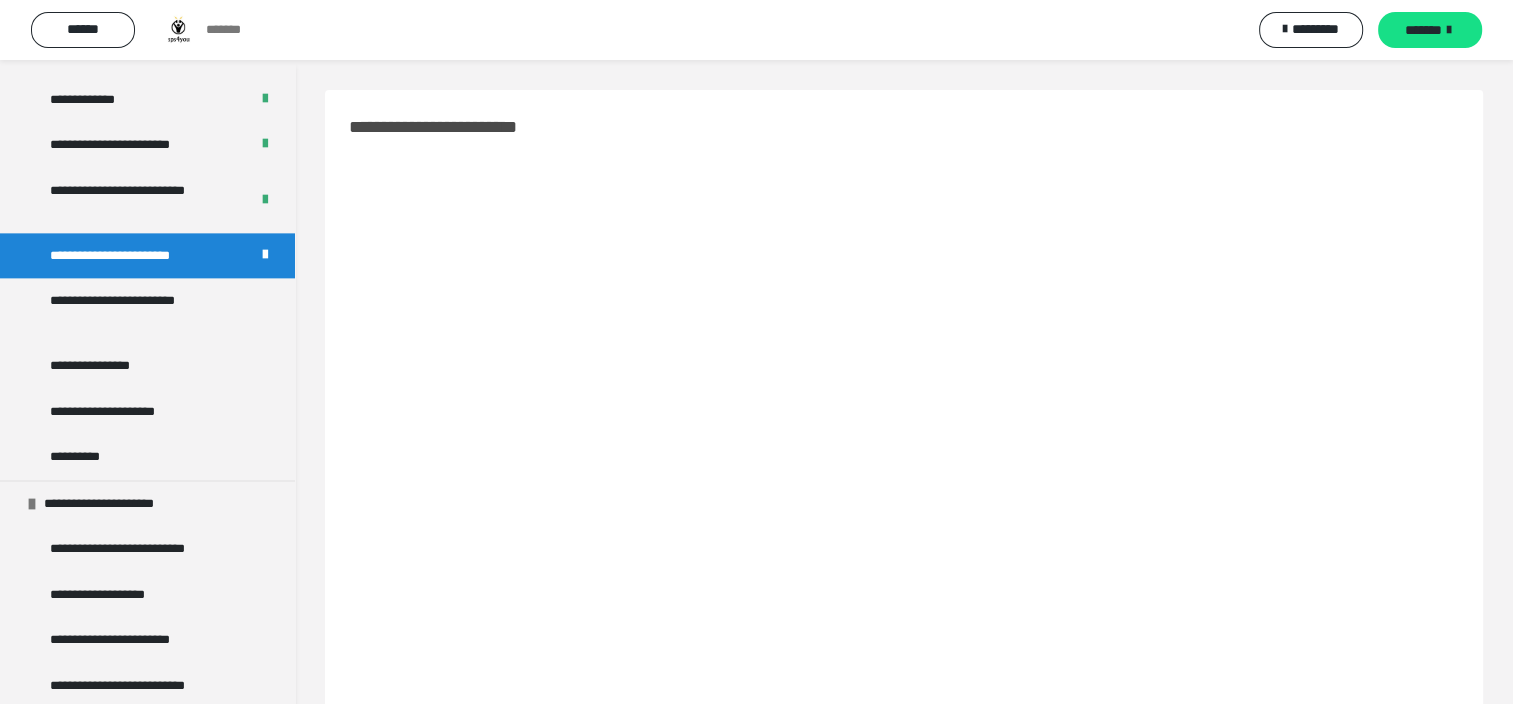 click on "*******" at bounding box center [1423, 30] 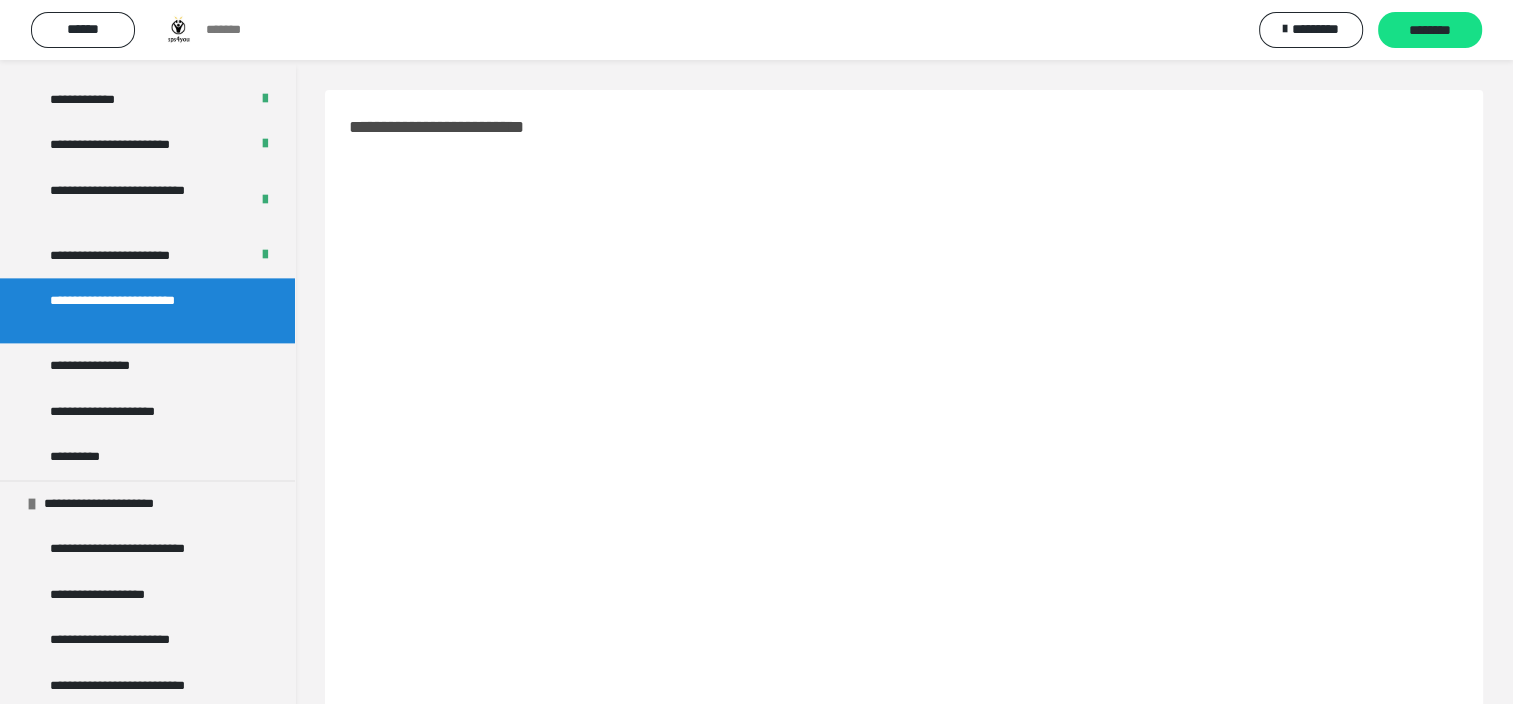 click on "********" at bounding box center (1430, 31) 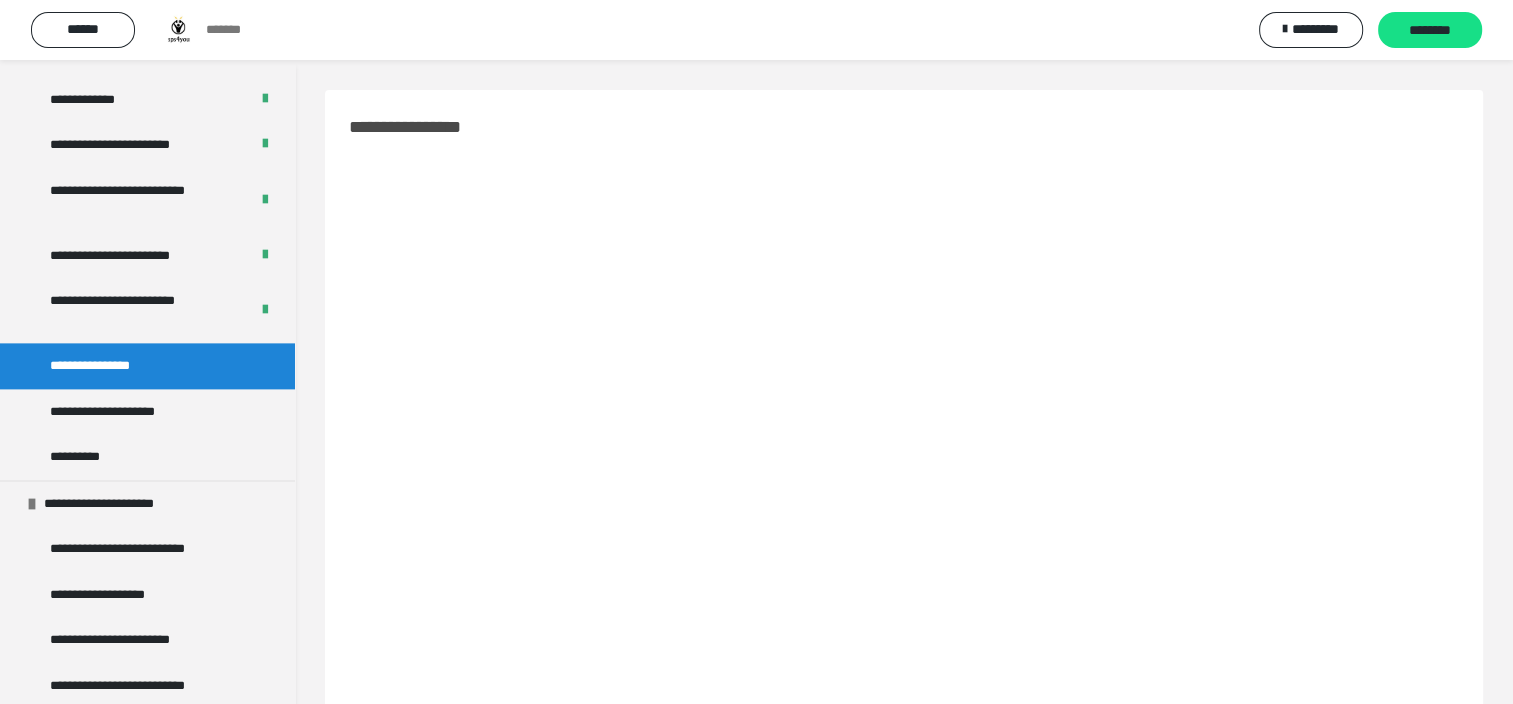 click on "********" at bounding box center [1430, 31] 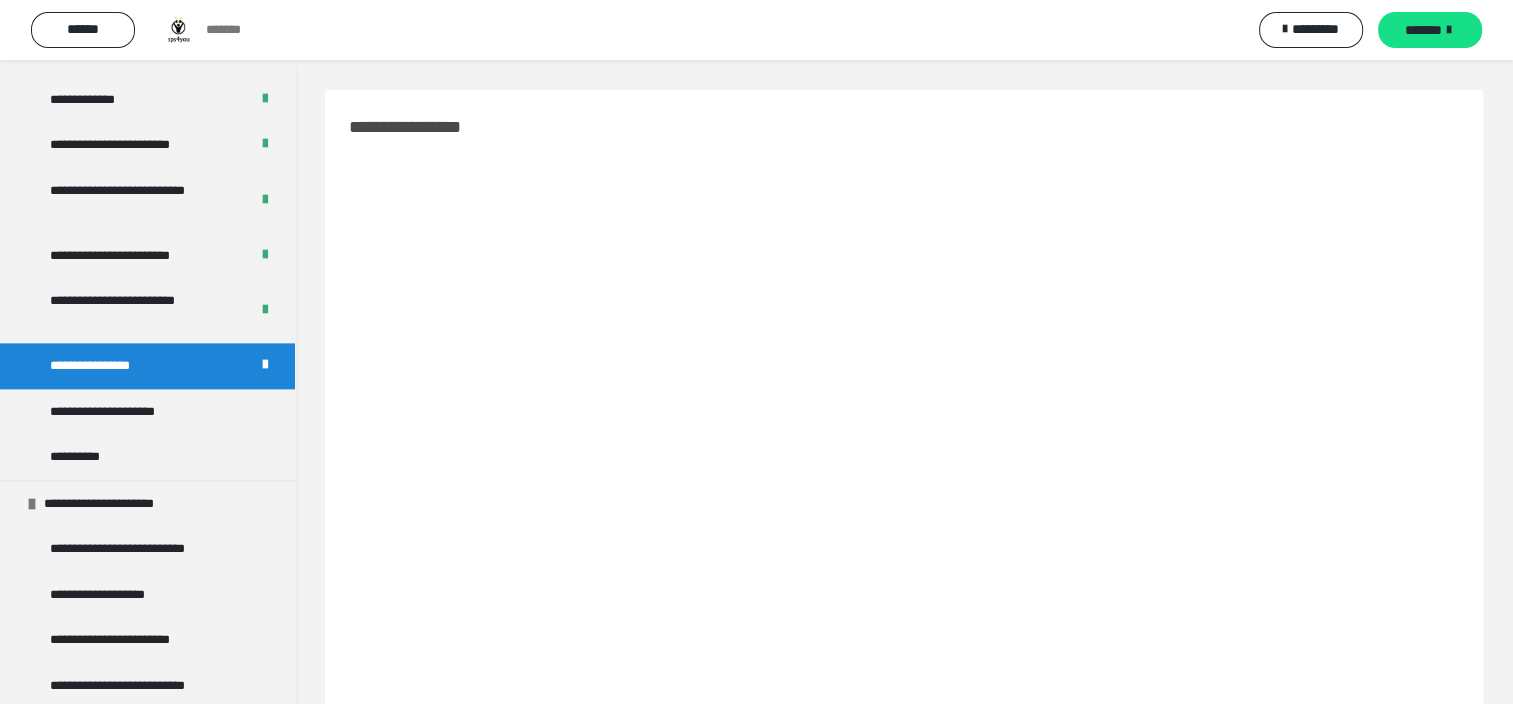 click on "*******" at bounding box center (1423, 30) 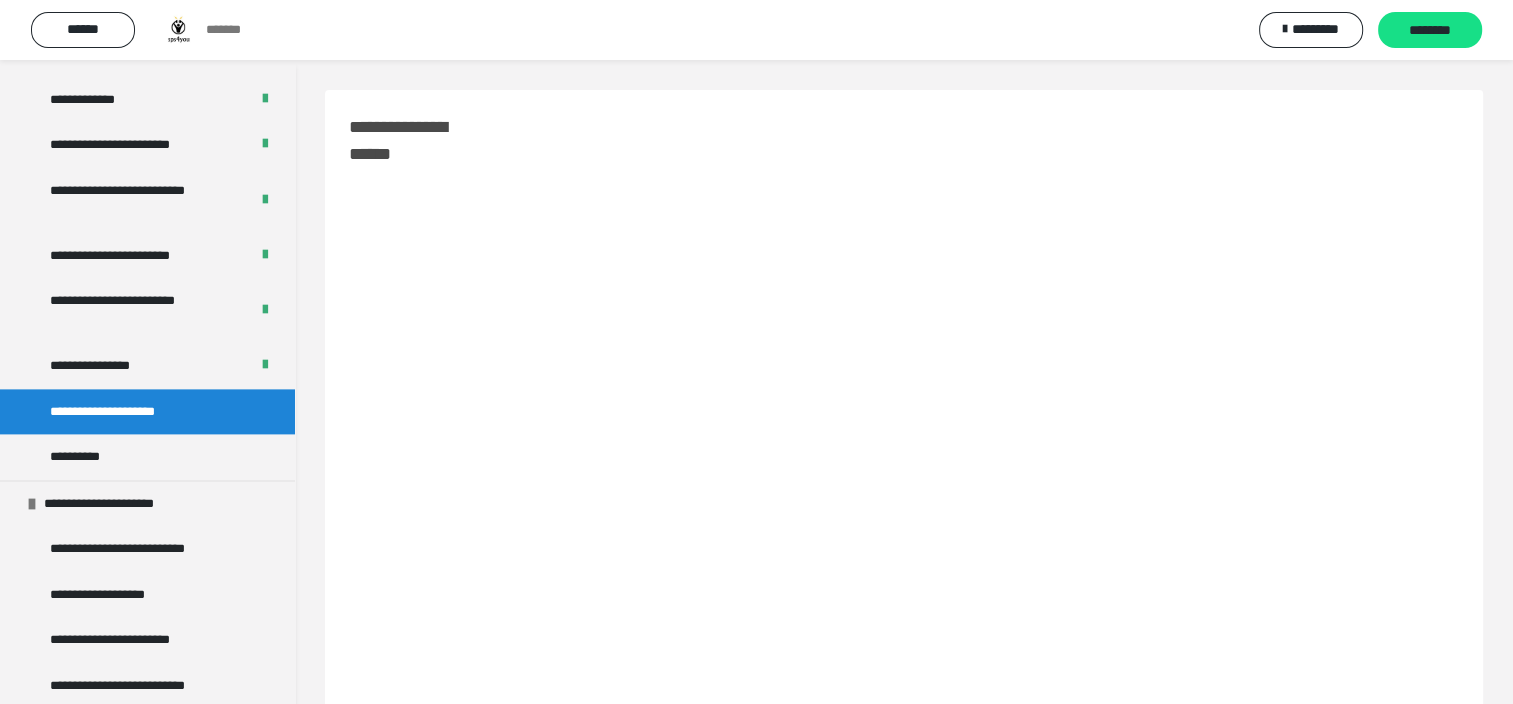 click on "********" at bounding box center [1430, 31] 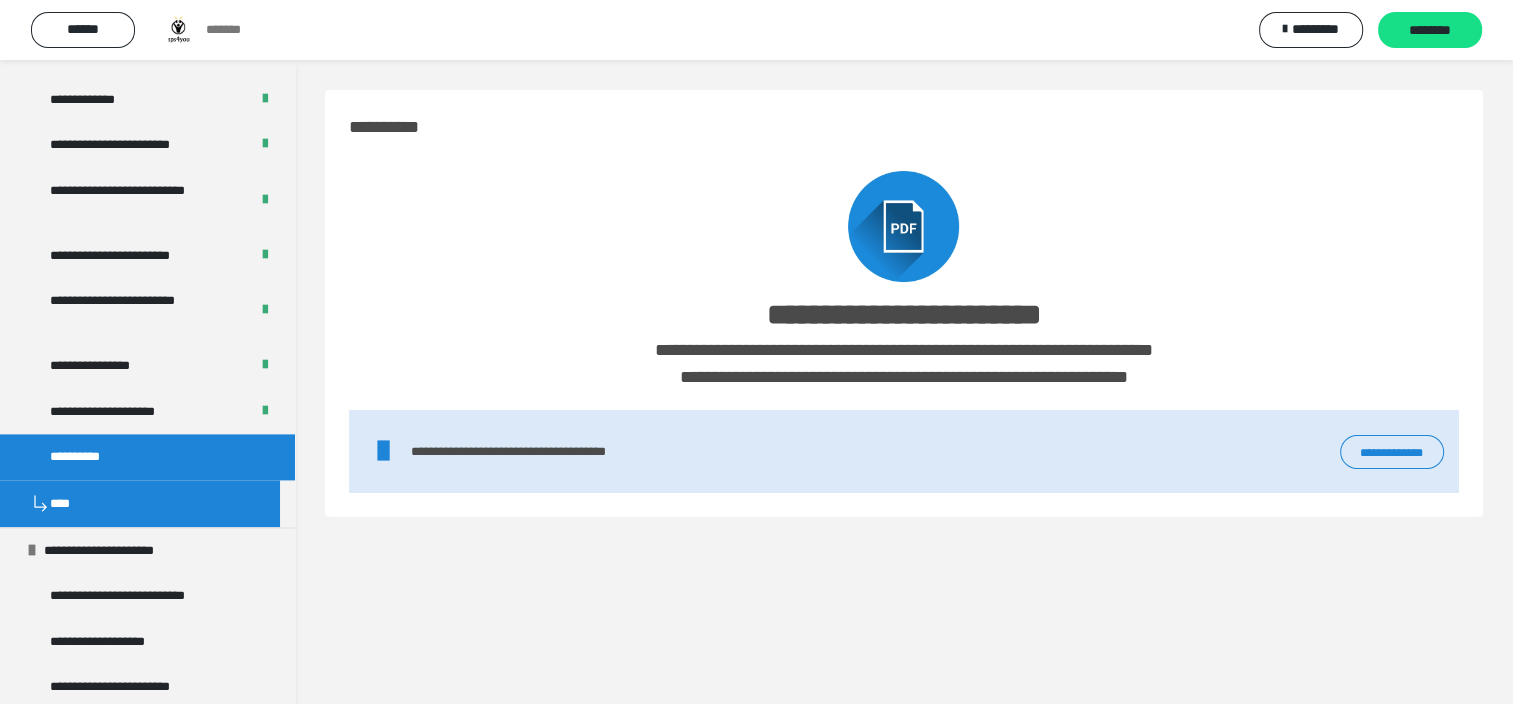 click on "********" at bounding box center [1430, 31] 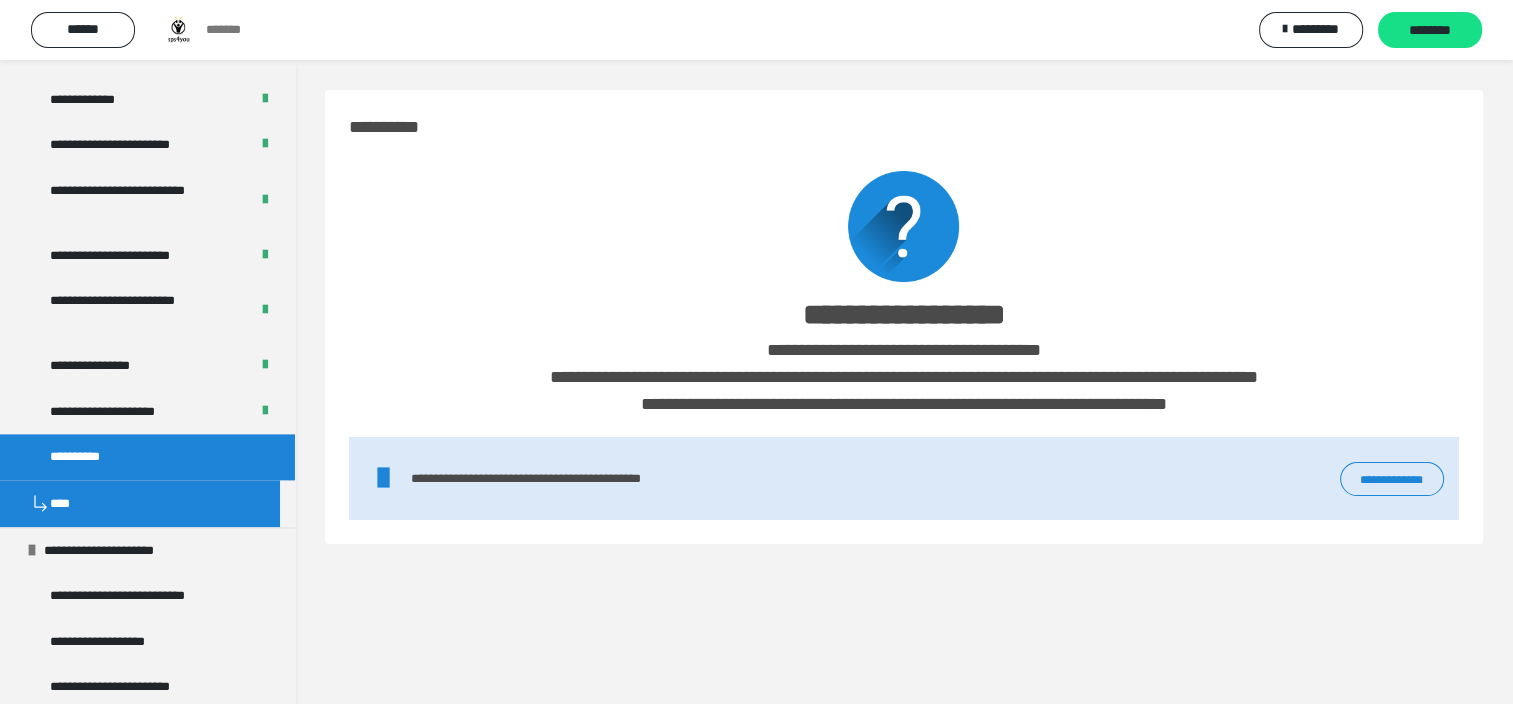 click on "********" at bounding box center (1430, 31) 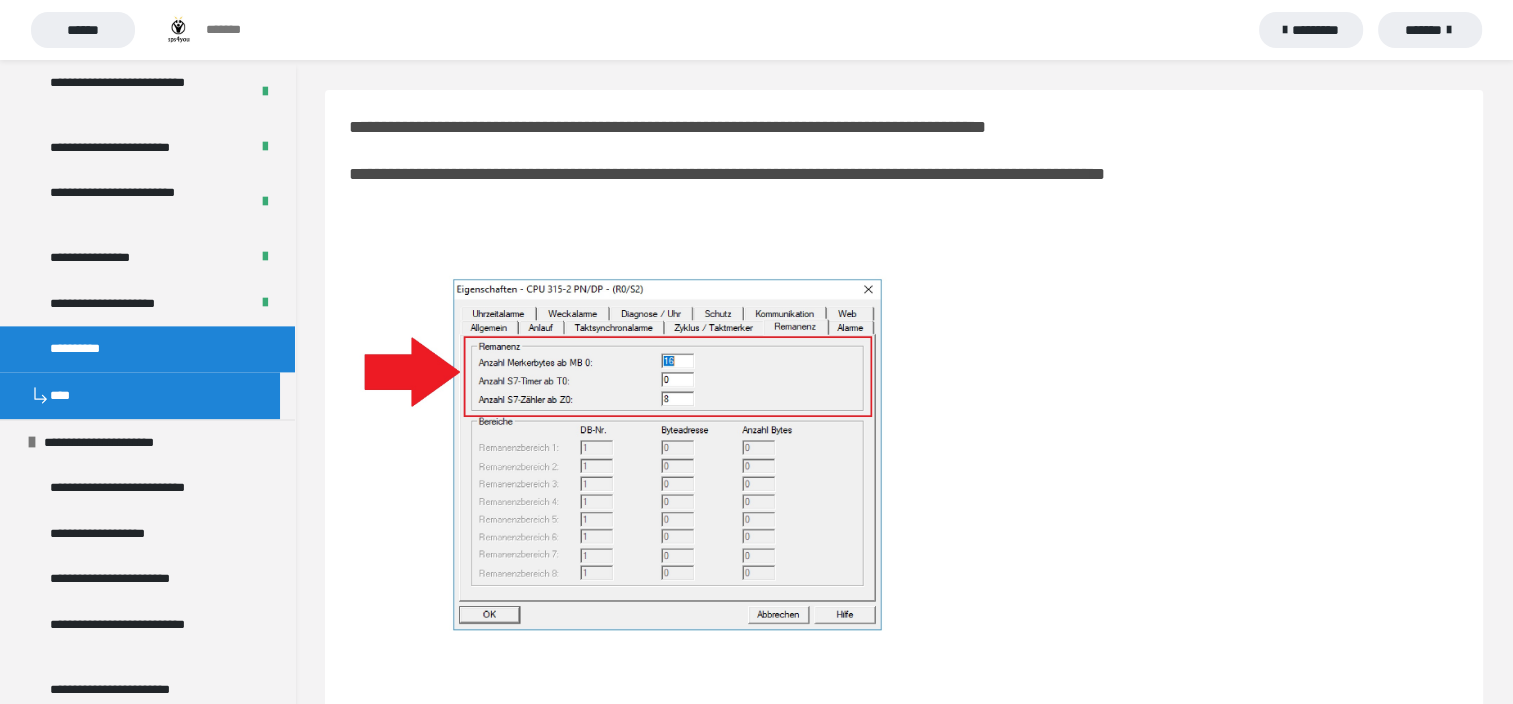 scroll, scrollTop: 2800, scrollLeft: 0, axis: vertical 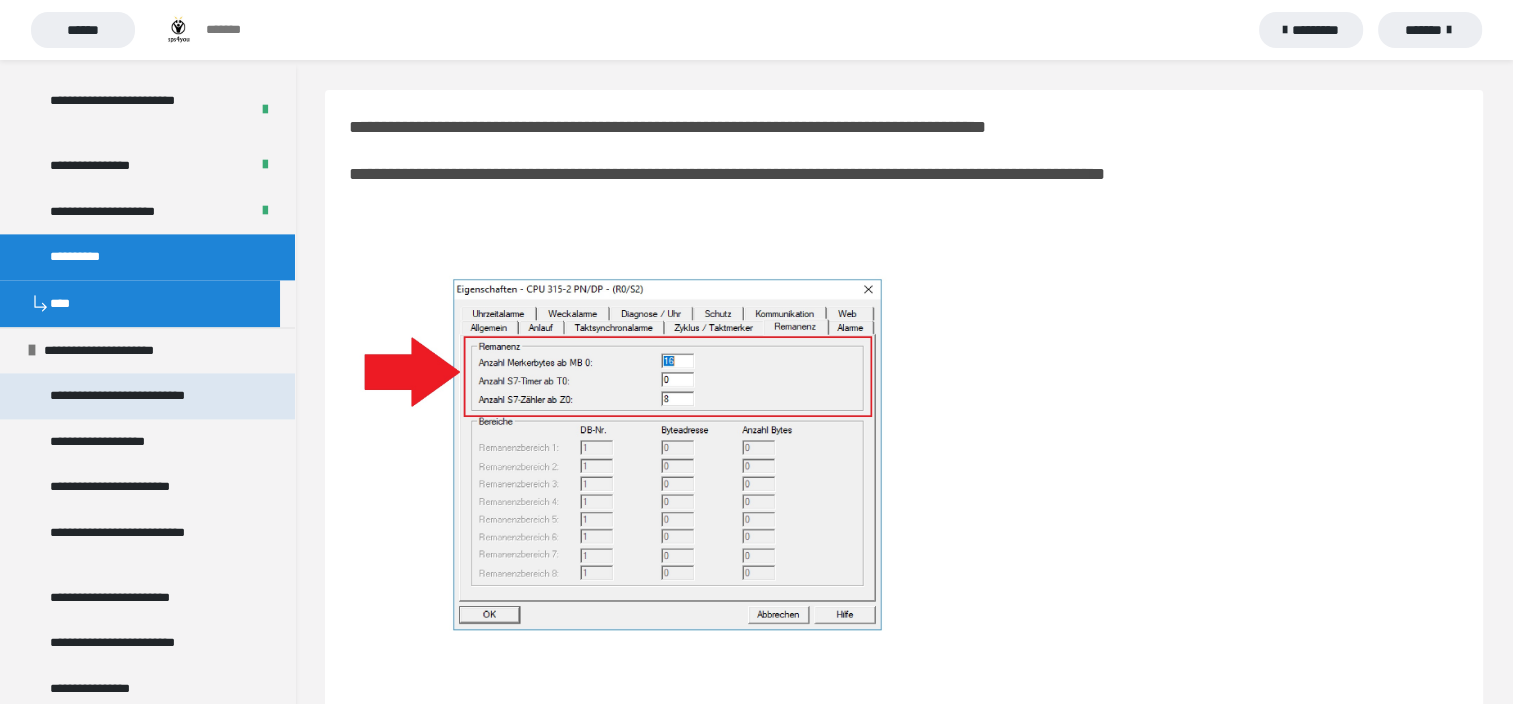 click on "**********" at bounding box center [139, 396] 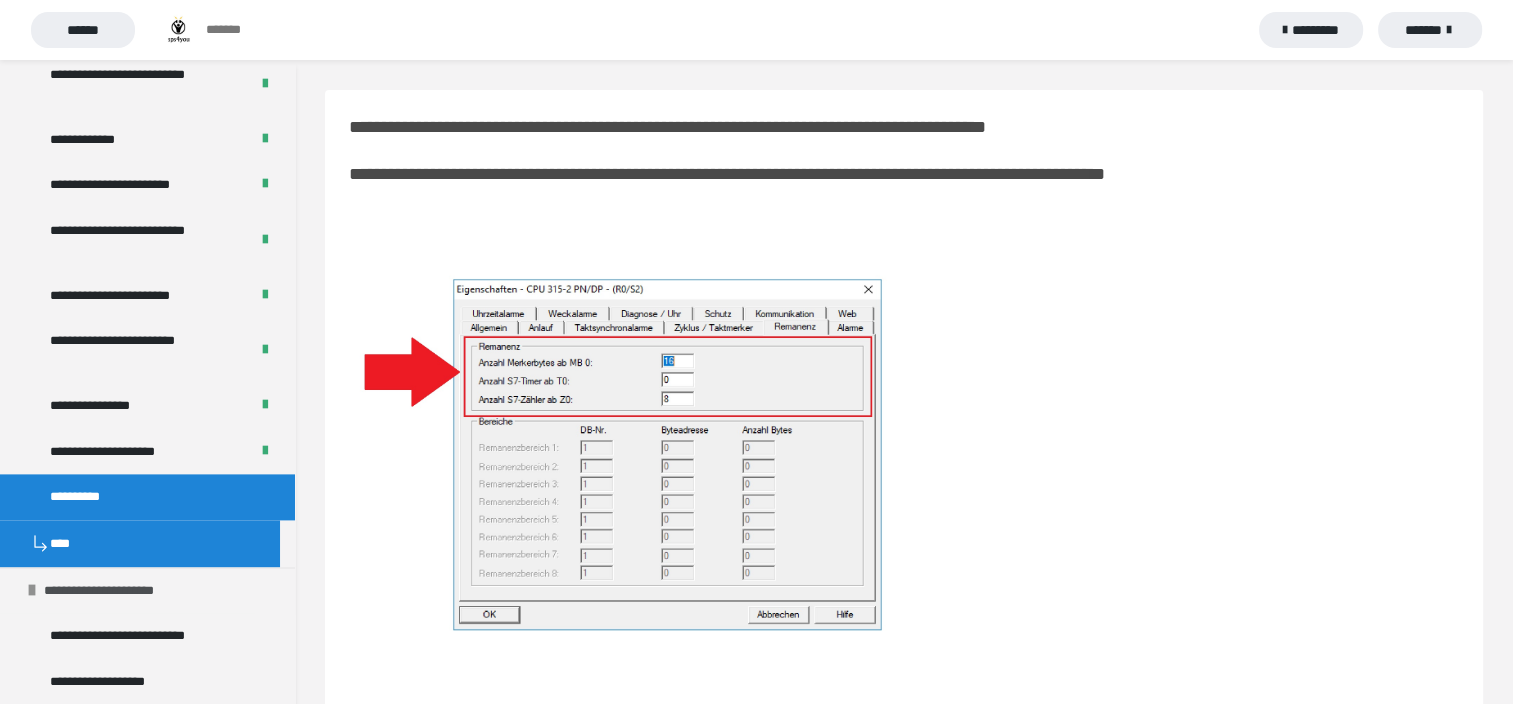 scroll, scrollTop: 2500, scrollLeft: 0, axis: vertical 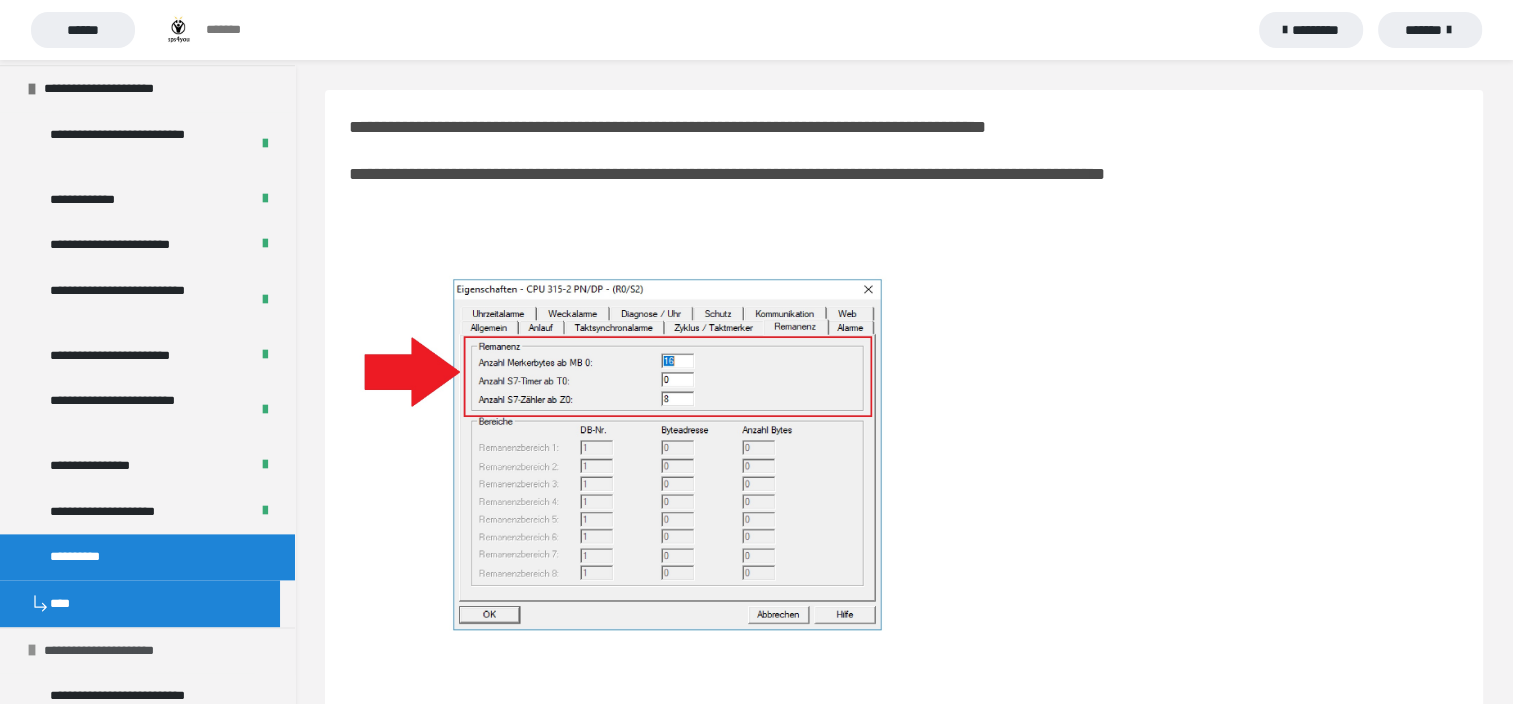 click on "**********" at bounding box center [101, 466] 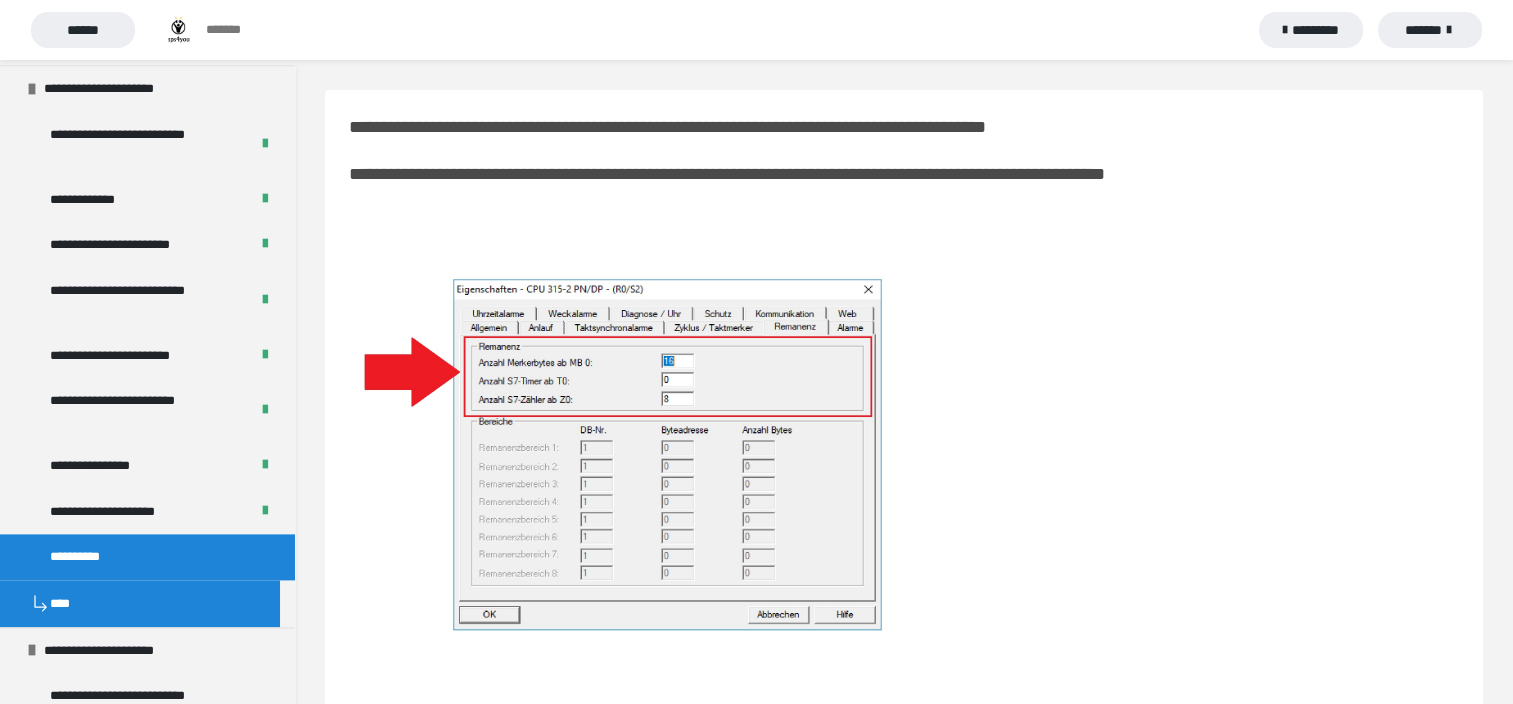 click on "*********" at bounding box center (1311, 30) 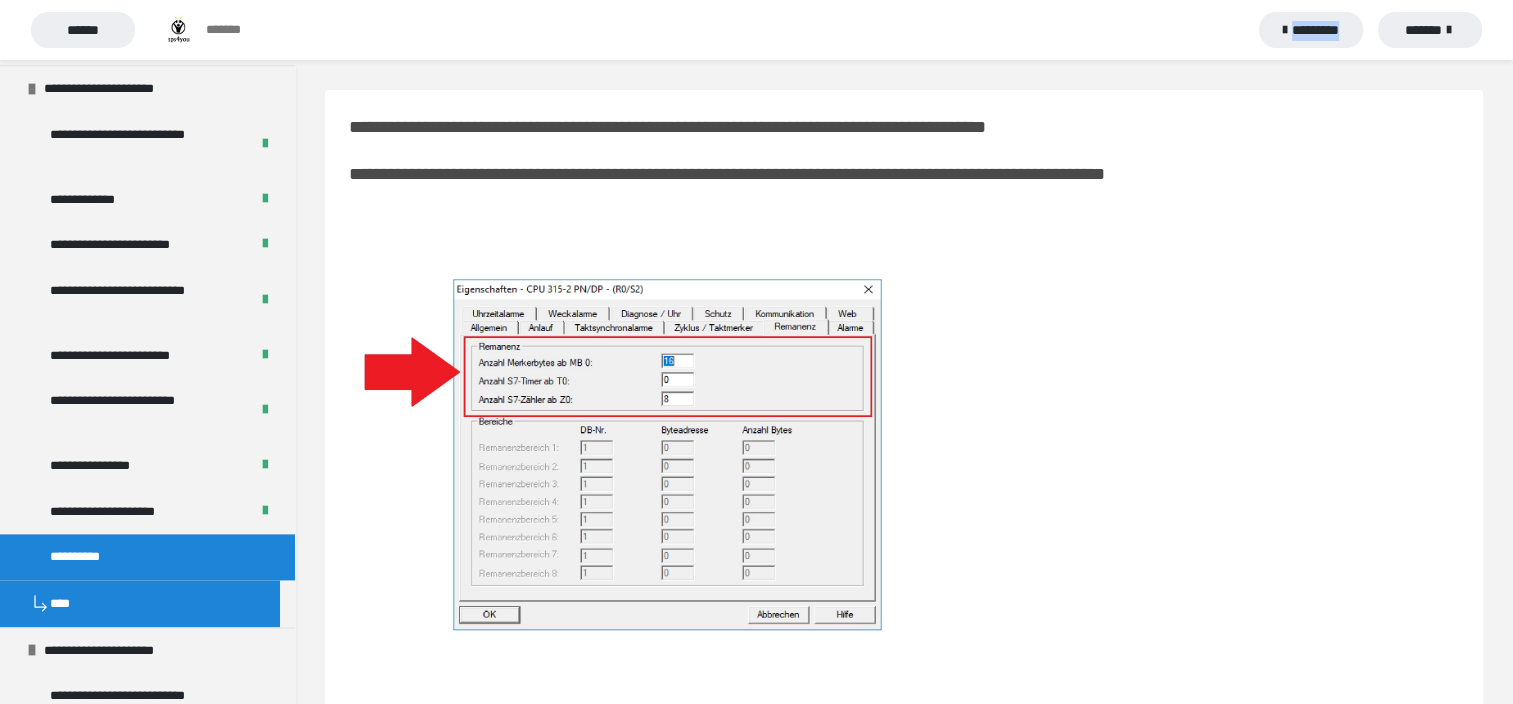 click on "*********" at bounding box center [1311, 30] 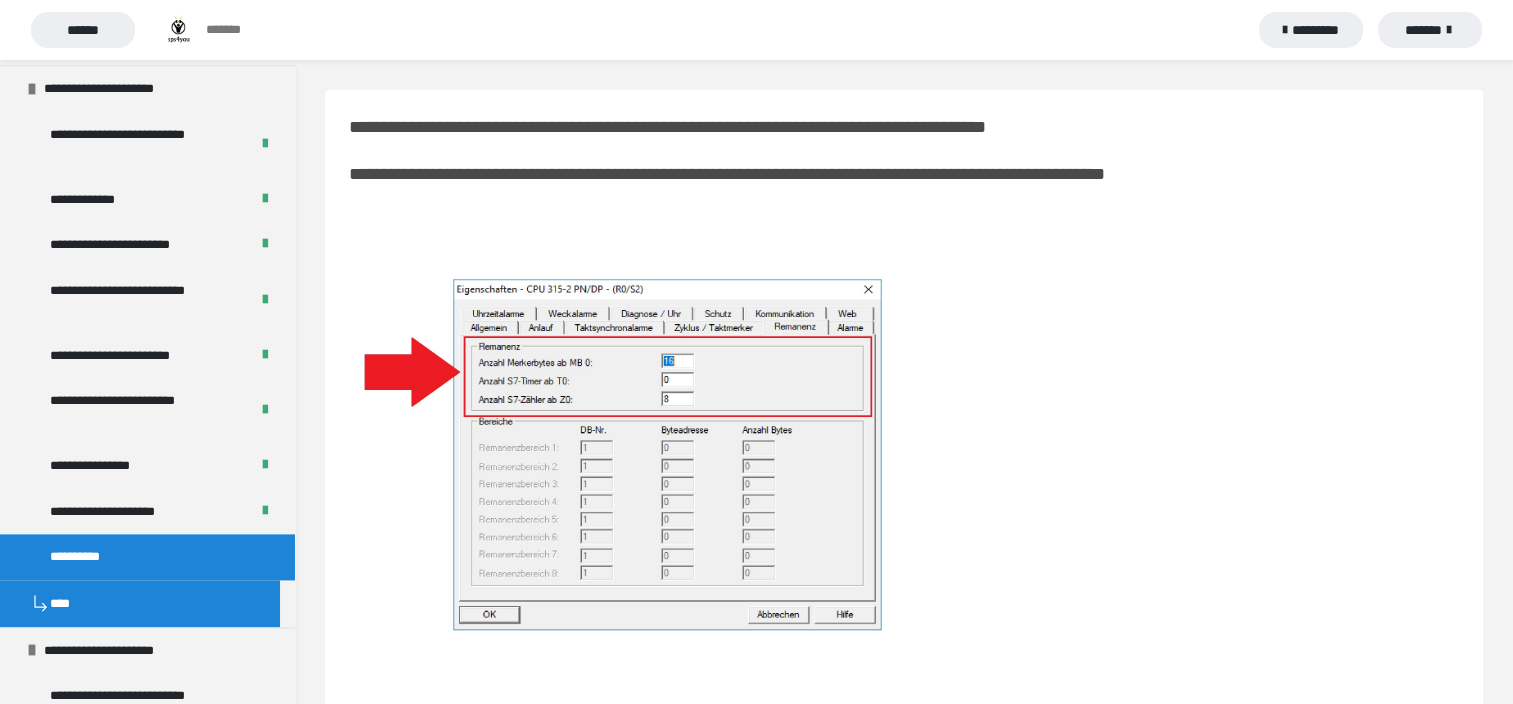 click on "****** ******* ********* *******" at bounding box center [756, 30] 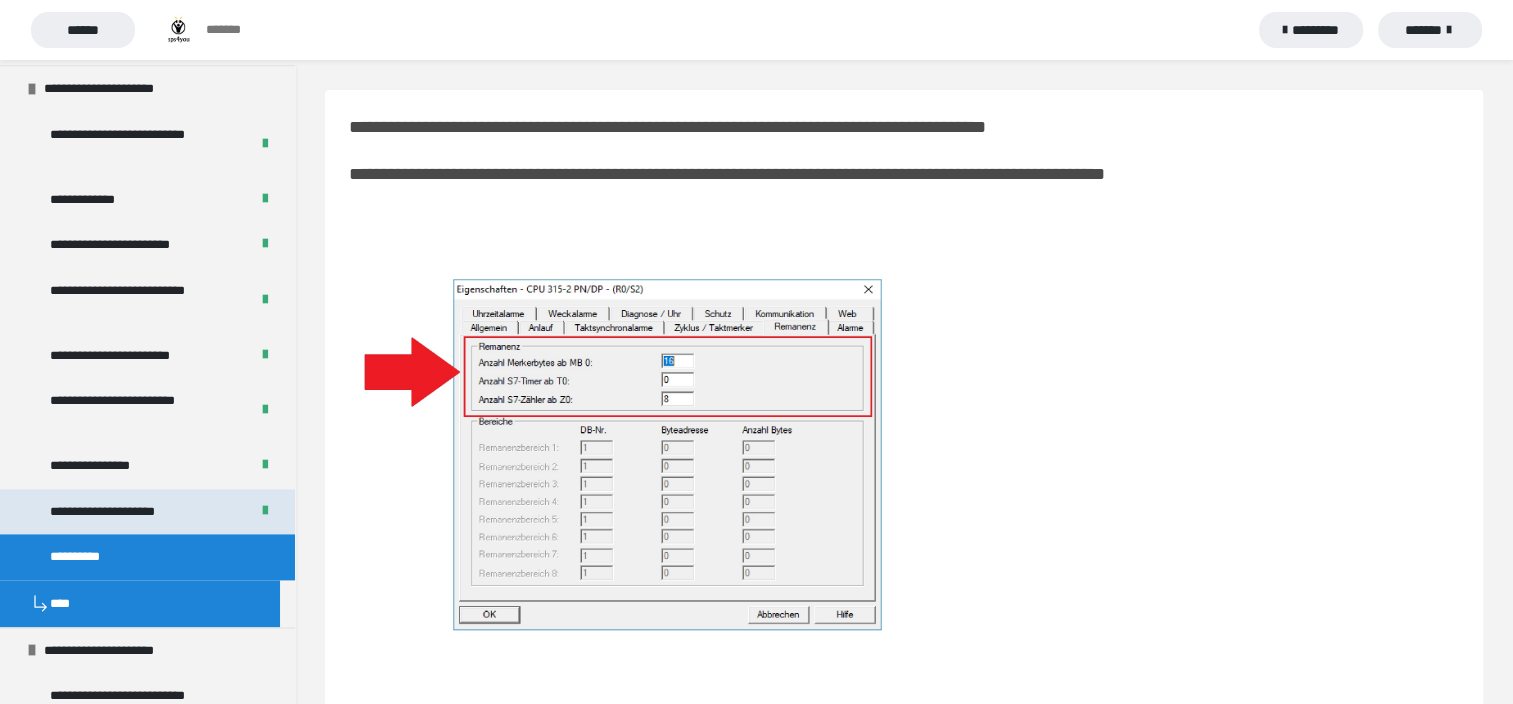 click on "**********" at bounding box center (129, 512) 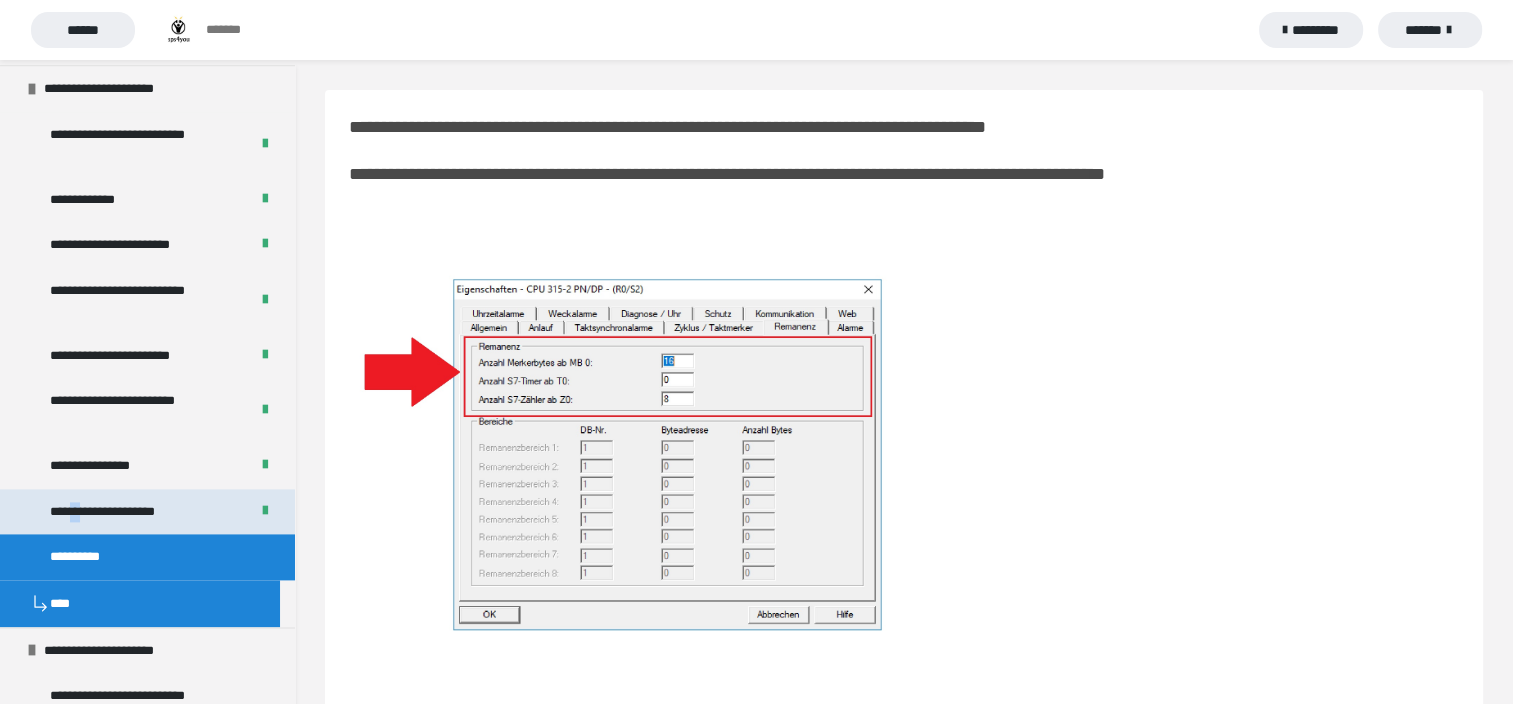 click on "**********" at bounding box center [129, 512] 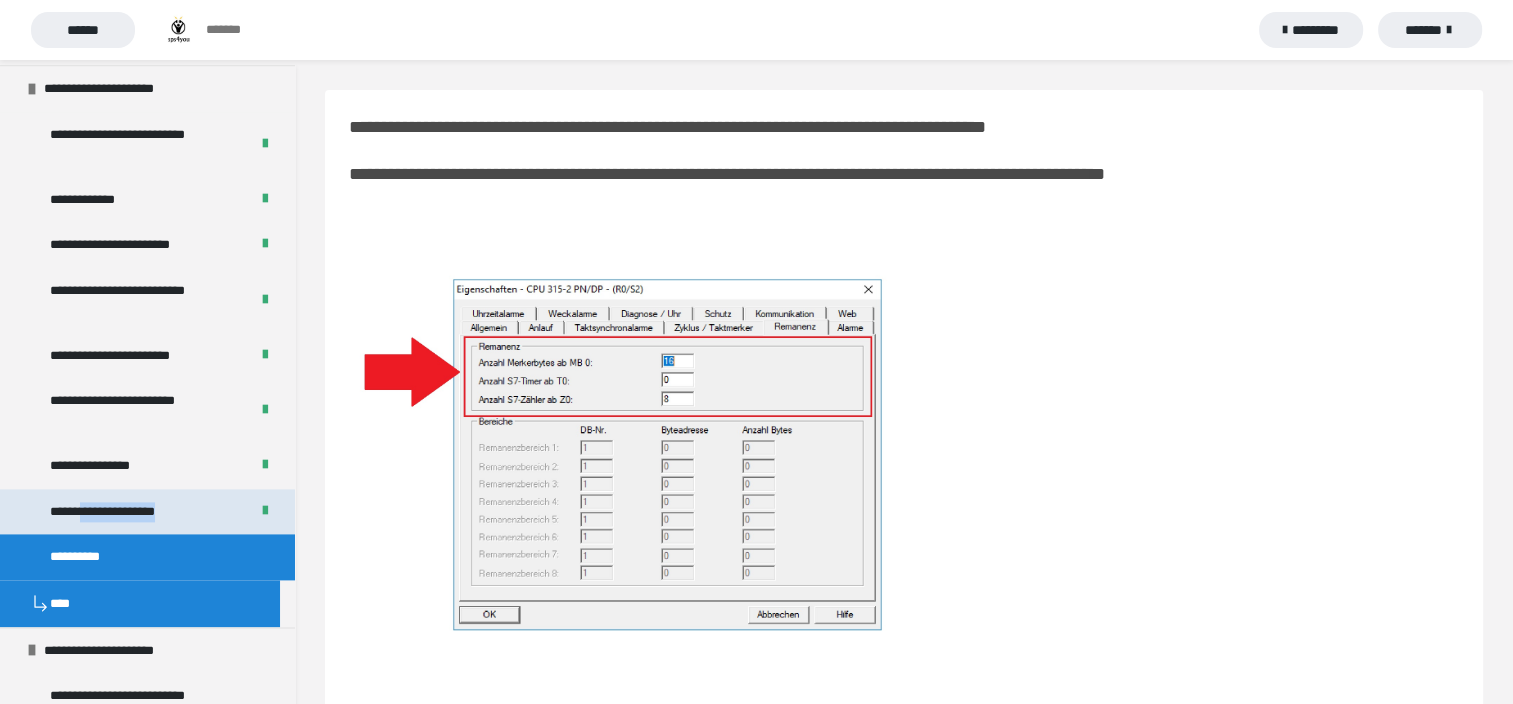 click on "**********" at bounding box center [129, 512] 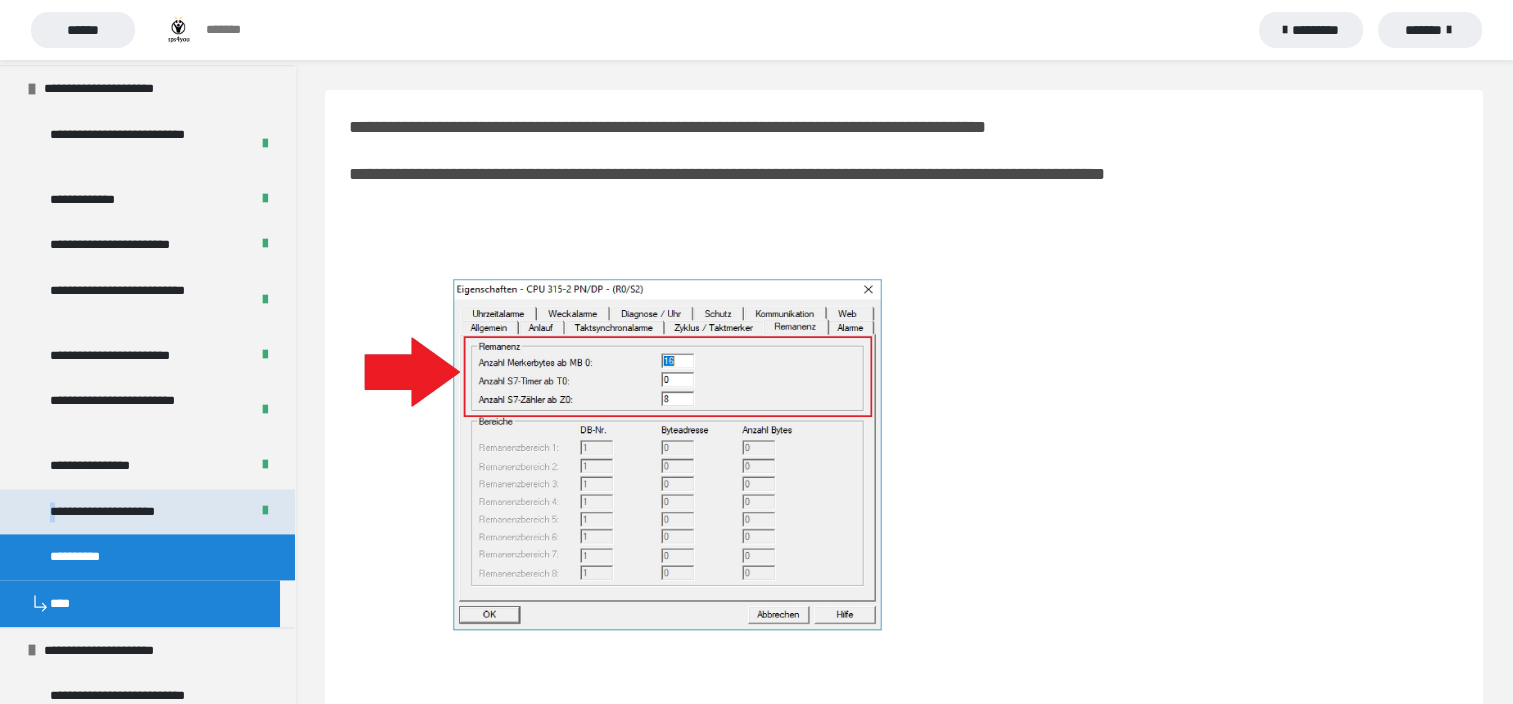 drag, startPoint x: 155, startPoint y: 516, endPoint x: 55, endPoint y: 519, distance: 100.04499 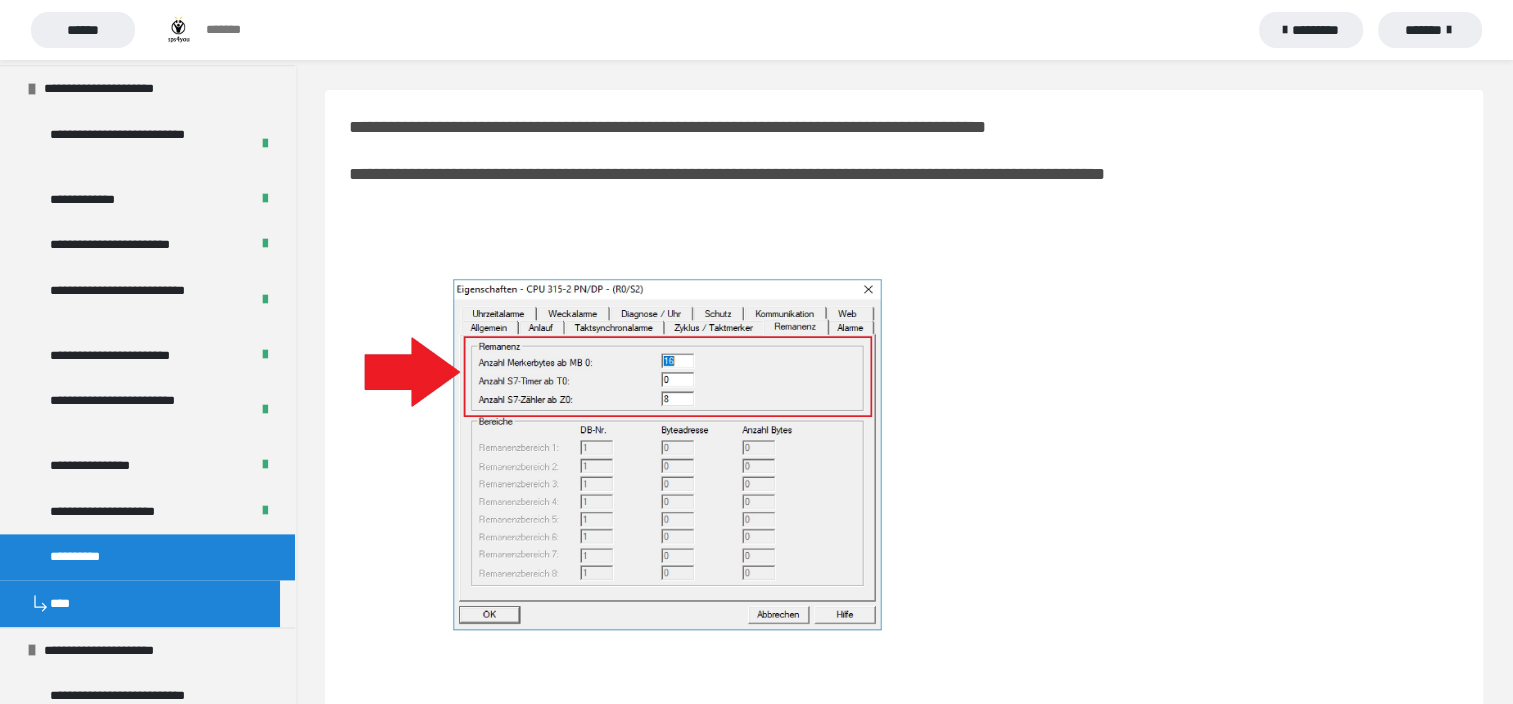 drag, startPoint x: 55, startPoint y: 519, endPoint x: 338, endPoint y: 472, distance: 286.87628 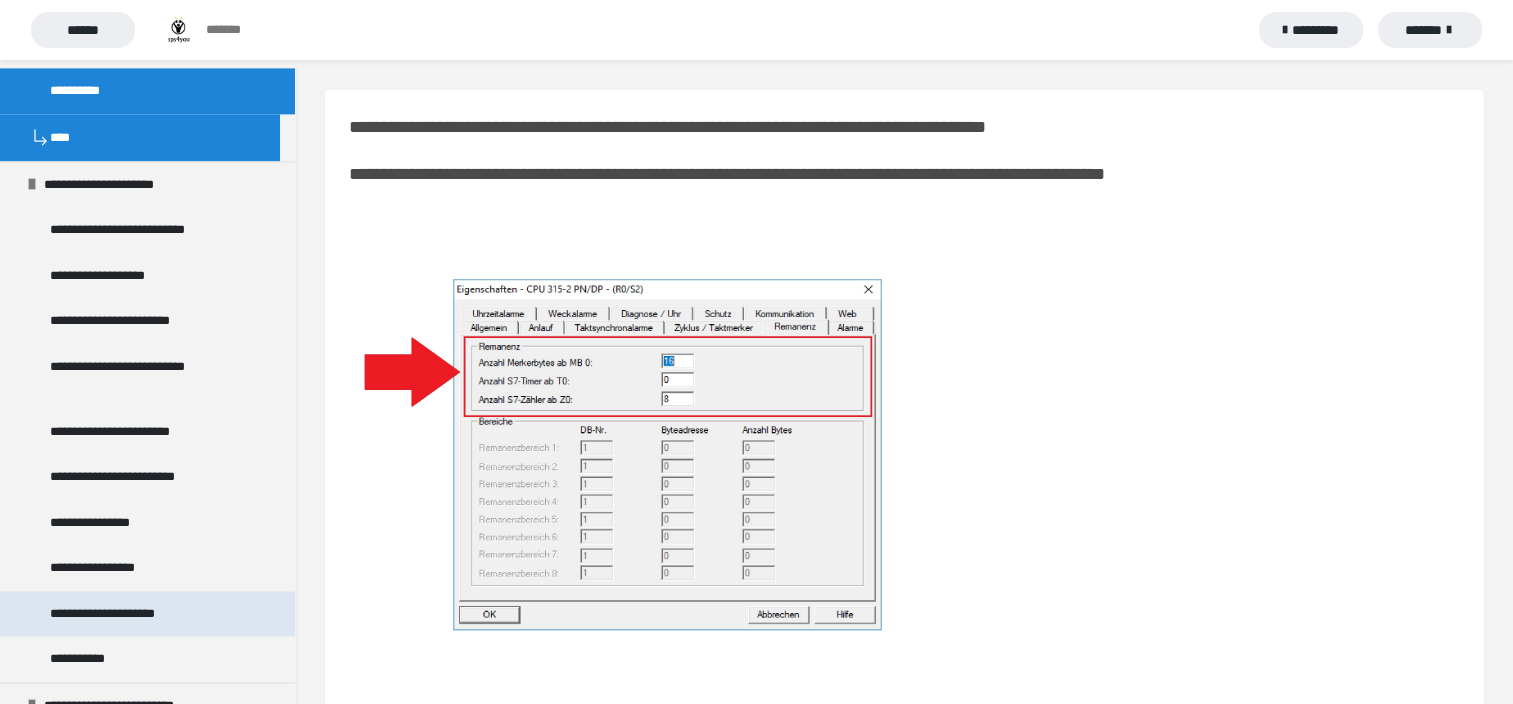 scroll, scrollTop: 3000, scrollLeft: 0, axis: vertical 